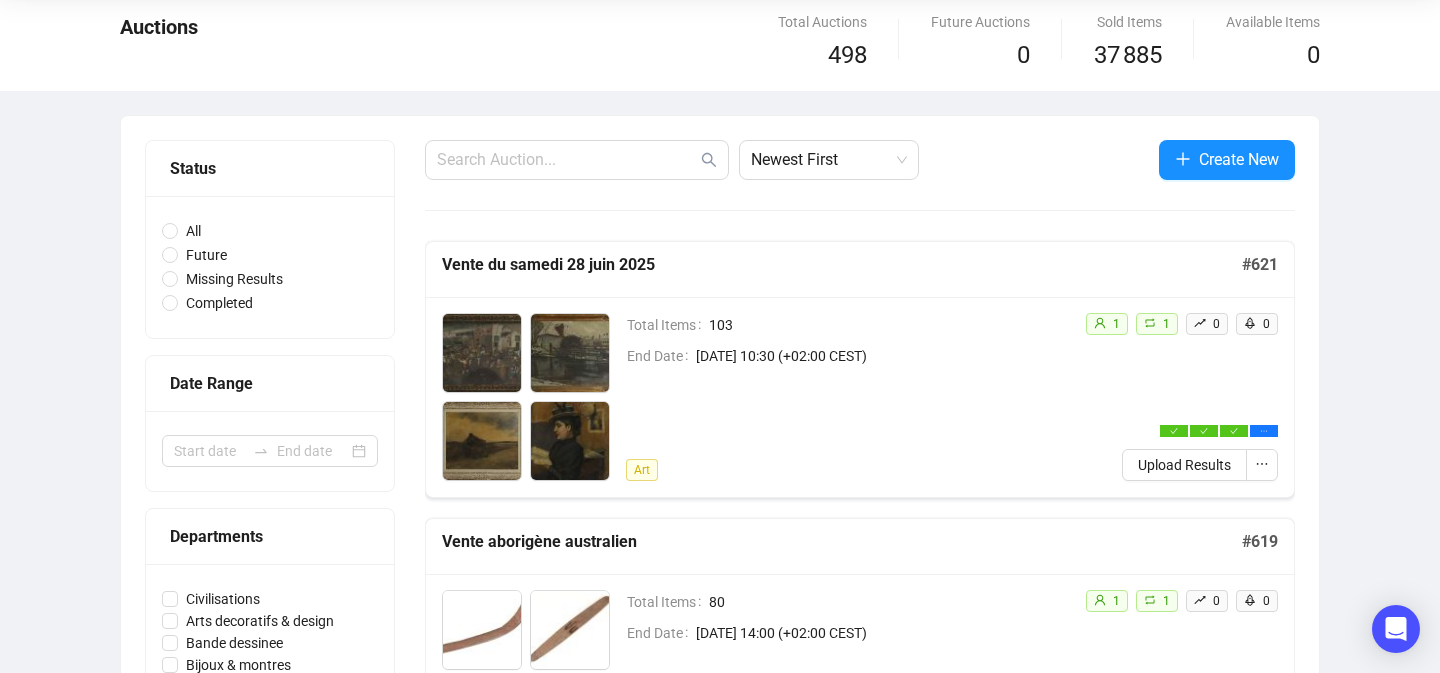 scroll, scrollTop: 98, scrollLeft: 0, axis: vertical 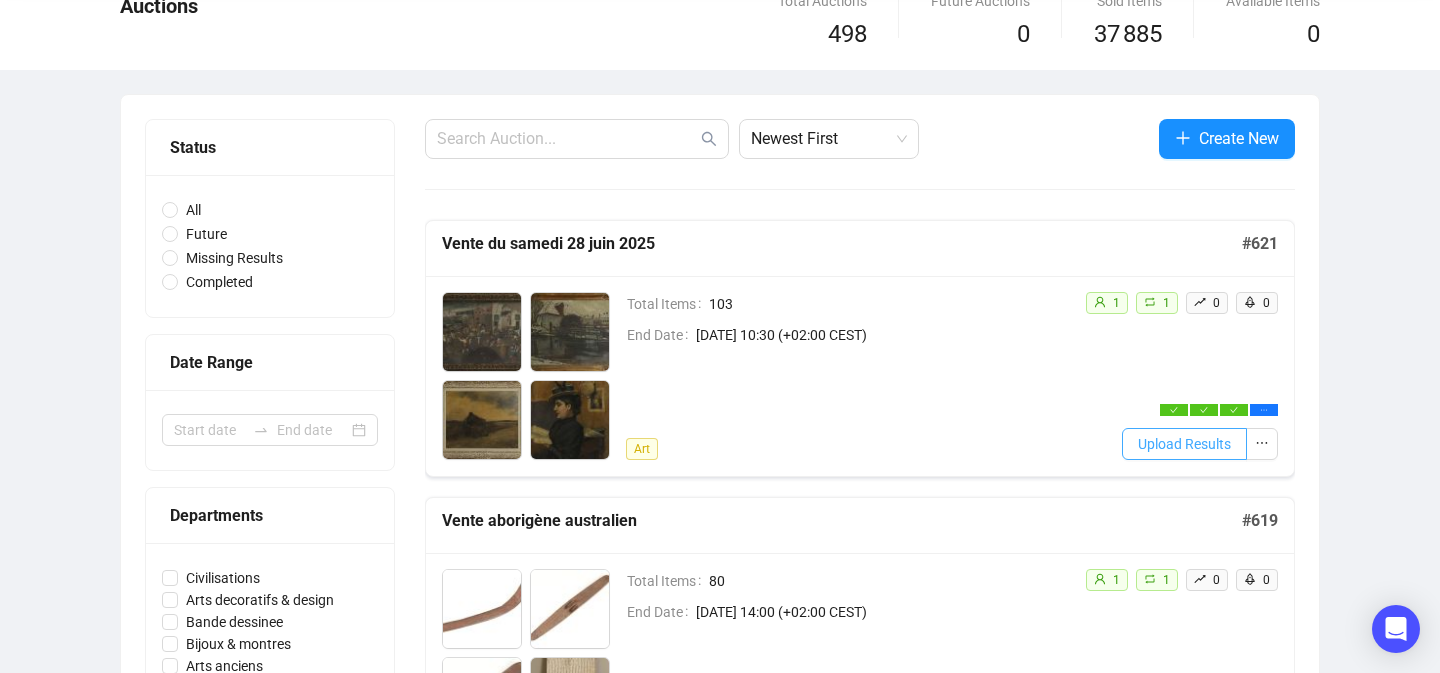 click on "Upload Results" at bounding box center [1184, 444] 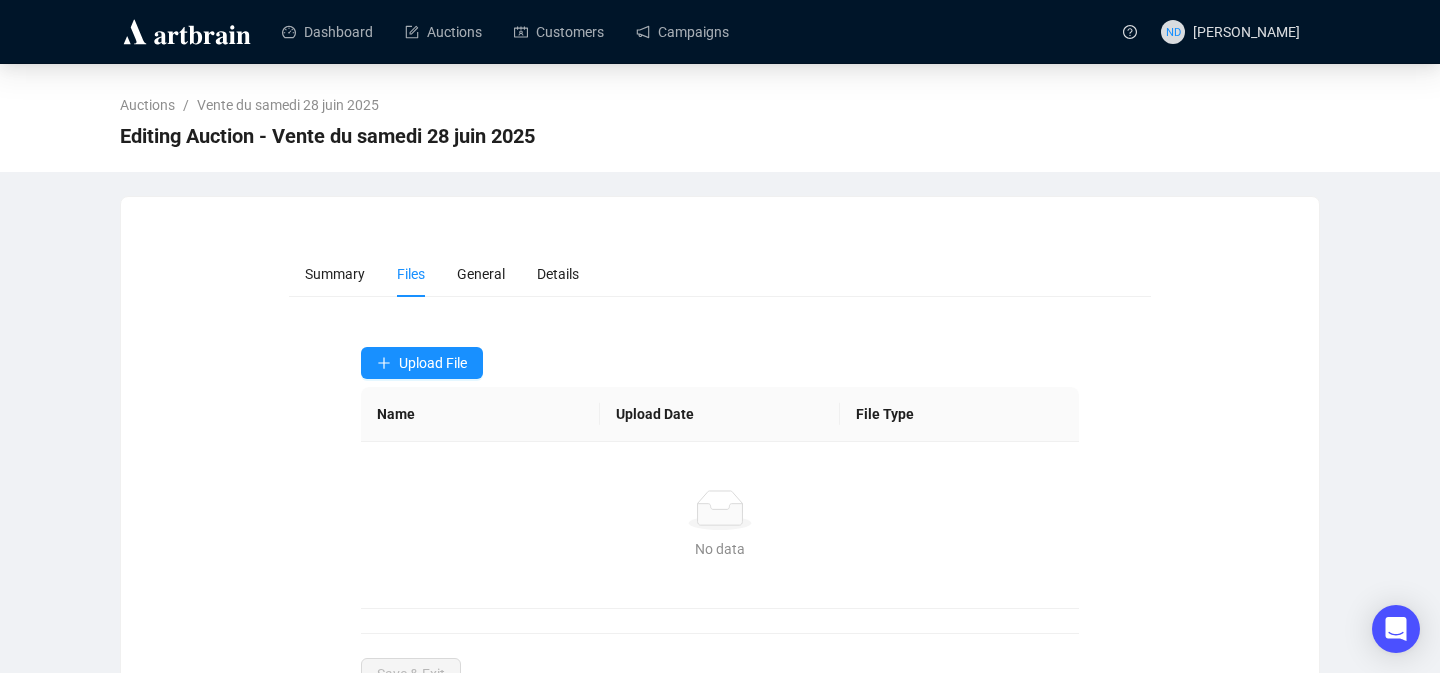 scroll, scrollTop: 72, scrollLeft: 0, axis: vertical 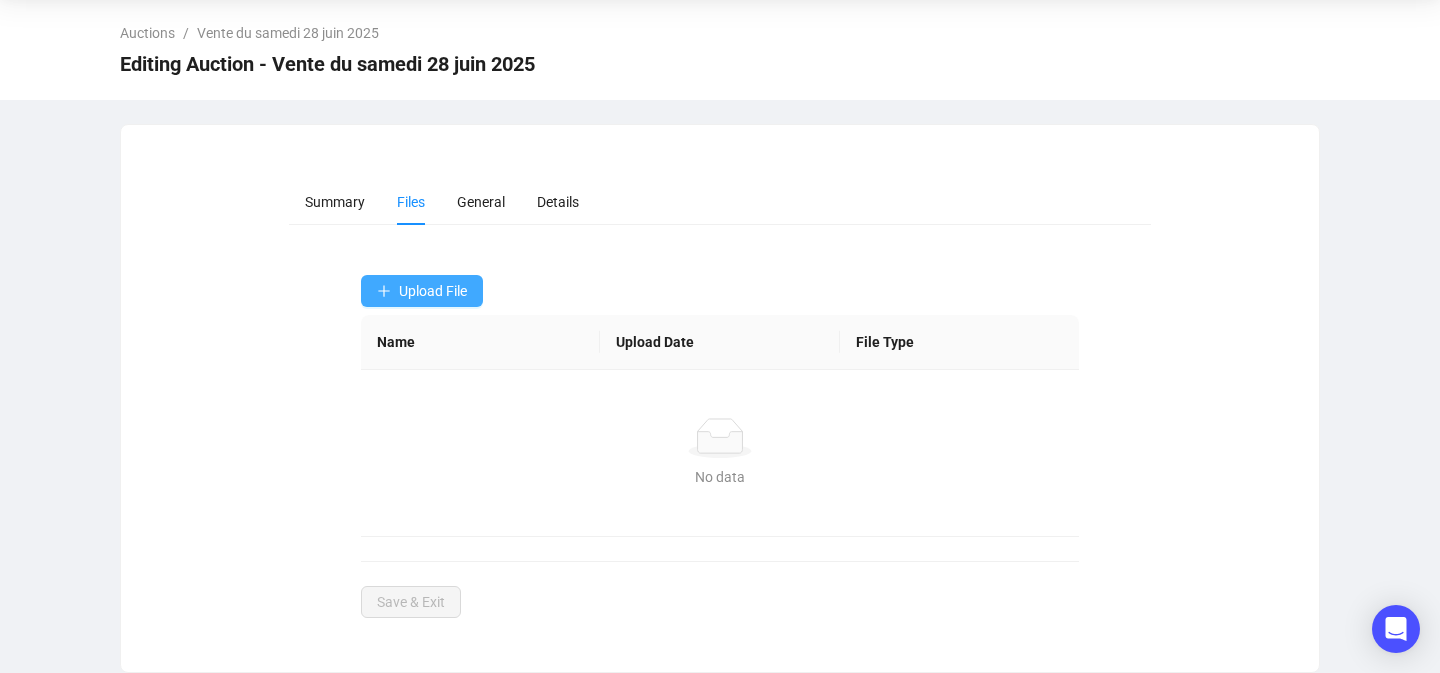 click on "Upload File" at bounding box center (433, 291) 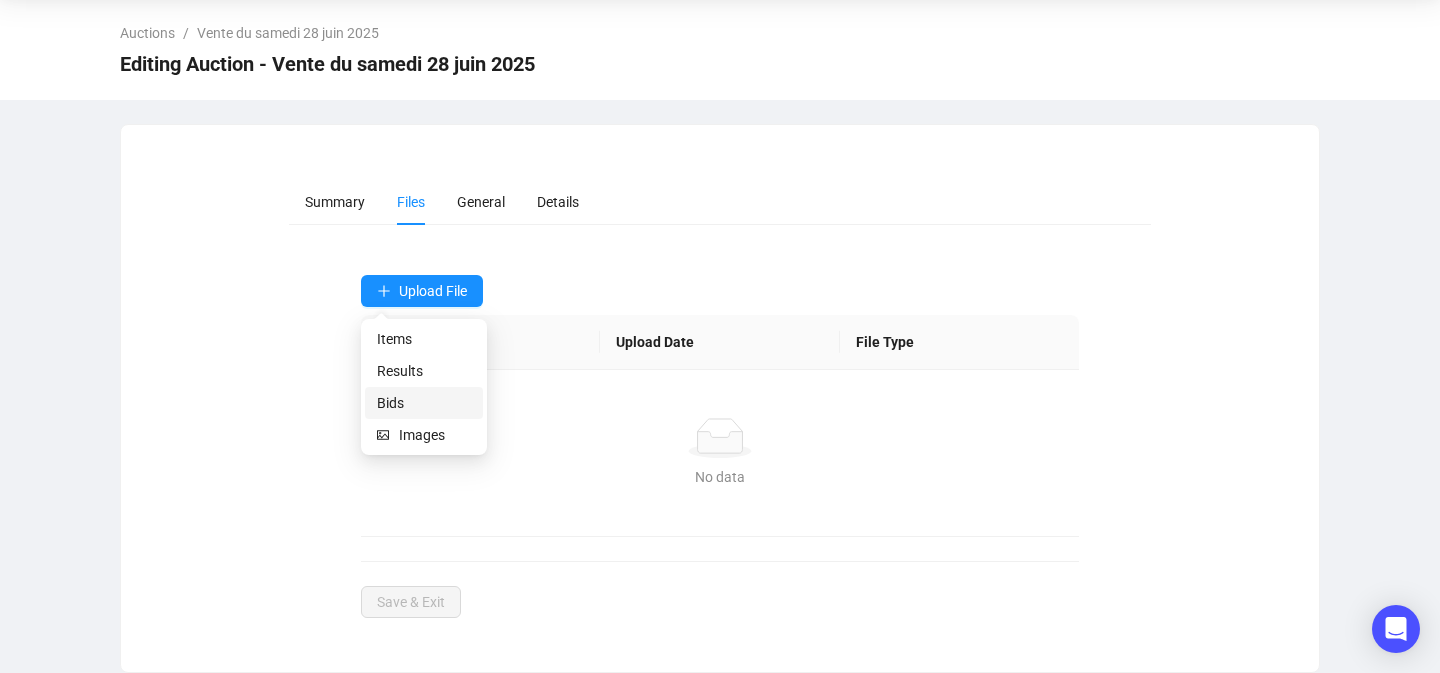 click on "Bids" at bounding box center (424, 403) 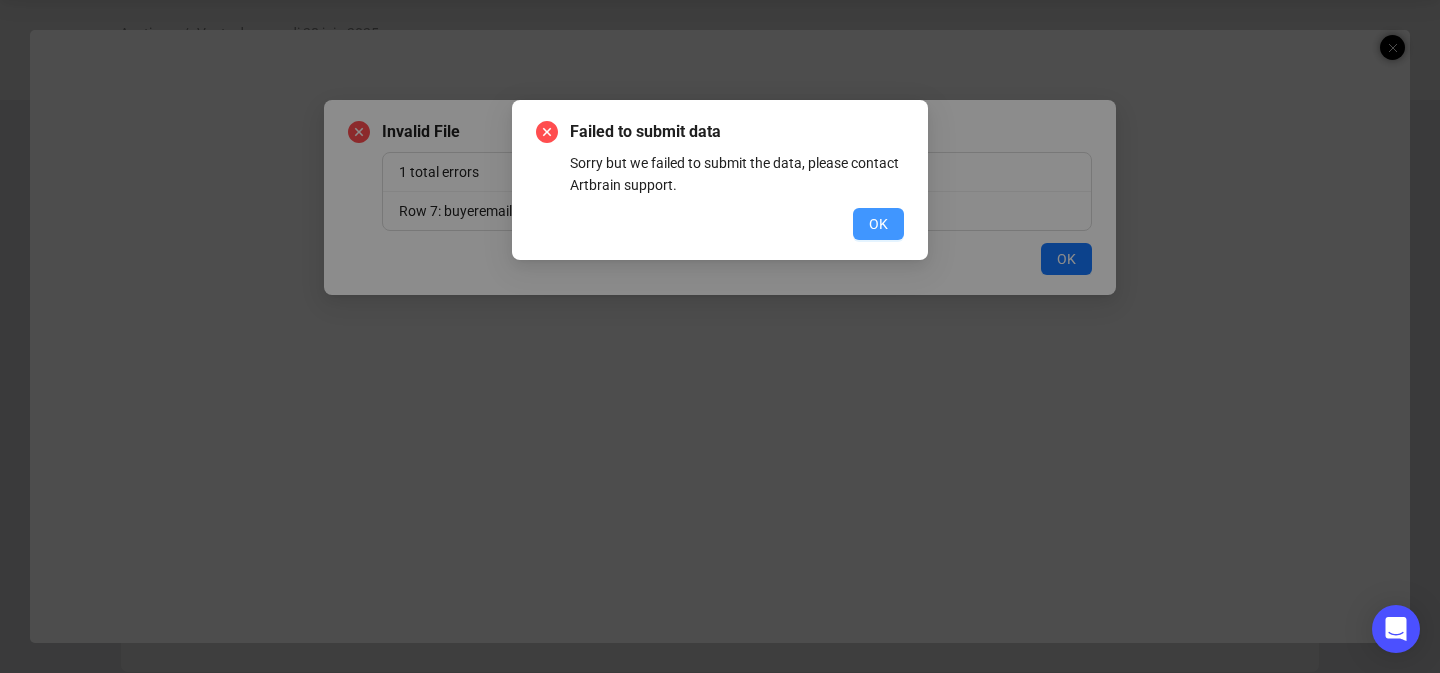 click on "OK" at bounding box center (878, 224) 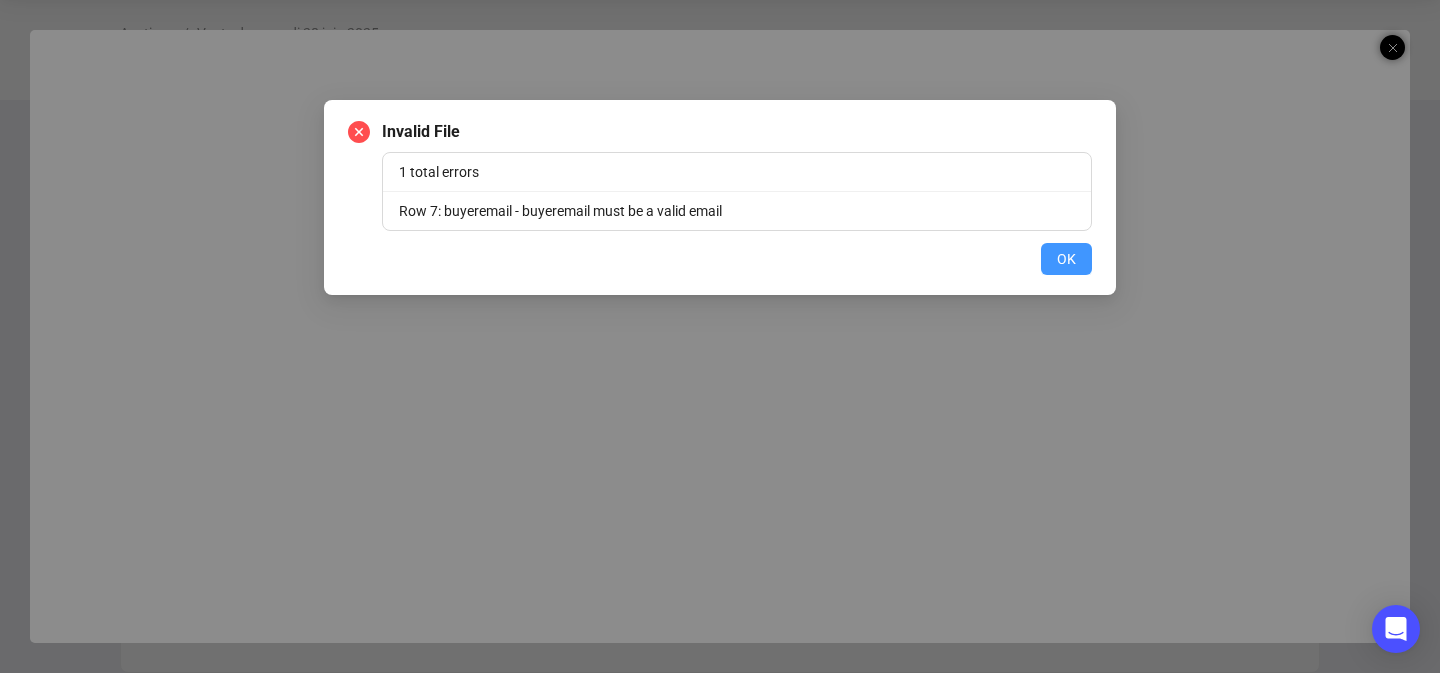 click on "OK" at bounding box center [1066, 259] 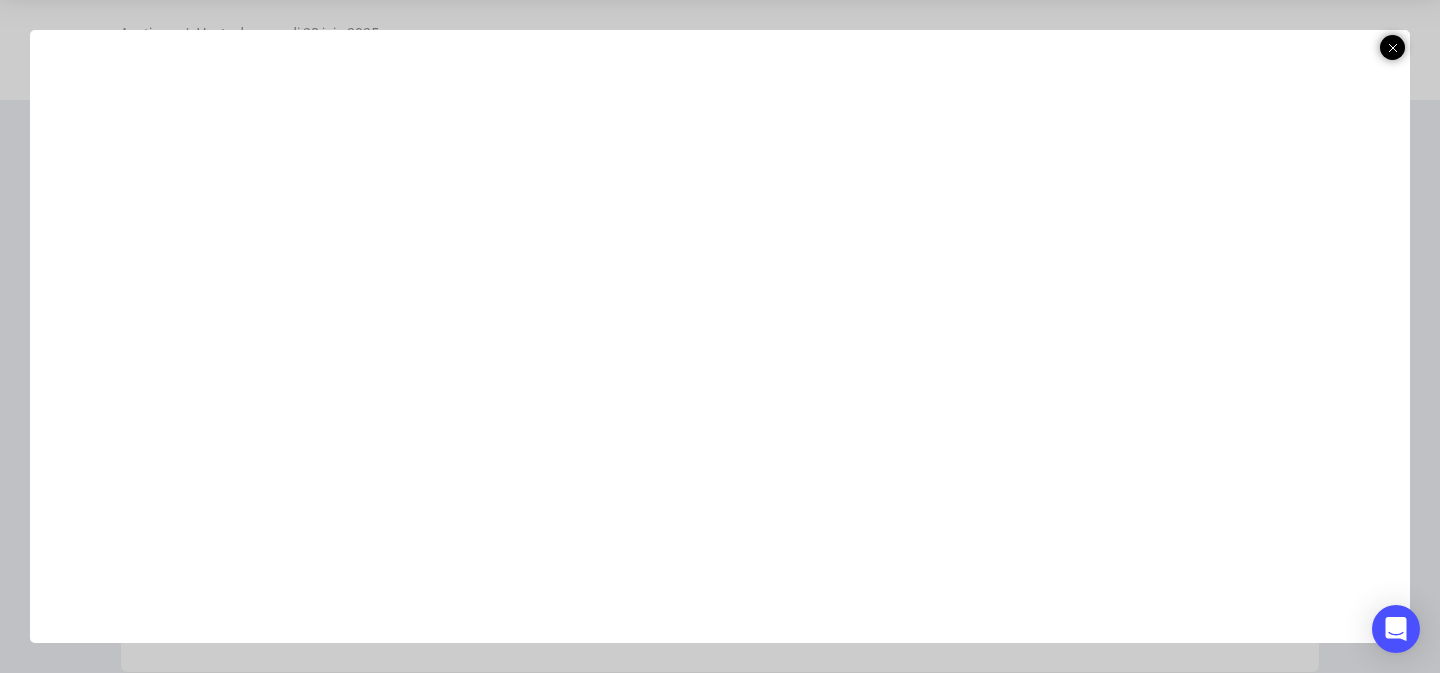 scroll, scrollTop: 59, scrollLeft: 0, axis: vertical 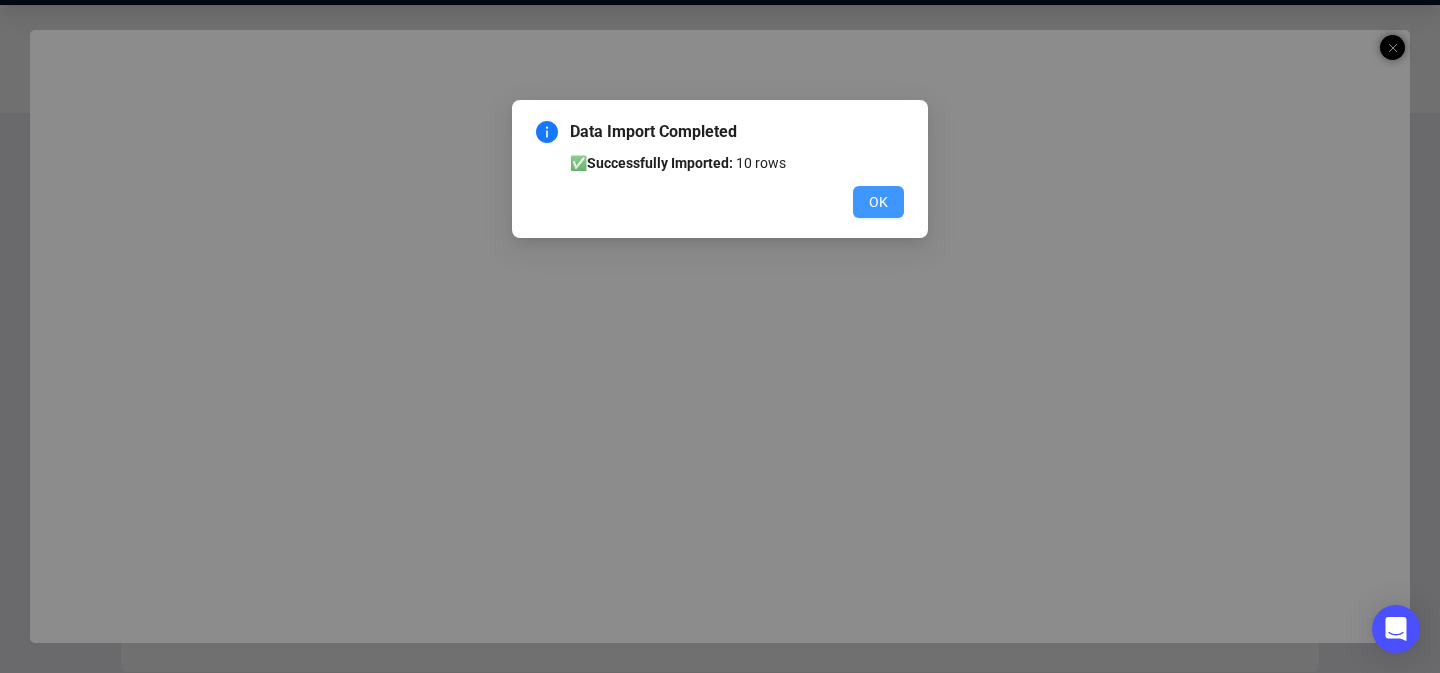 click on "OK" at bounding box center [878, 202] 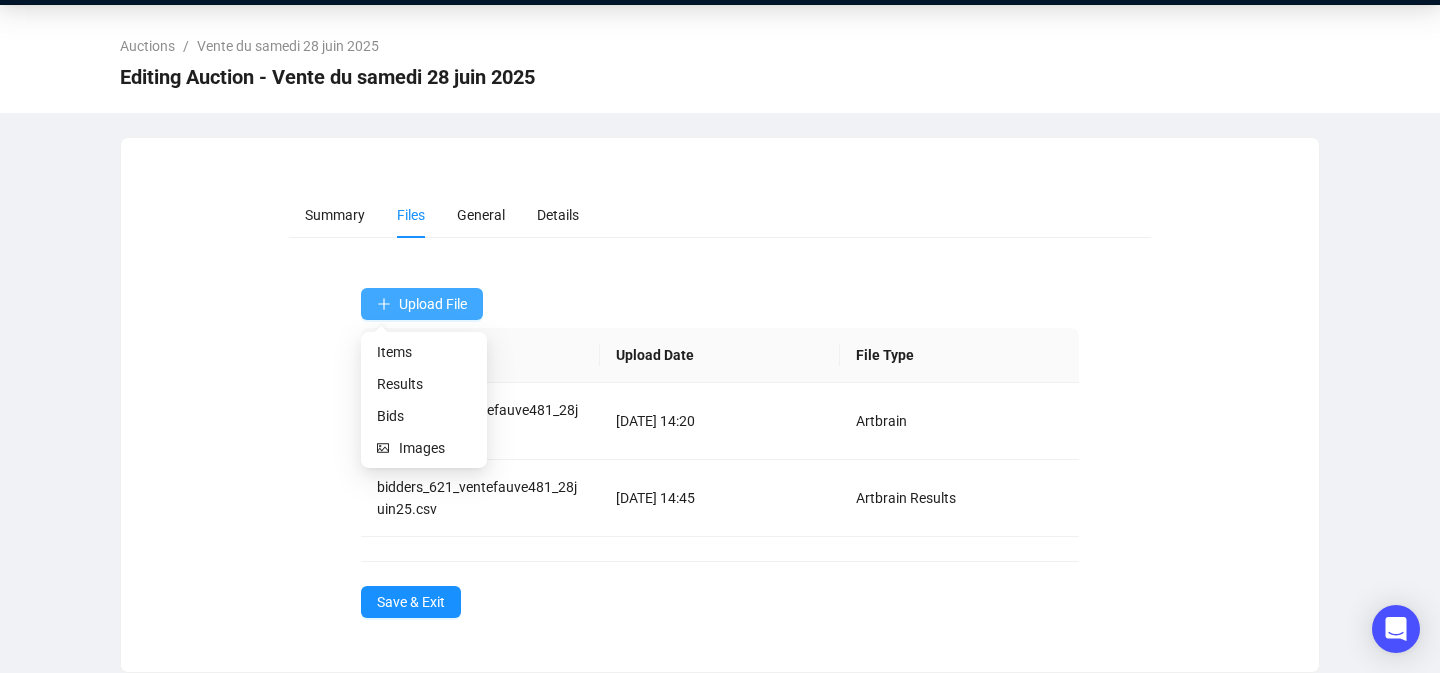 click on "Upload File" at bounding box center [433, 304] 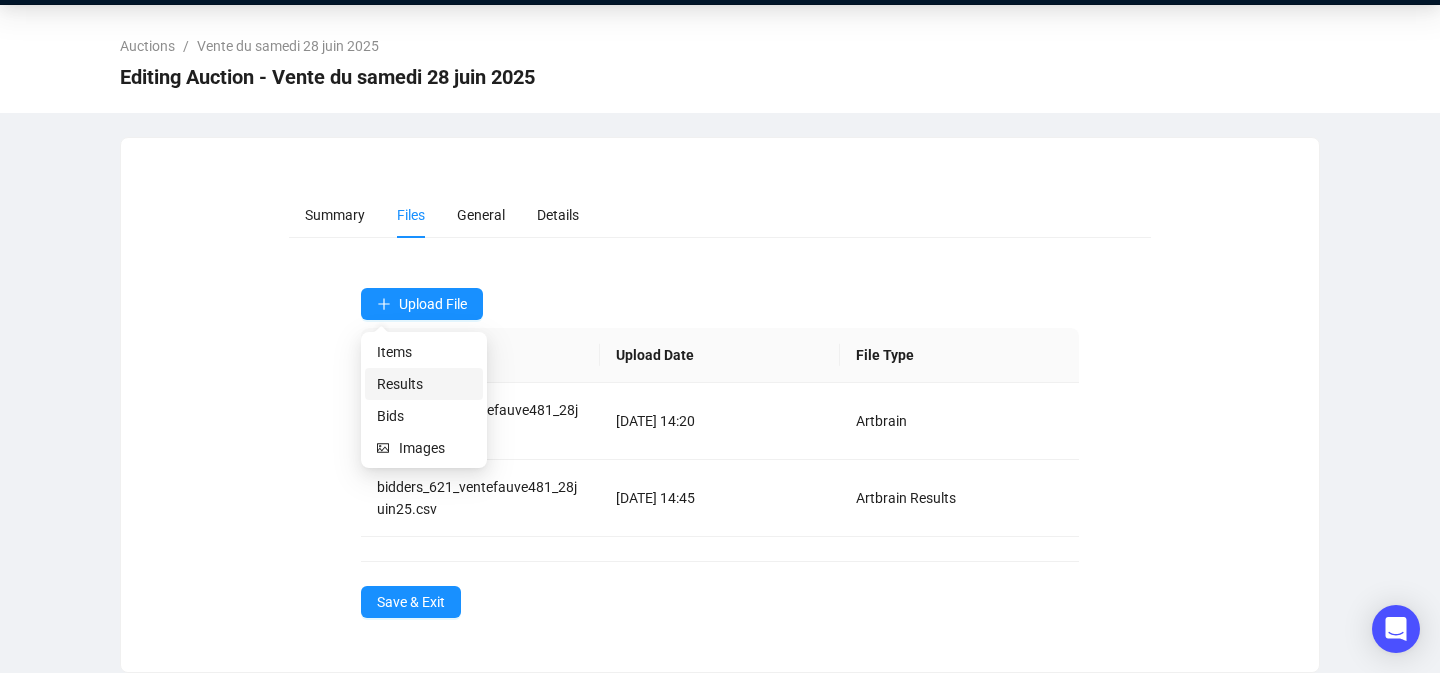 click on "Results" at bounding box center [424, 384] 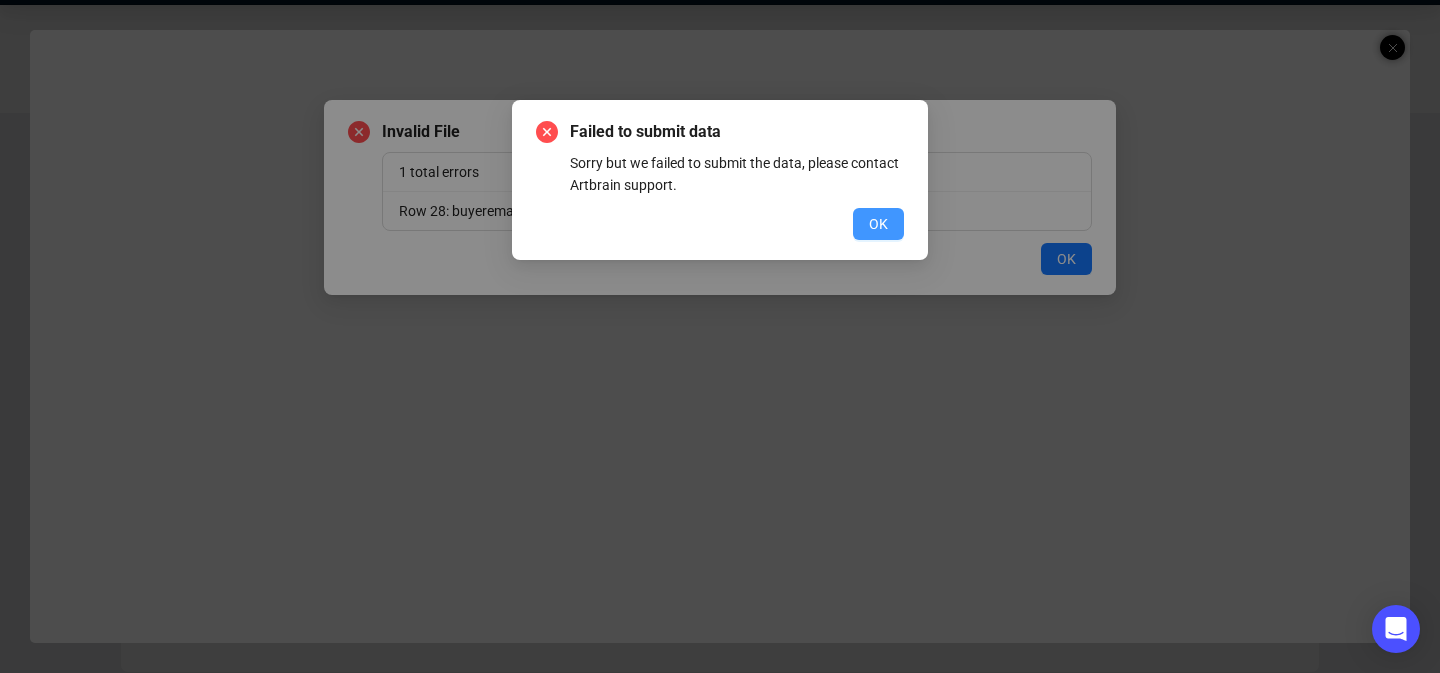 click on "OK" at bounding box center (878, 224) 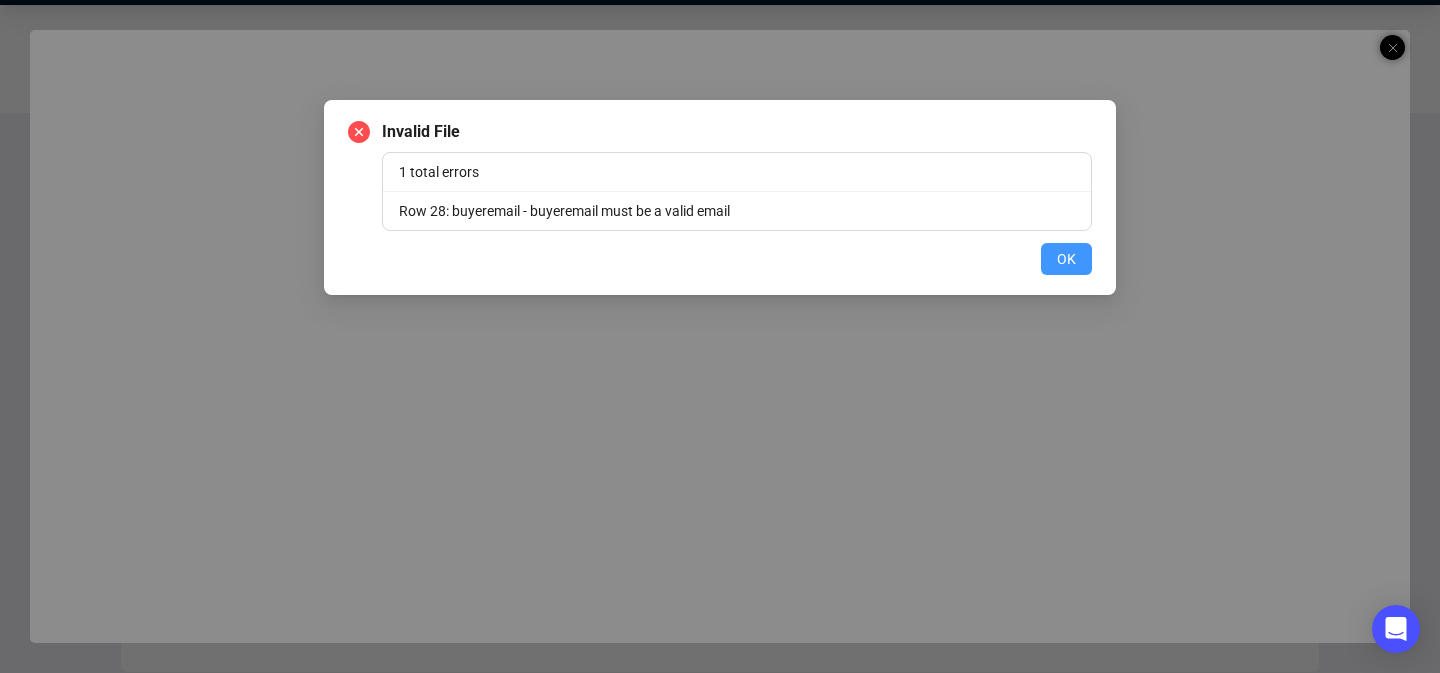 click on "OK" at bounding box center [1066, 259] 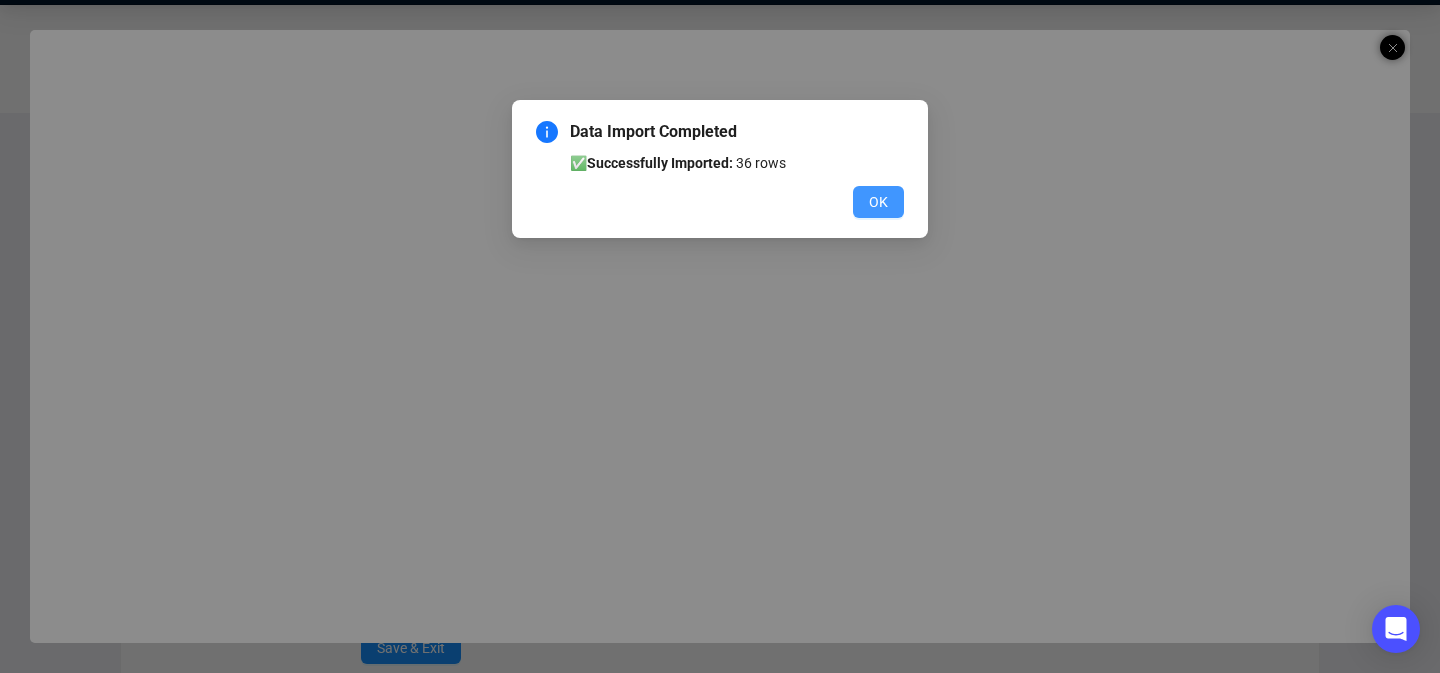 click on "OK" at bounding box center (878, 202) 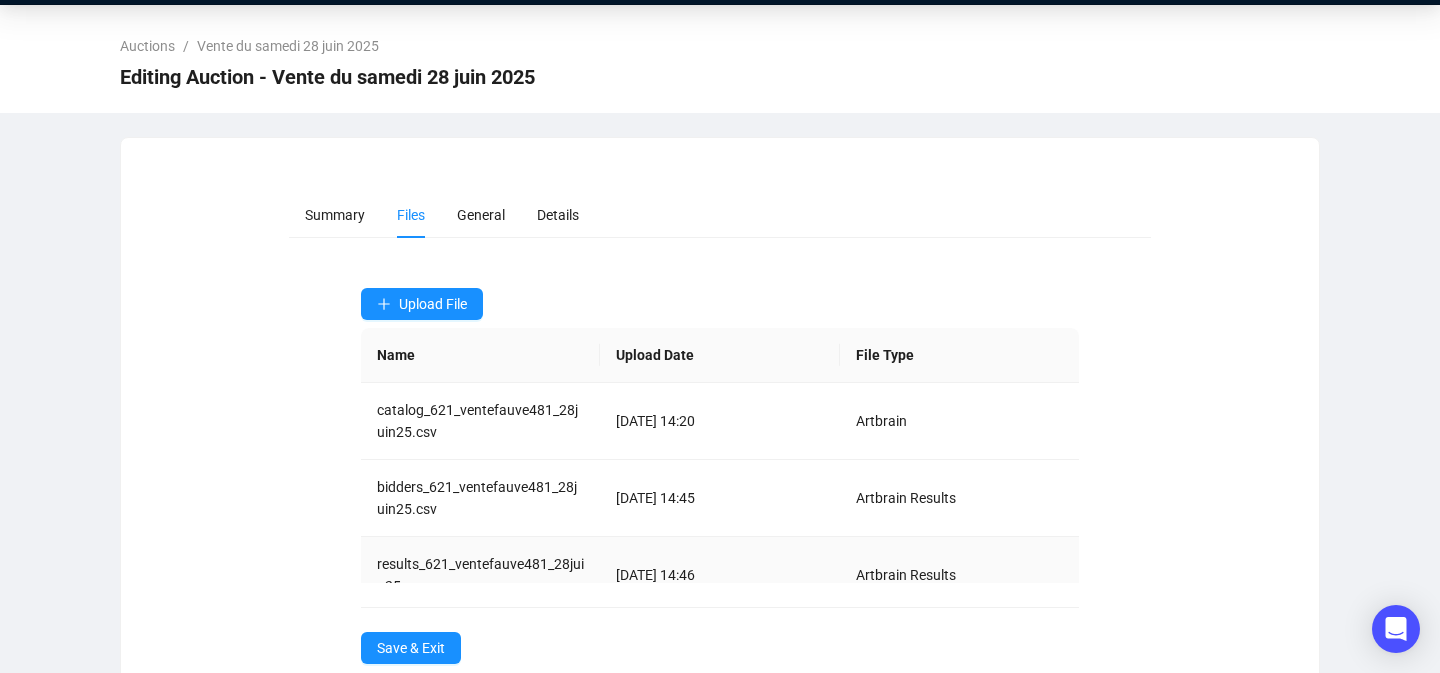 scroll, scrollTop: 31, scrollLeft: 0, axis: vertical 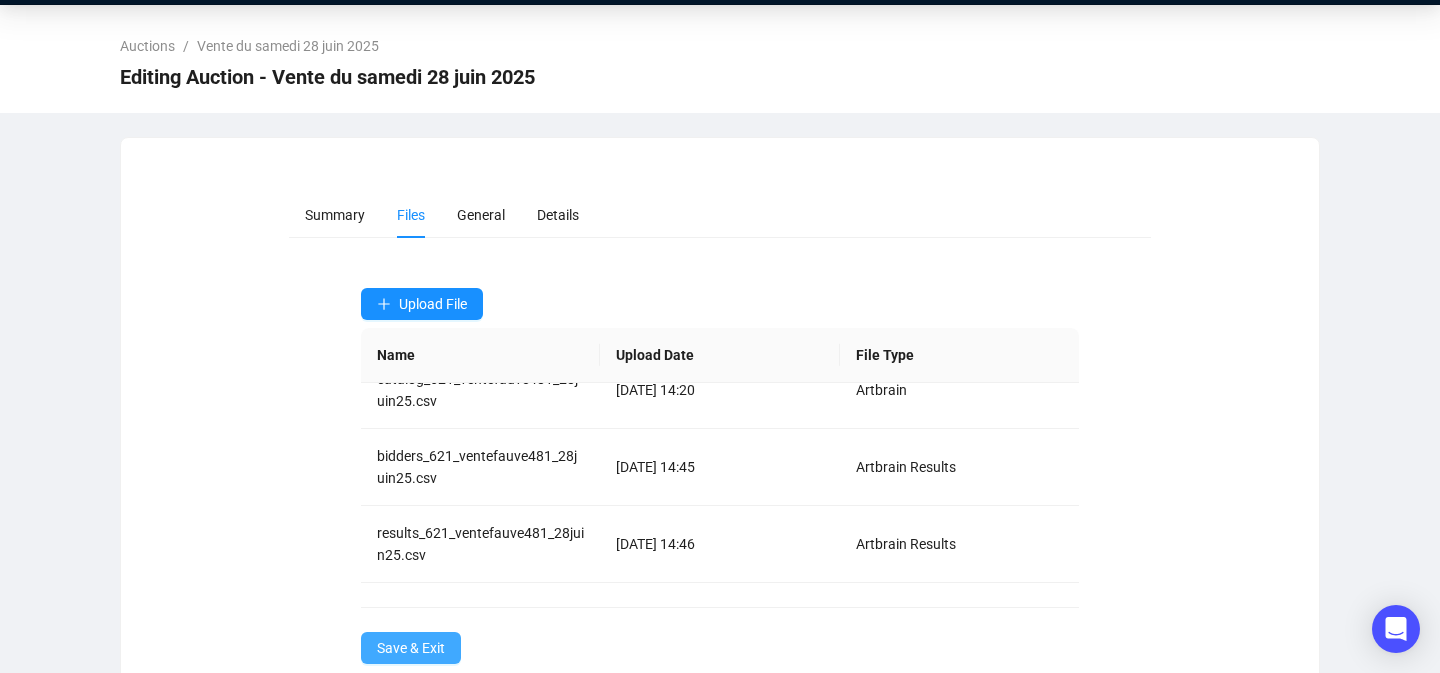 click on "Save & Exit" at bounding box center [411, 648] 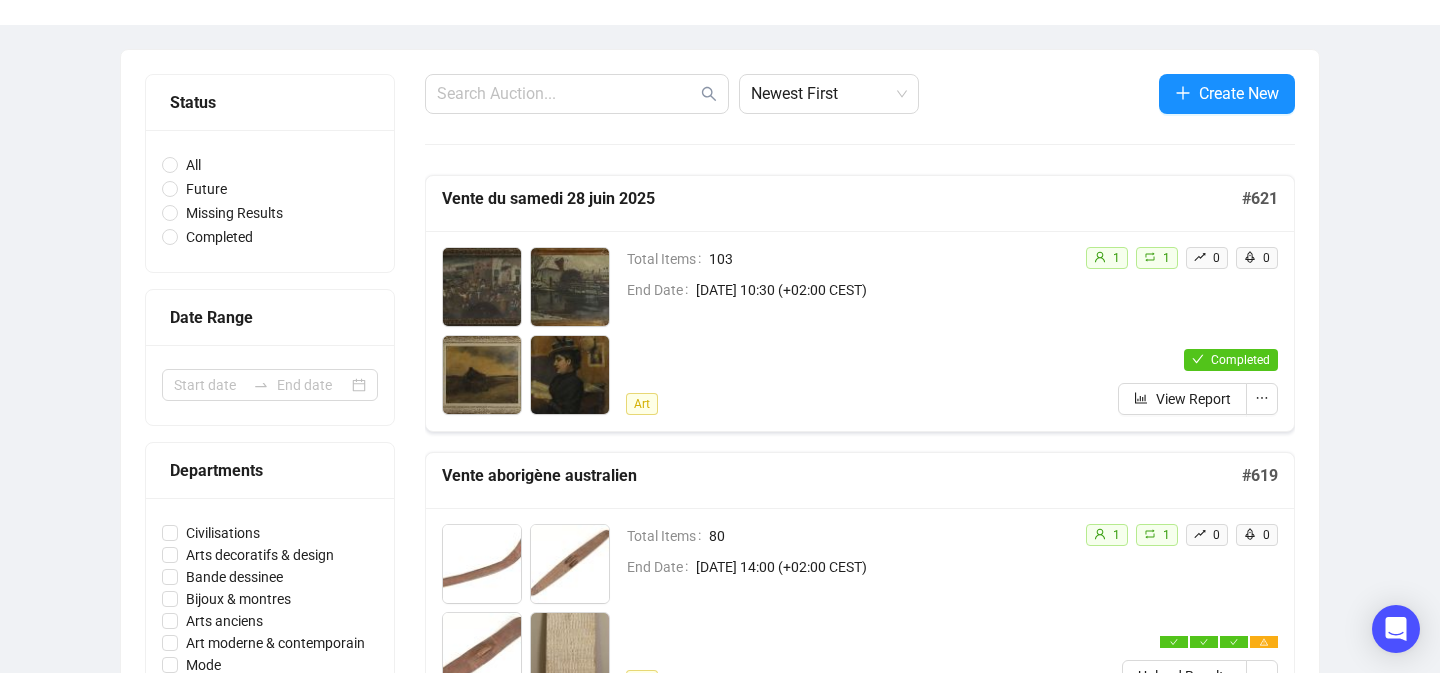scroll, scrollTop: 0, scrollLeft: 0, axis: both 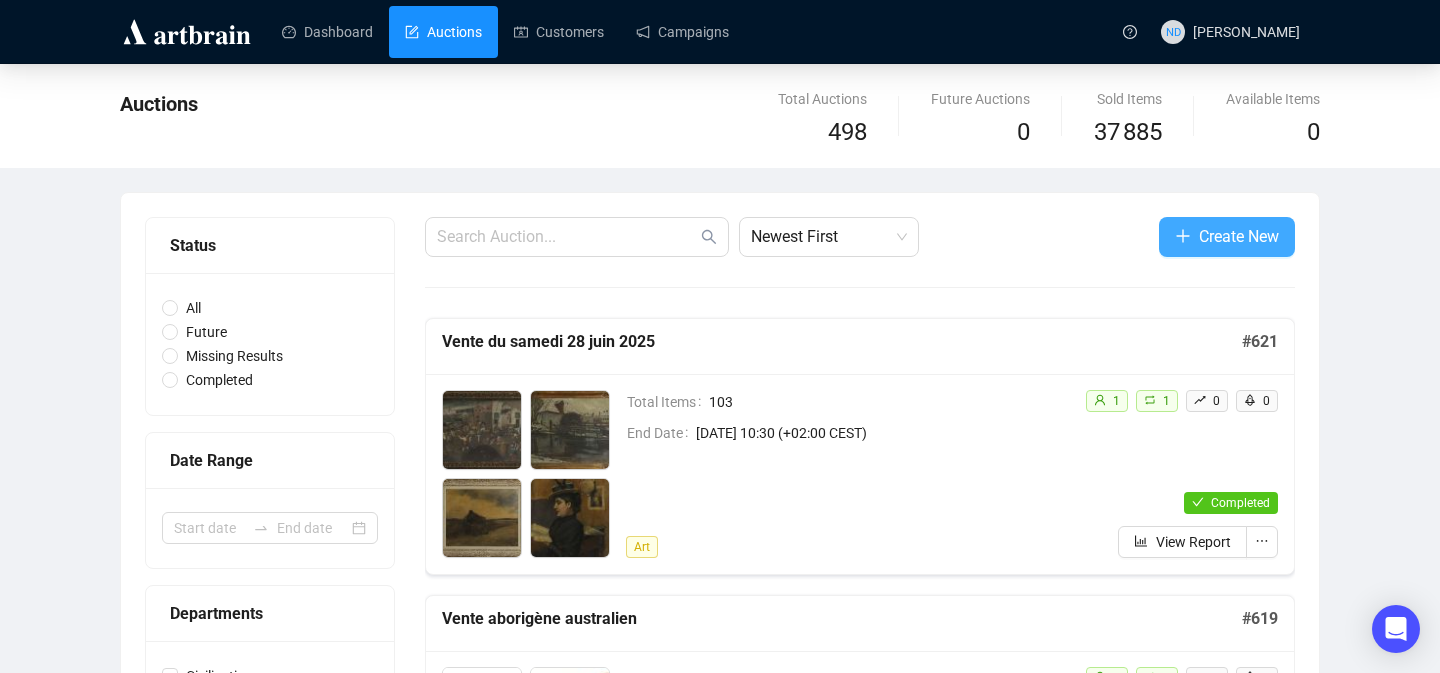 click on "Create New" at bounding box center (1227, 237) 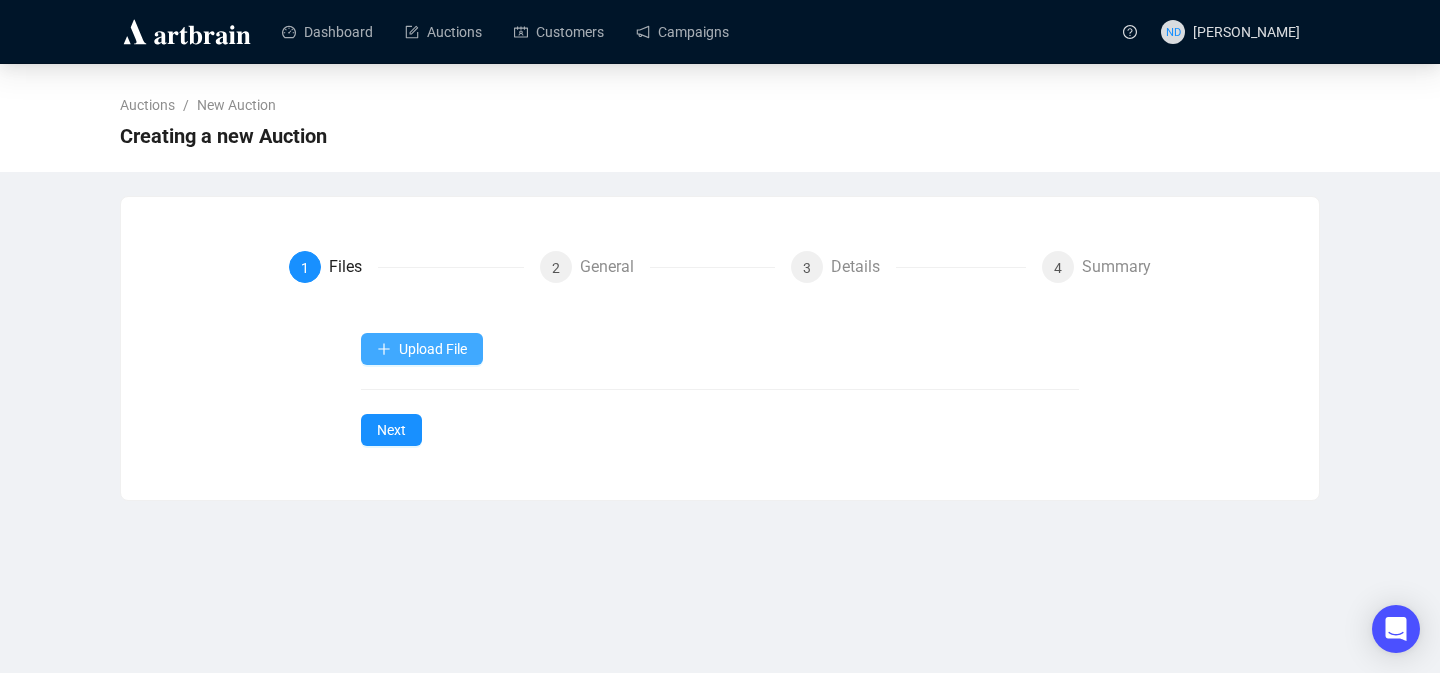 click on "Upload File" at bounding box center [422, 349] 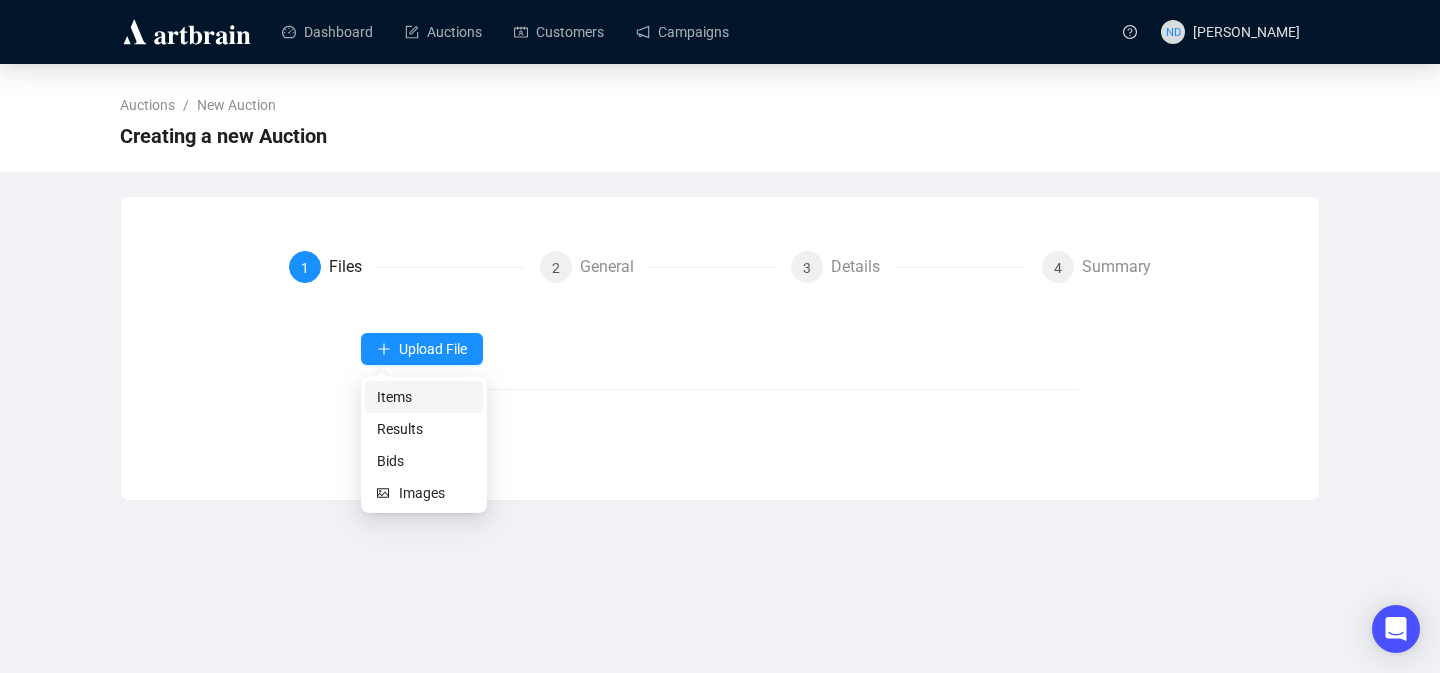 click on "Items" at bounding box center [424, 397] 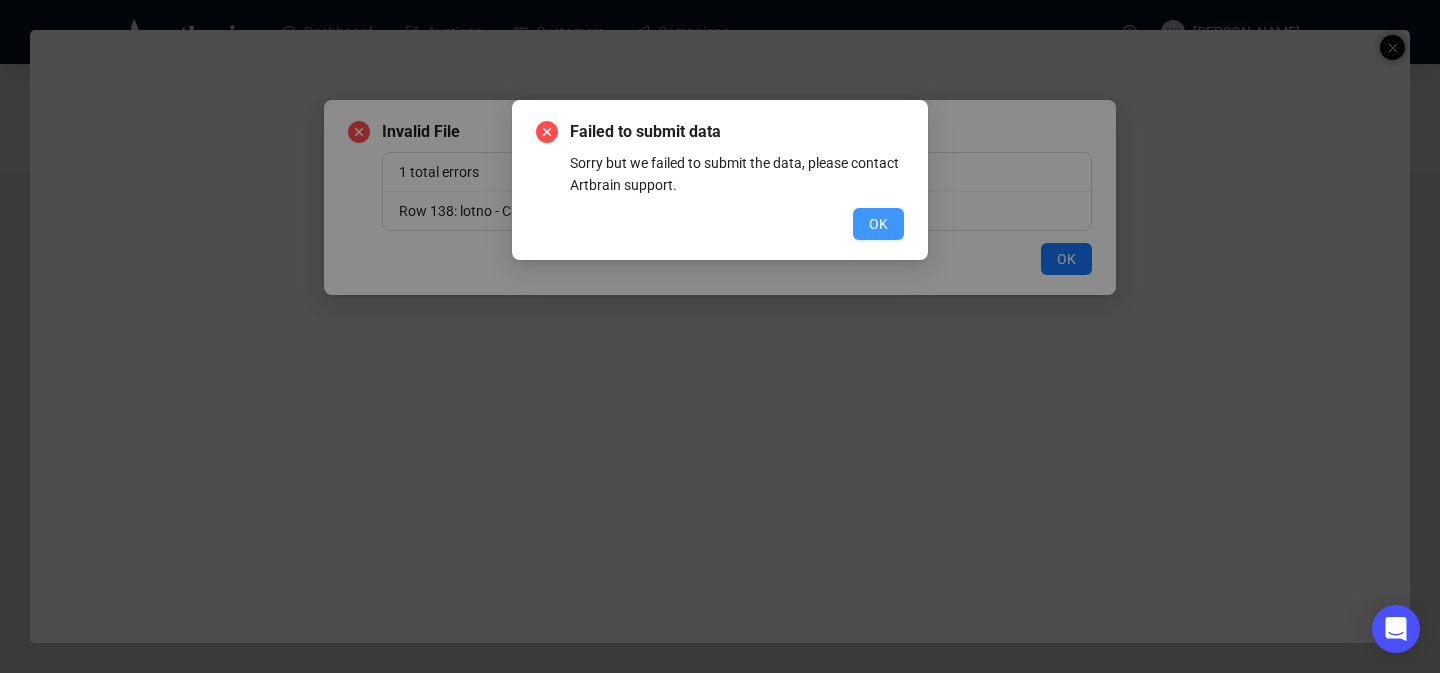 click on "OK" at bounding box center [878, 224] 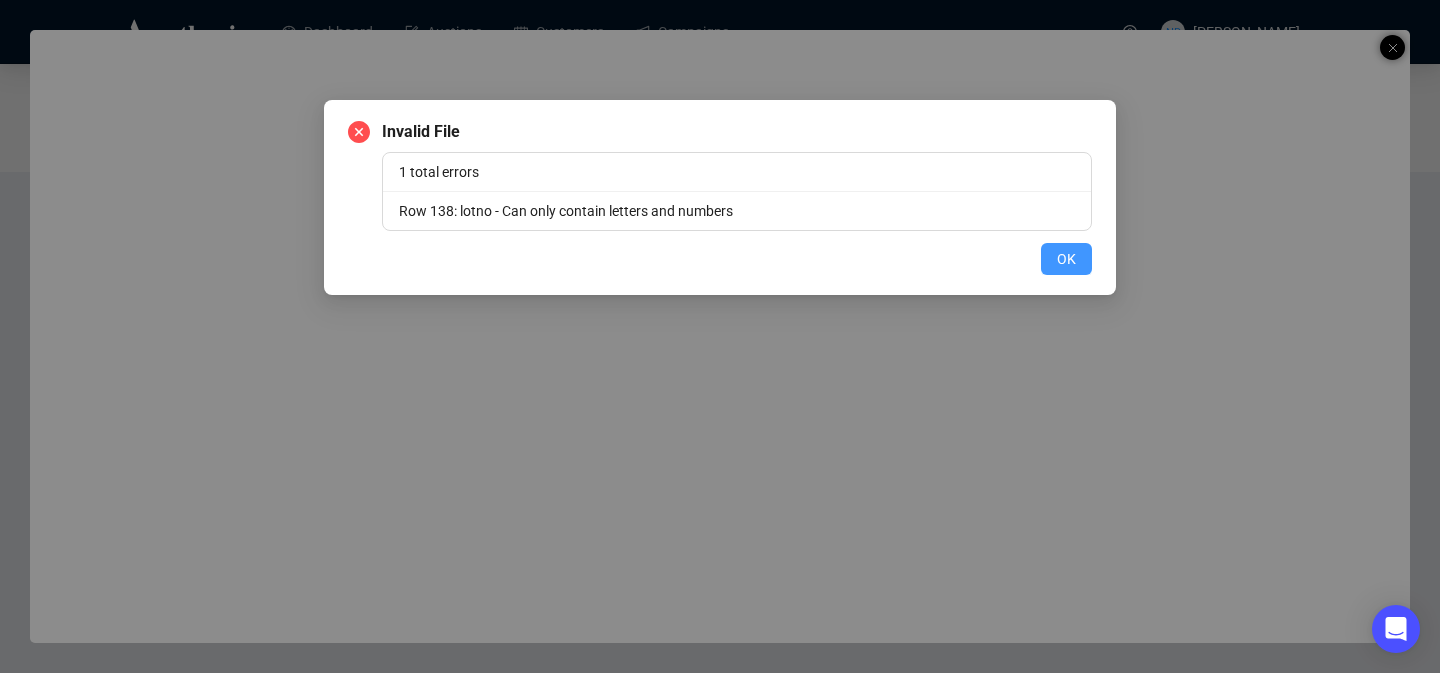 click on "OK" at bounding box center (1066, 259) 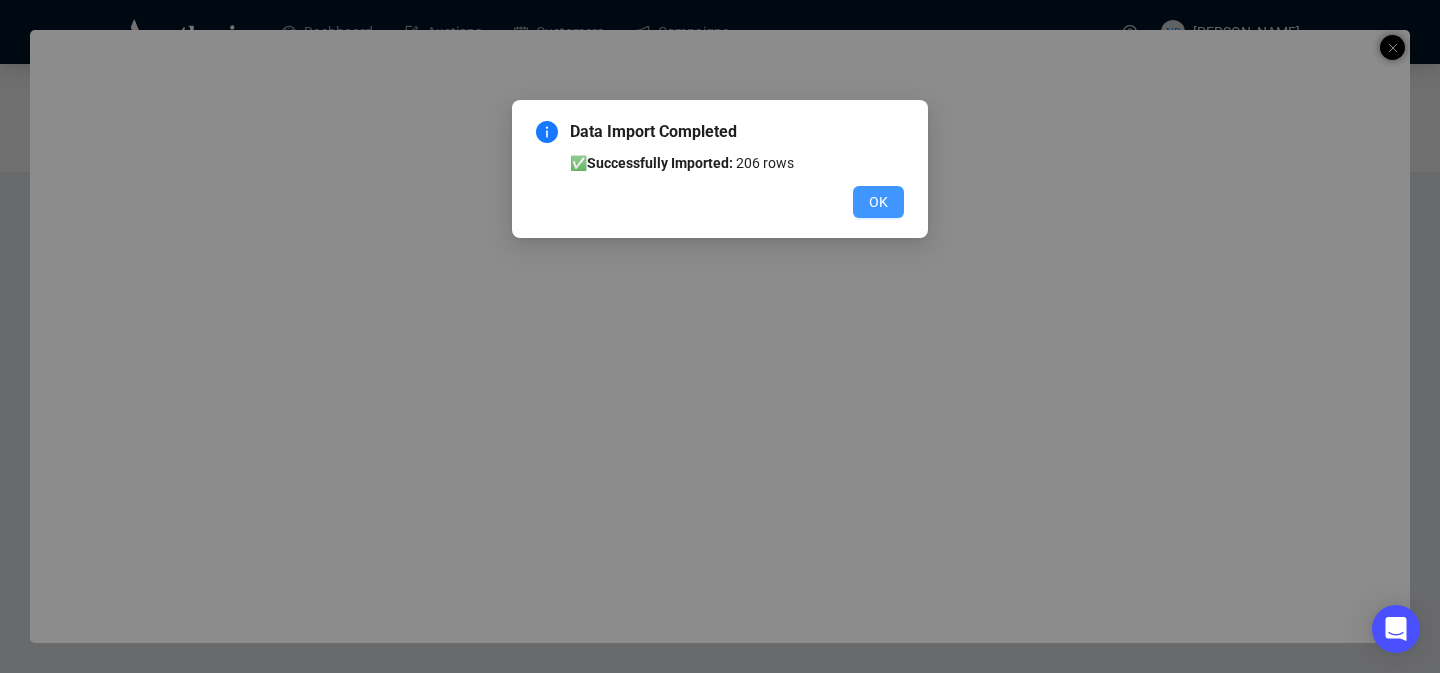 click on "OK" at bounding box center (878, 202) 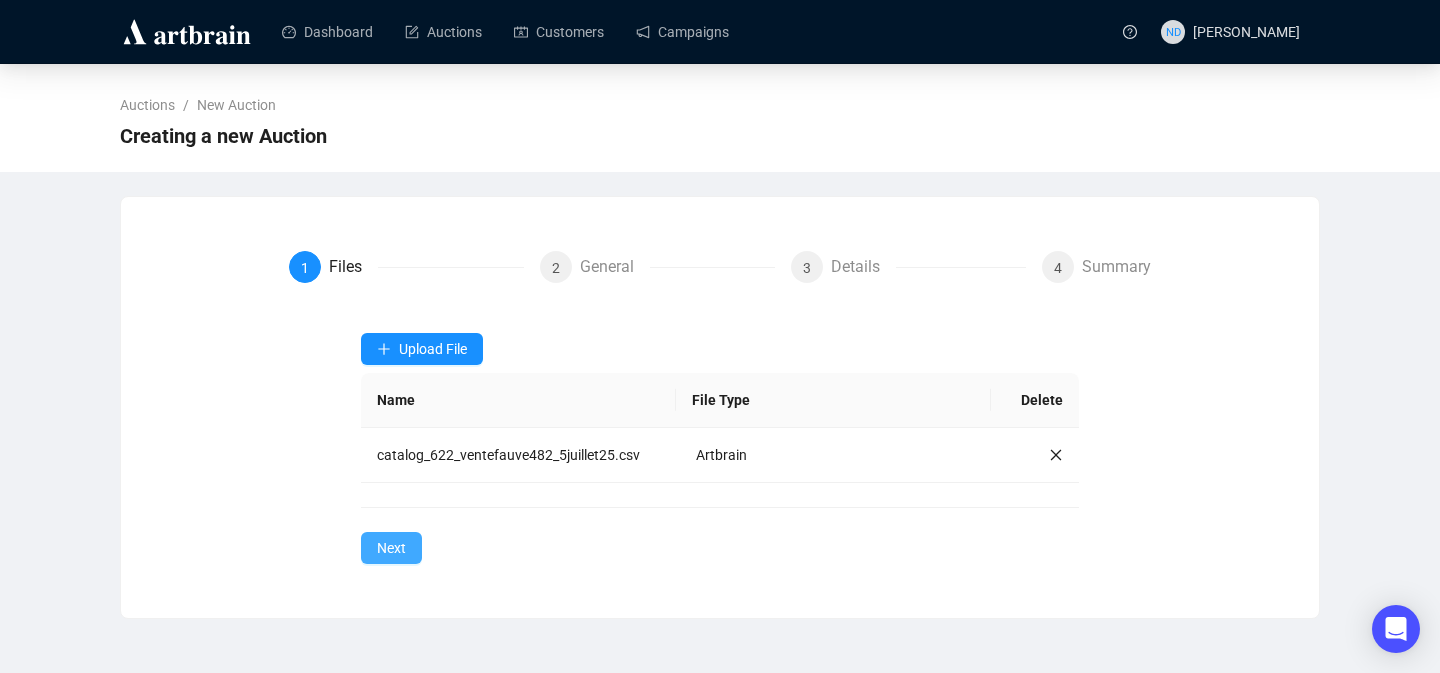 click on "Next" at bounding box center [391, 548] 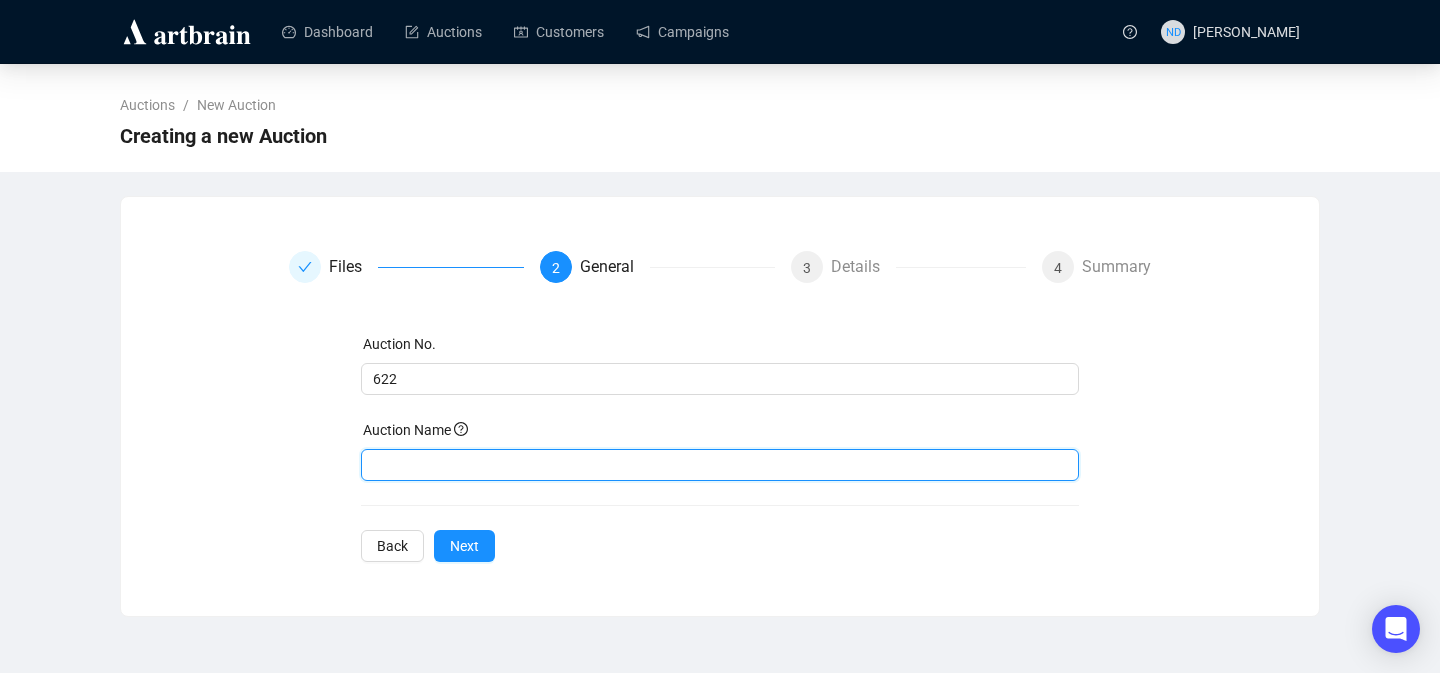 click at bounding box center [720, 465] 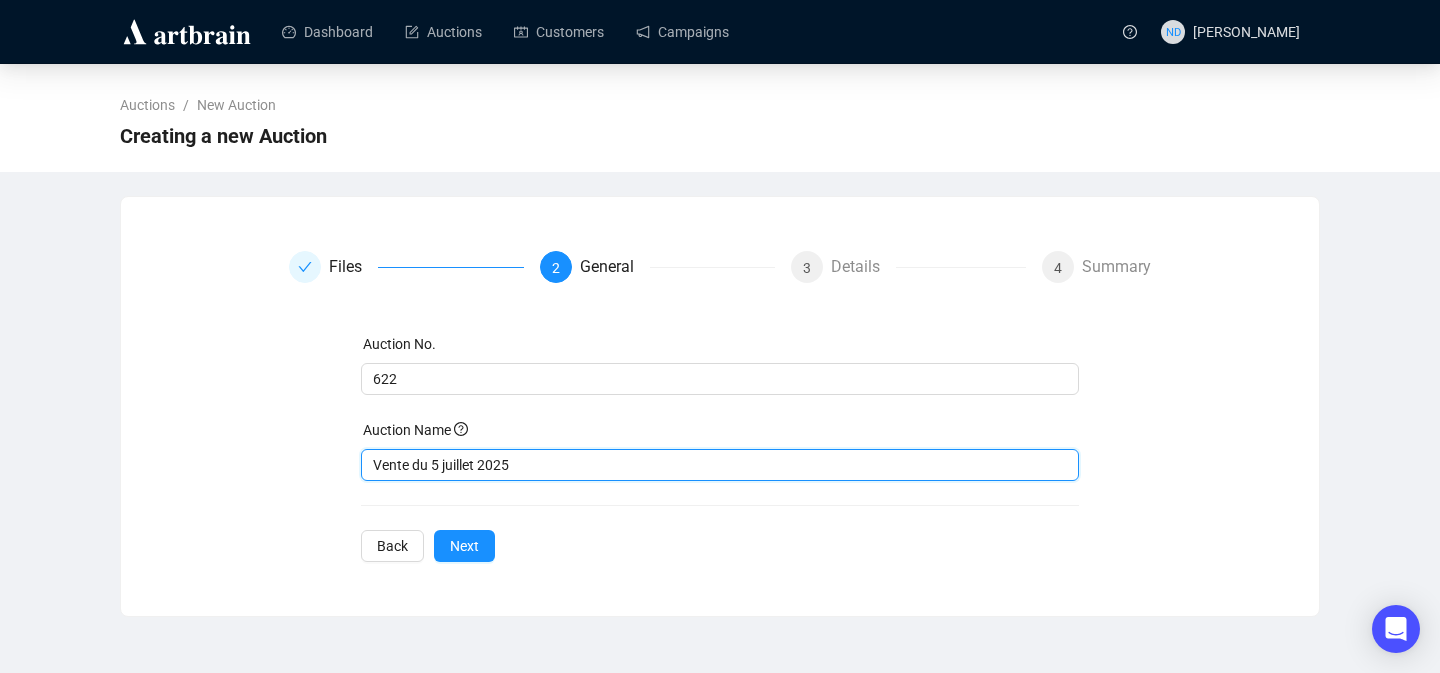 type on "Vente du 5 juillet 2025" 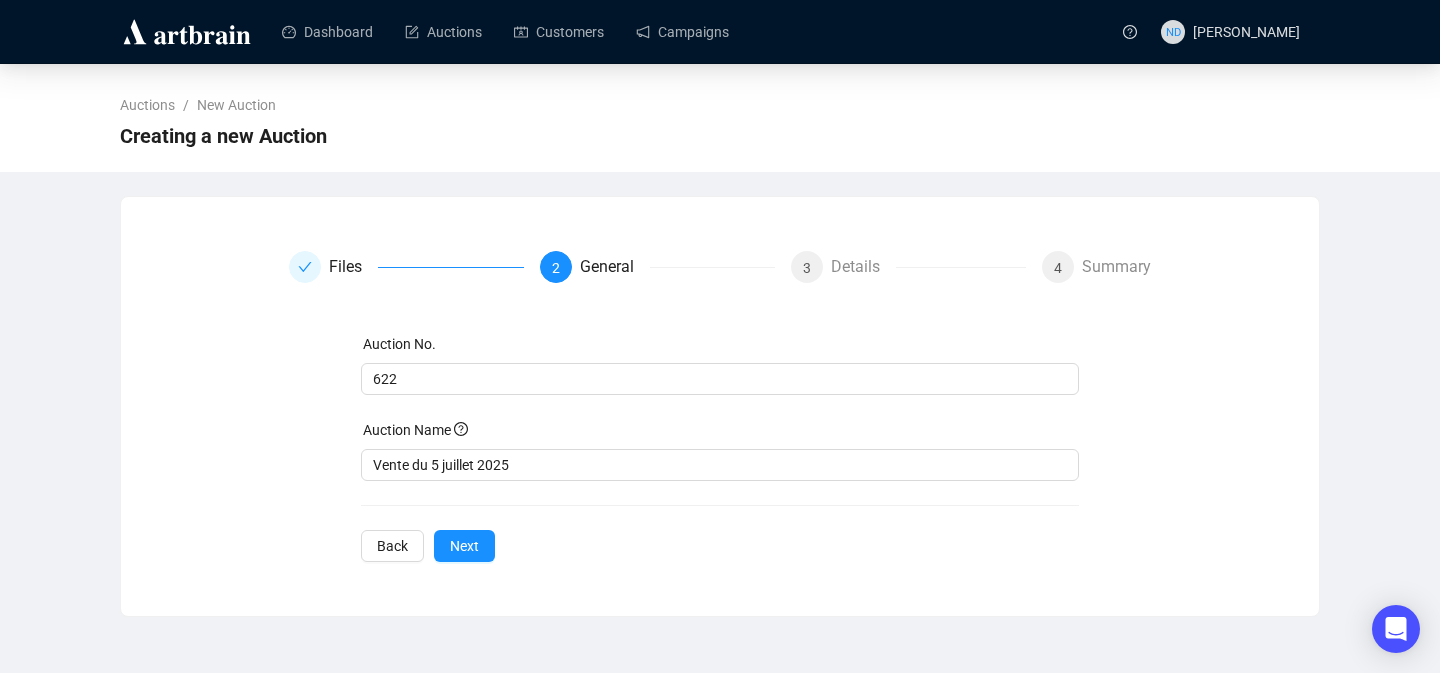 click on "Files 2 General 3 Details 4 Summary Auction No. 622   Auction Name   Vente du 5 juillet 2025 Back Next" at bounding box center [720, 406] 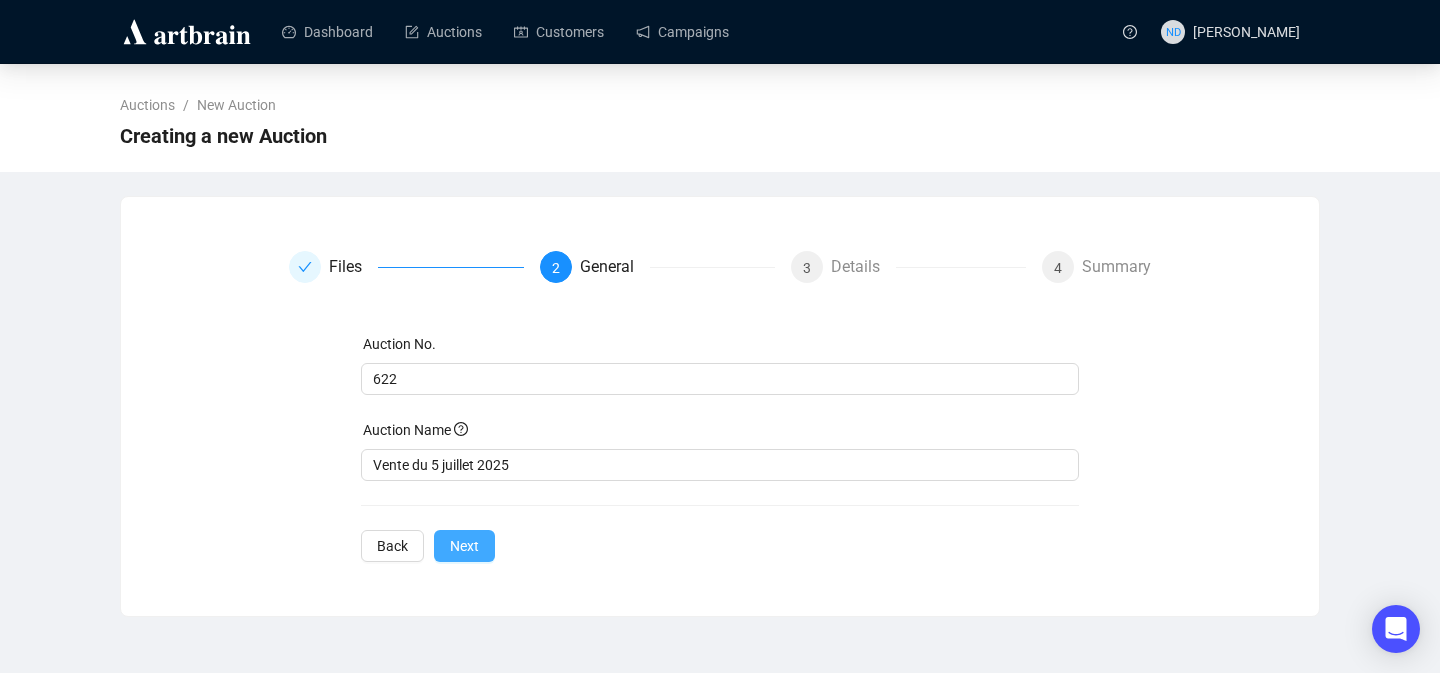 click on "Next" at bounding box center (464, 546) 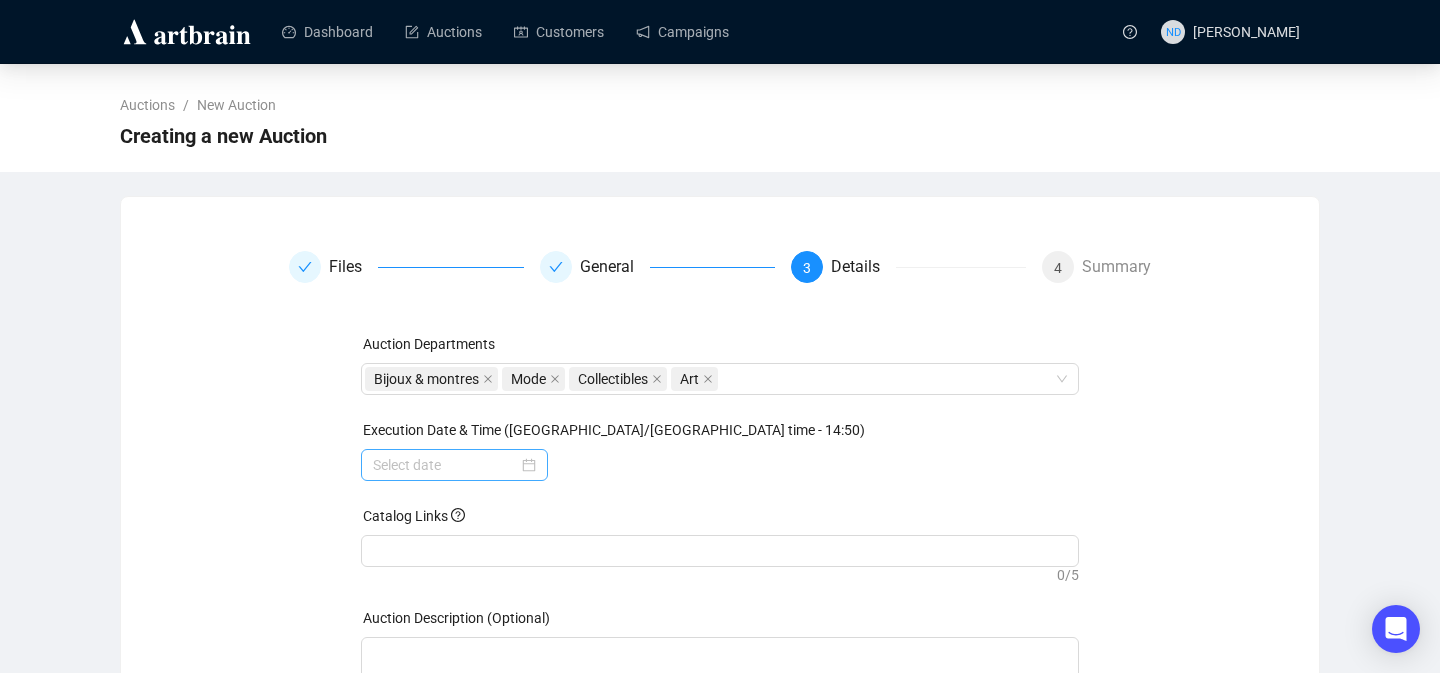 click at bounding box center [454, 465] 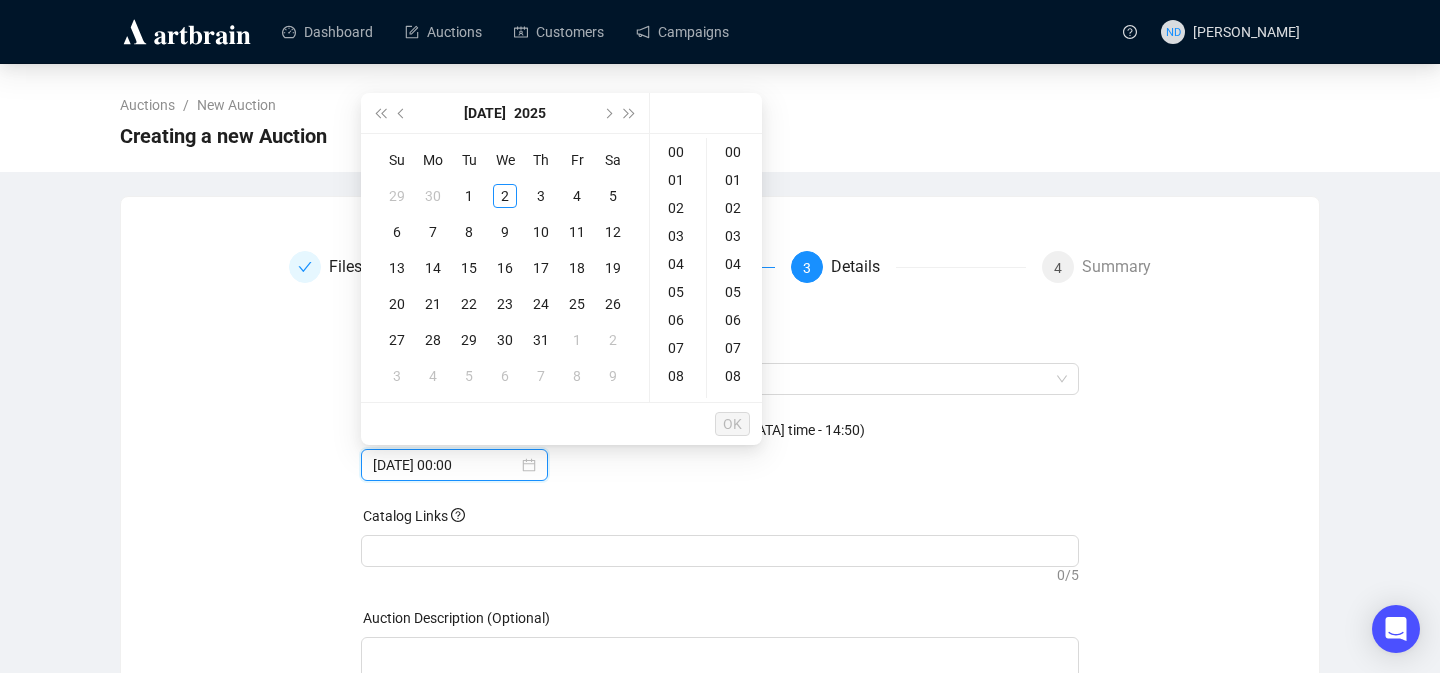 type on "[DATE] 00:00" 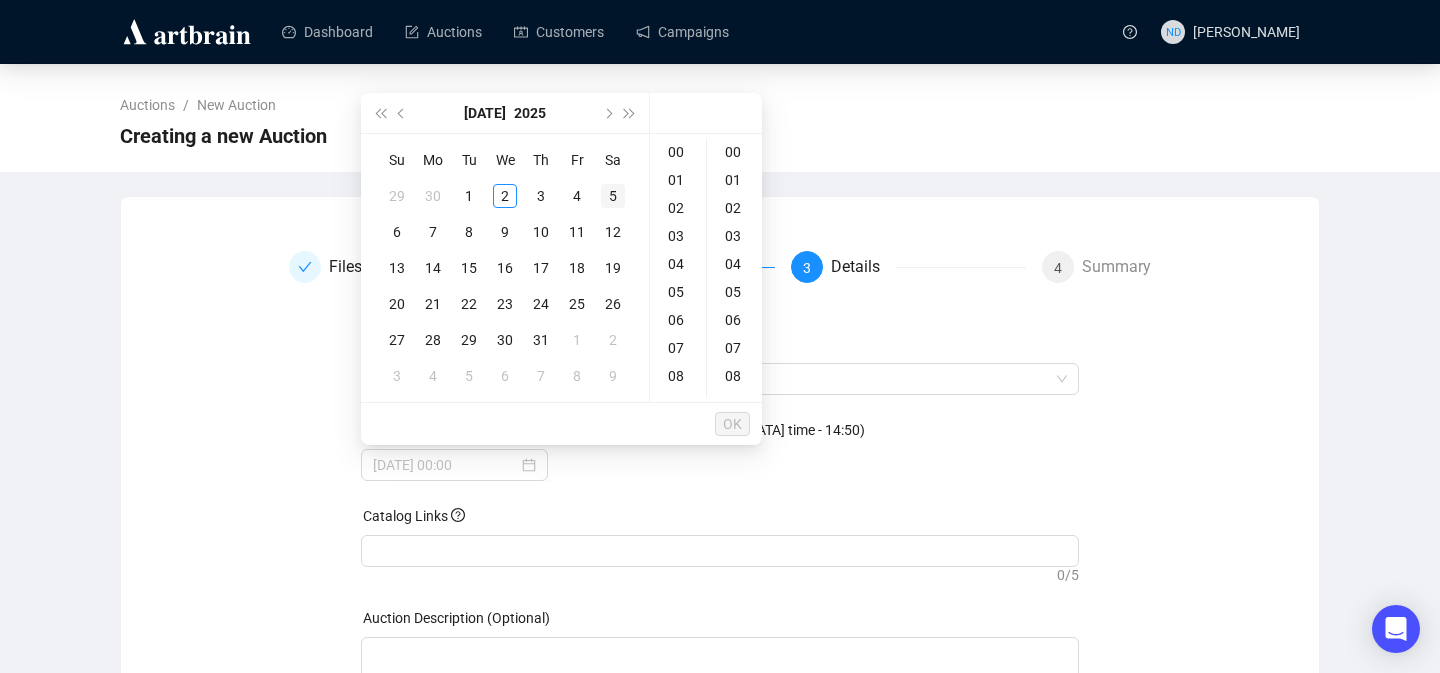 click on "5" at bounding box center [613, 196] 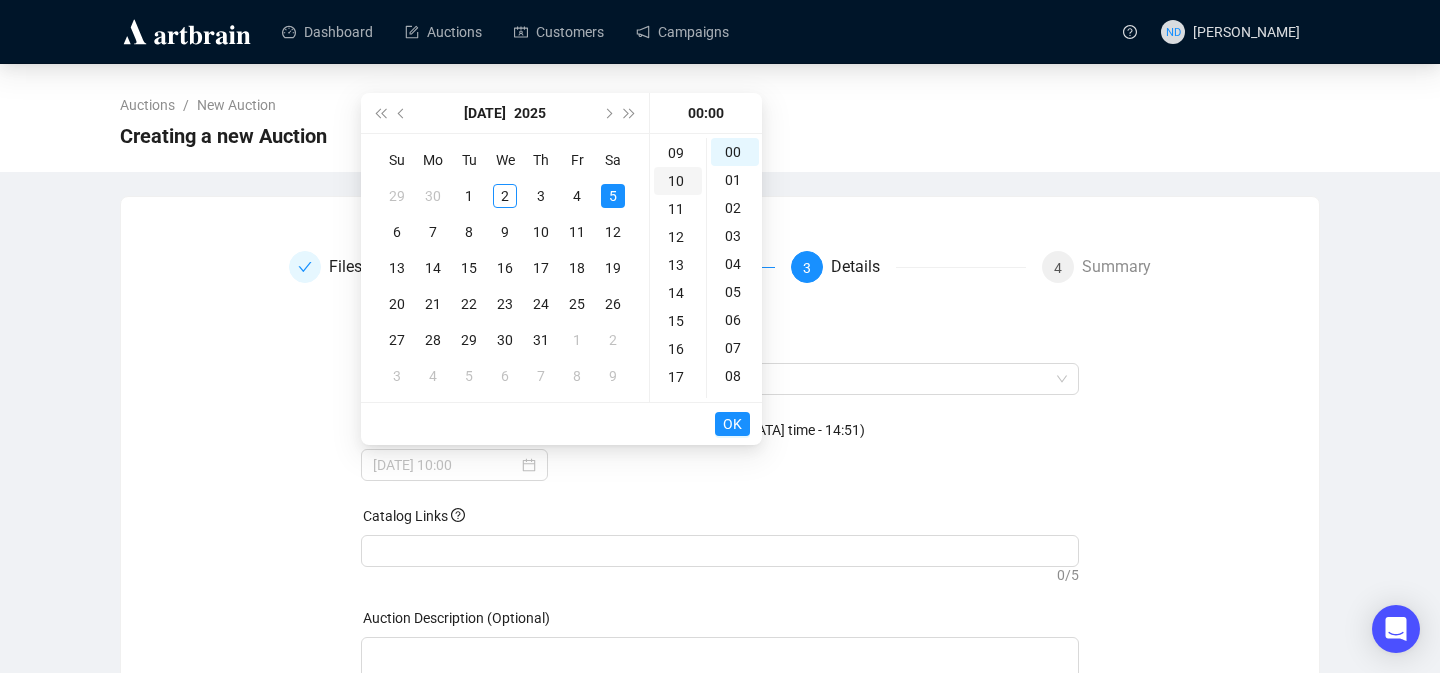 click on "10" at bounding box center (678, 181) 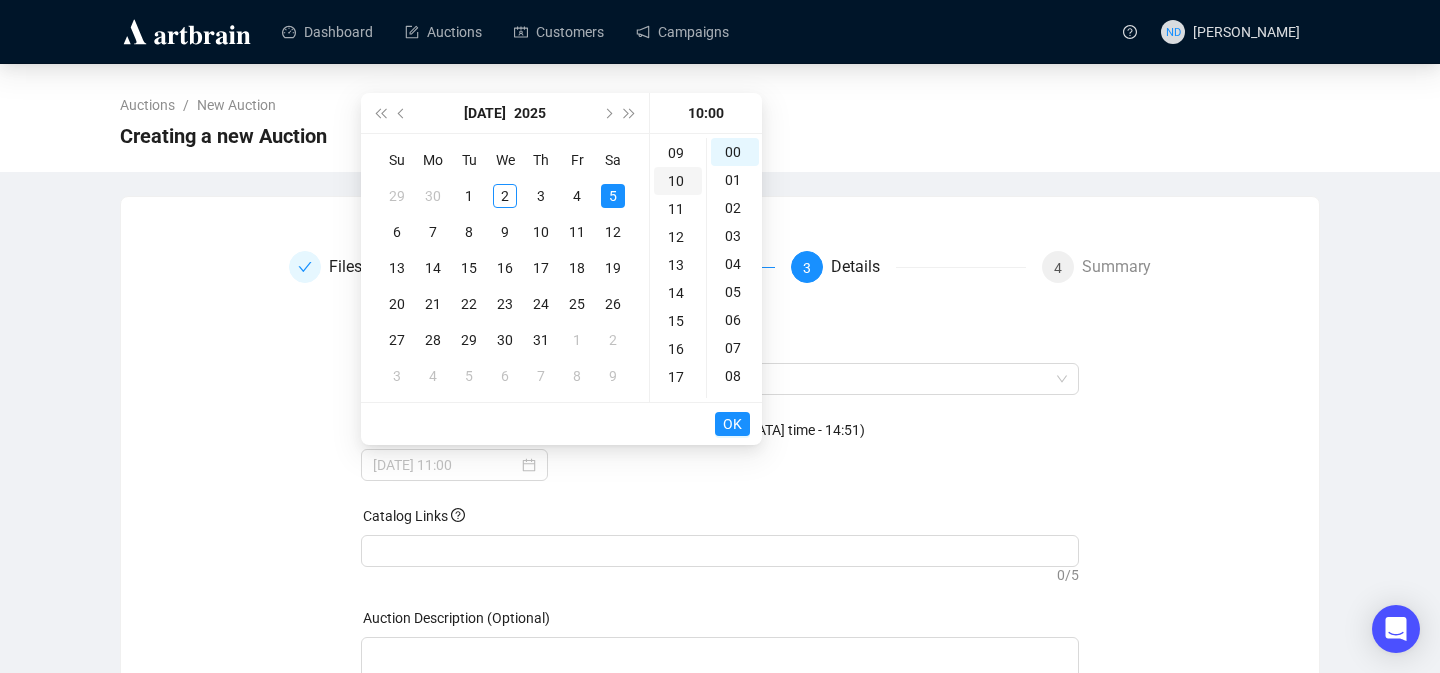 scroll, scrollTop: 280, scrollLeft: 0, axis: vertical 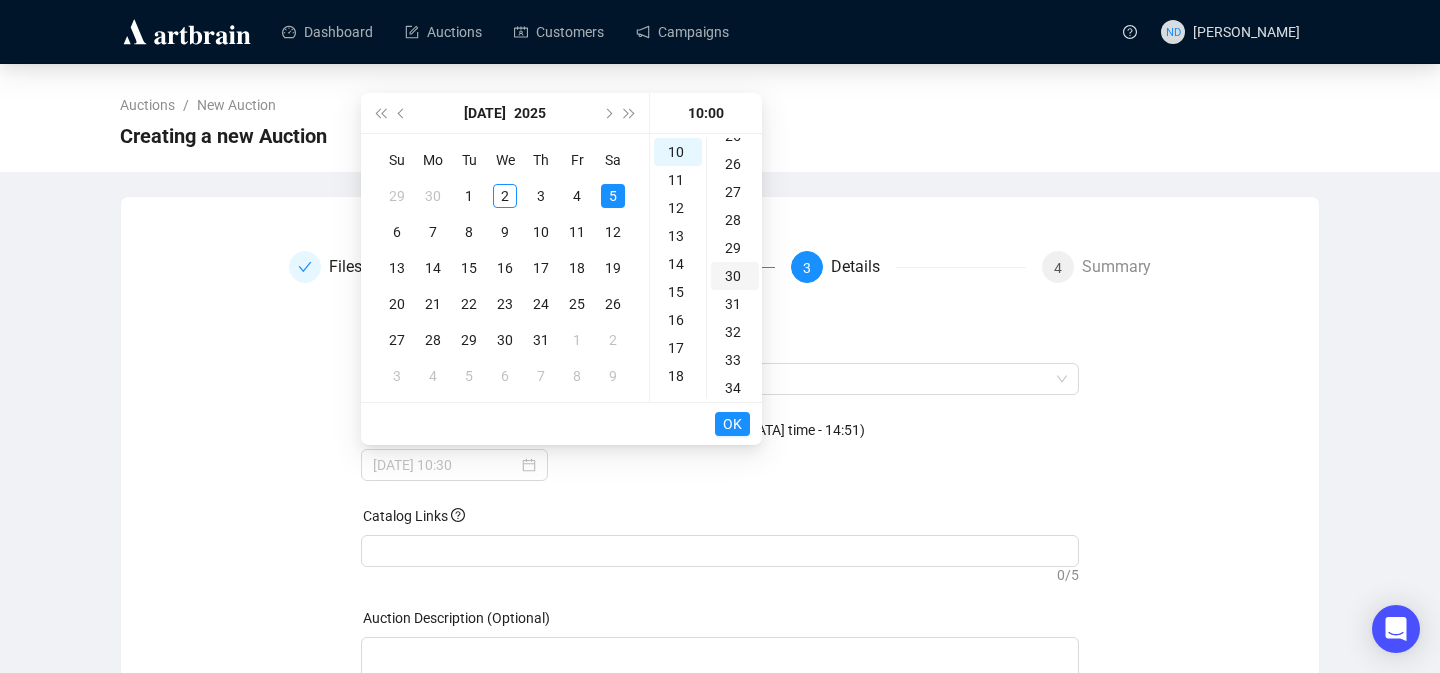 click on "30" at bounding box center [735, 276] 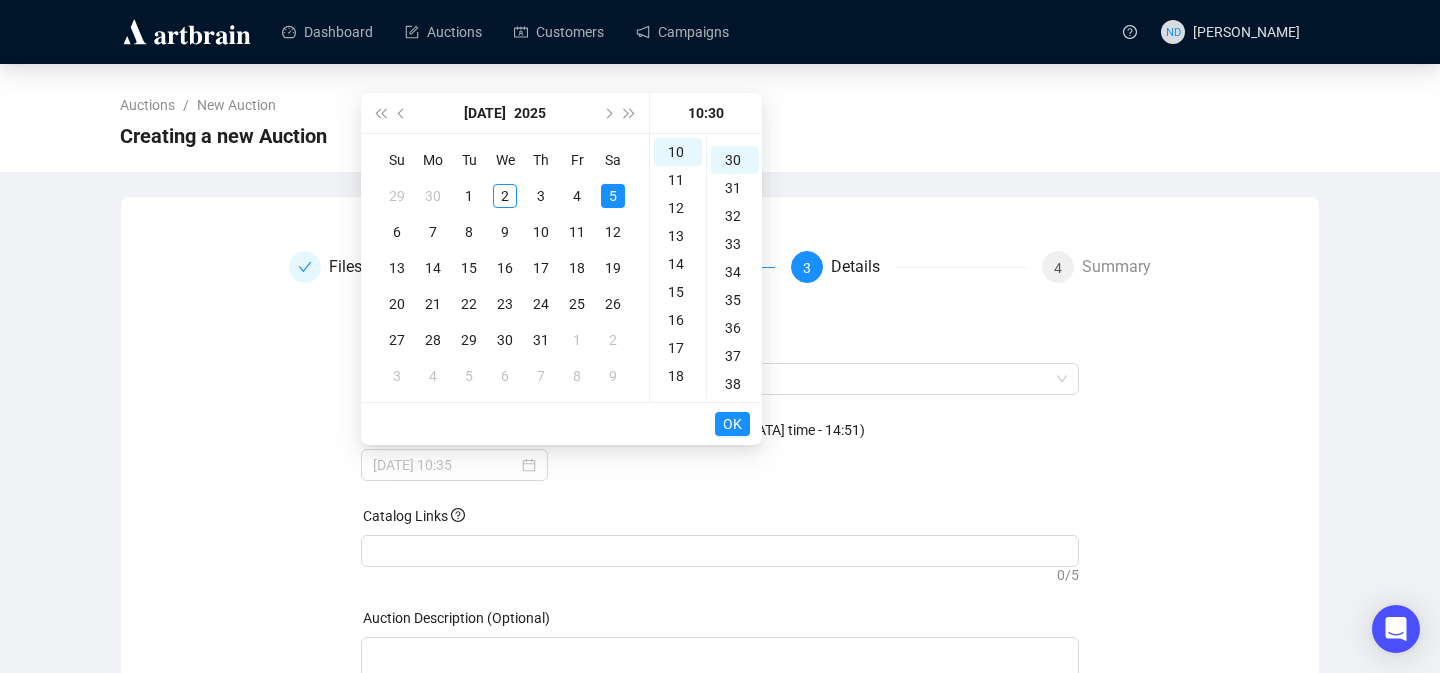 scroll, scrollTop: 840, scrollLeft: 0, axis: vertical 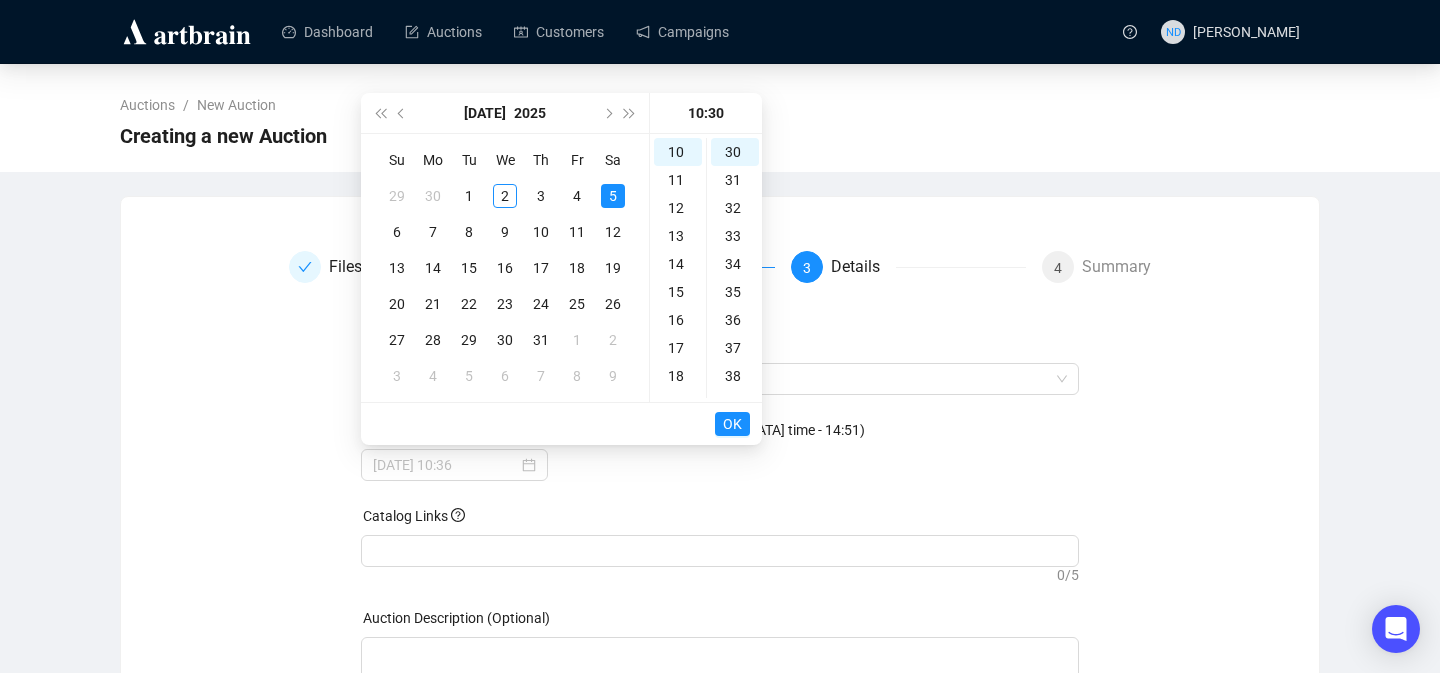 type on "[DATE] 10:30" 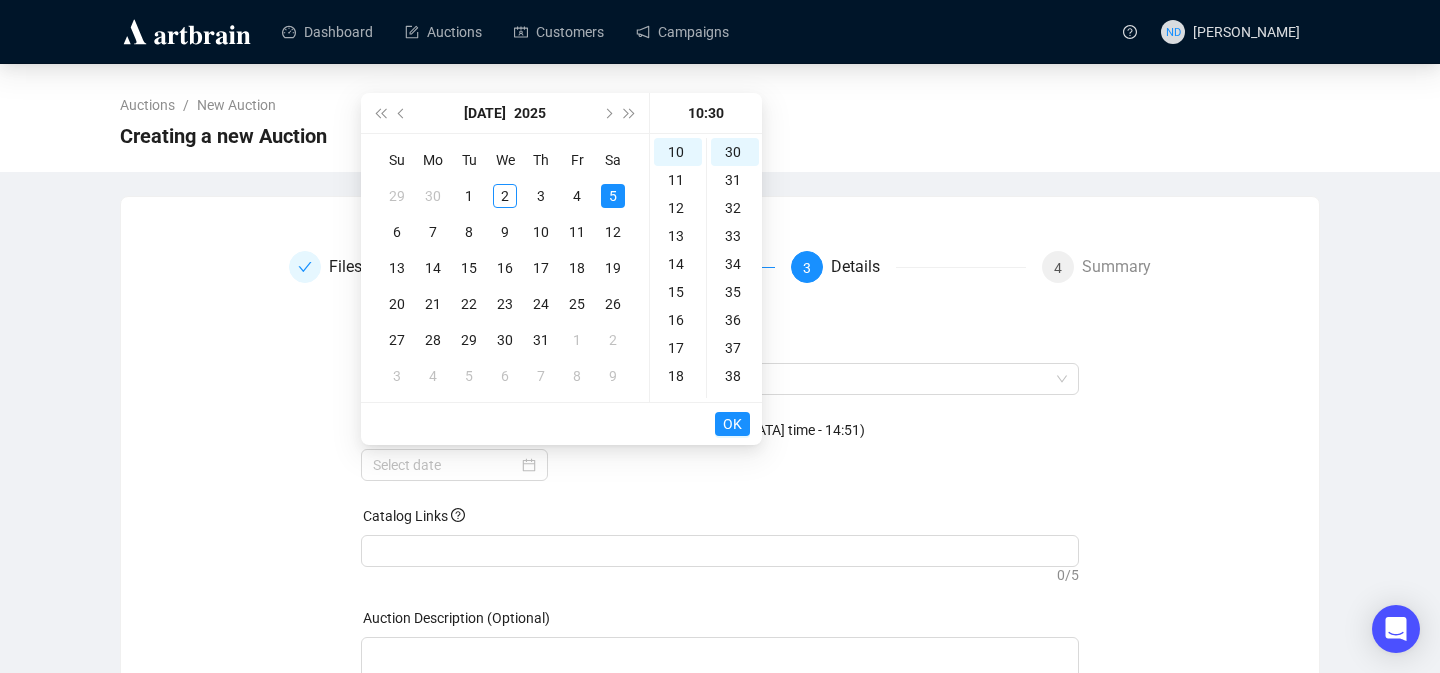 click on "Catalog Links" at bounding box center [720, 520] 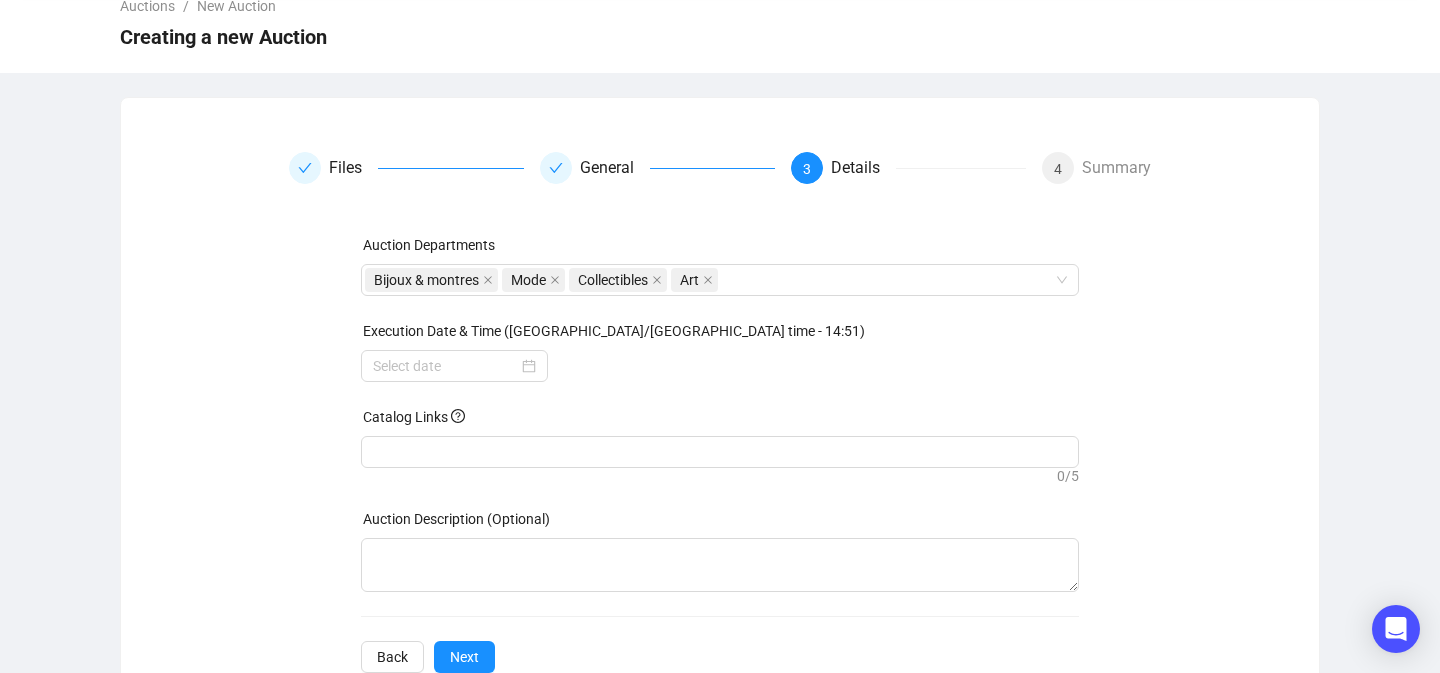 scroll, scrollTop: 154, scrollLeft: 0, axis: vertical 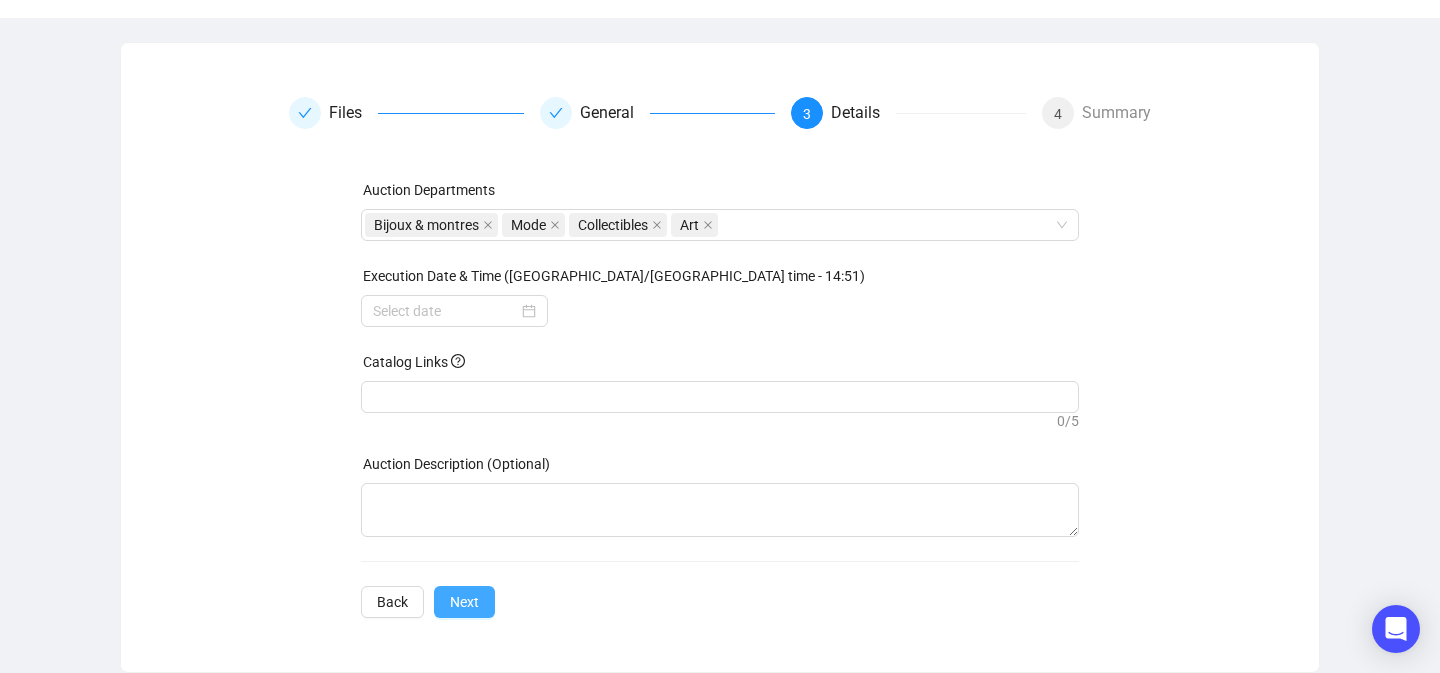 click on "Next" at bounding box center (464, 602) 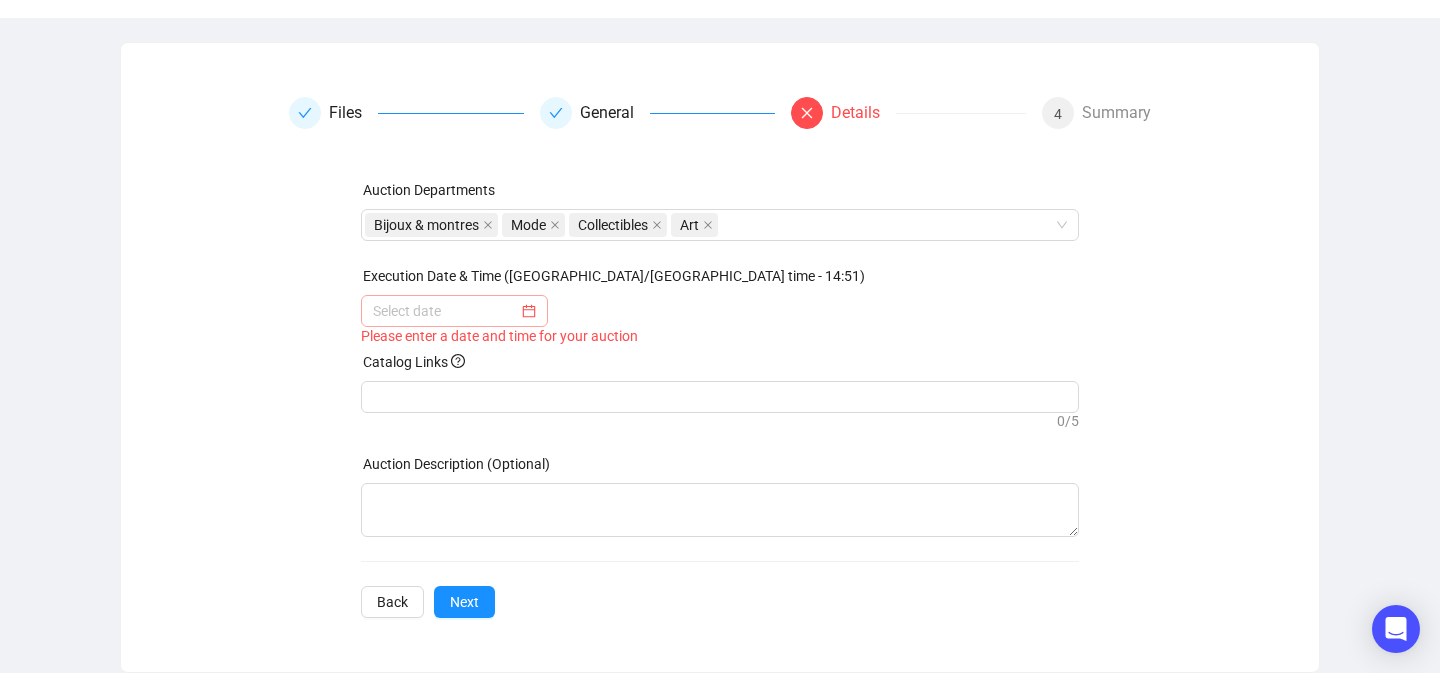 click at bounding box center (454, 311) 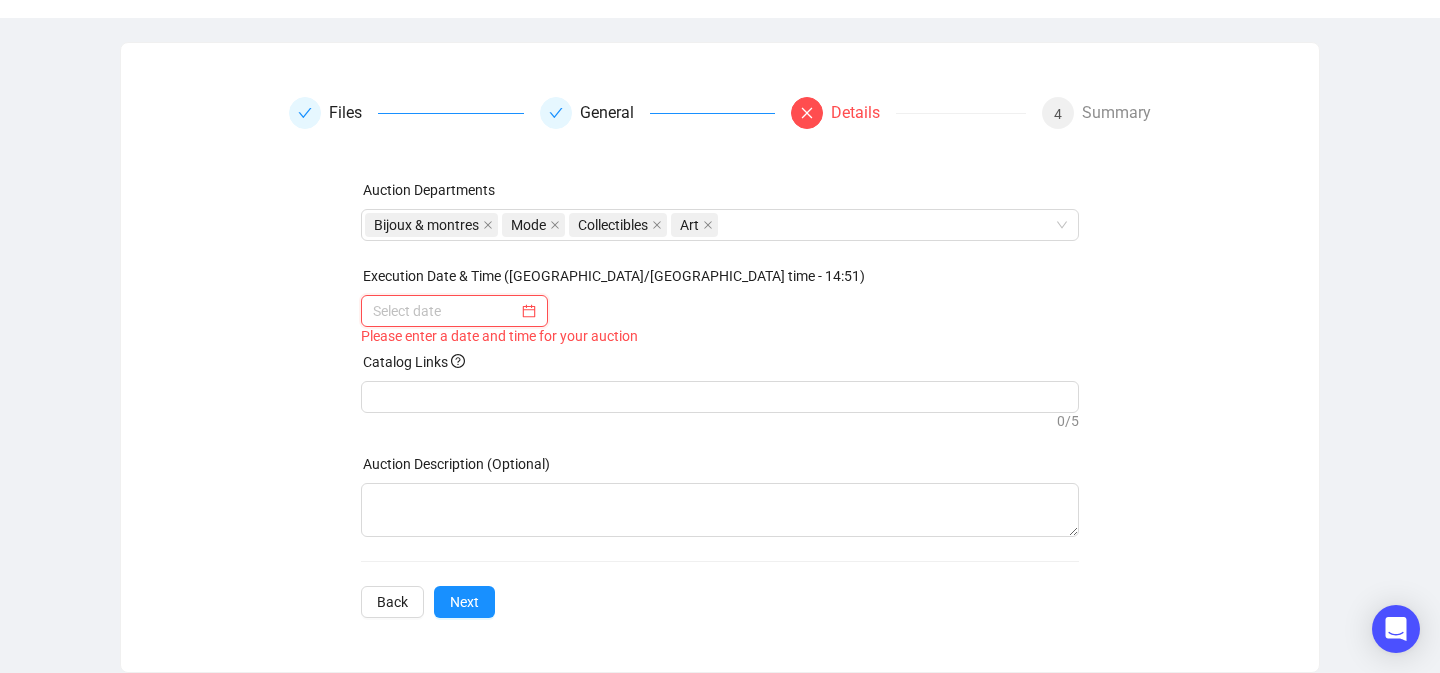 scroll, scrollTop: 1, scrollLeft: 0, axis: vertical 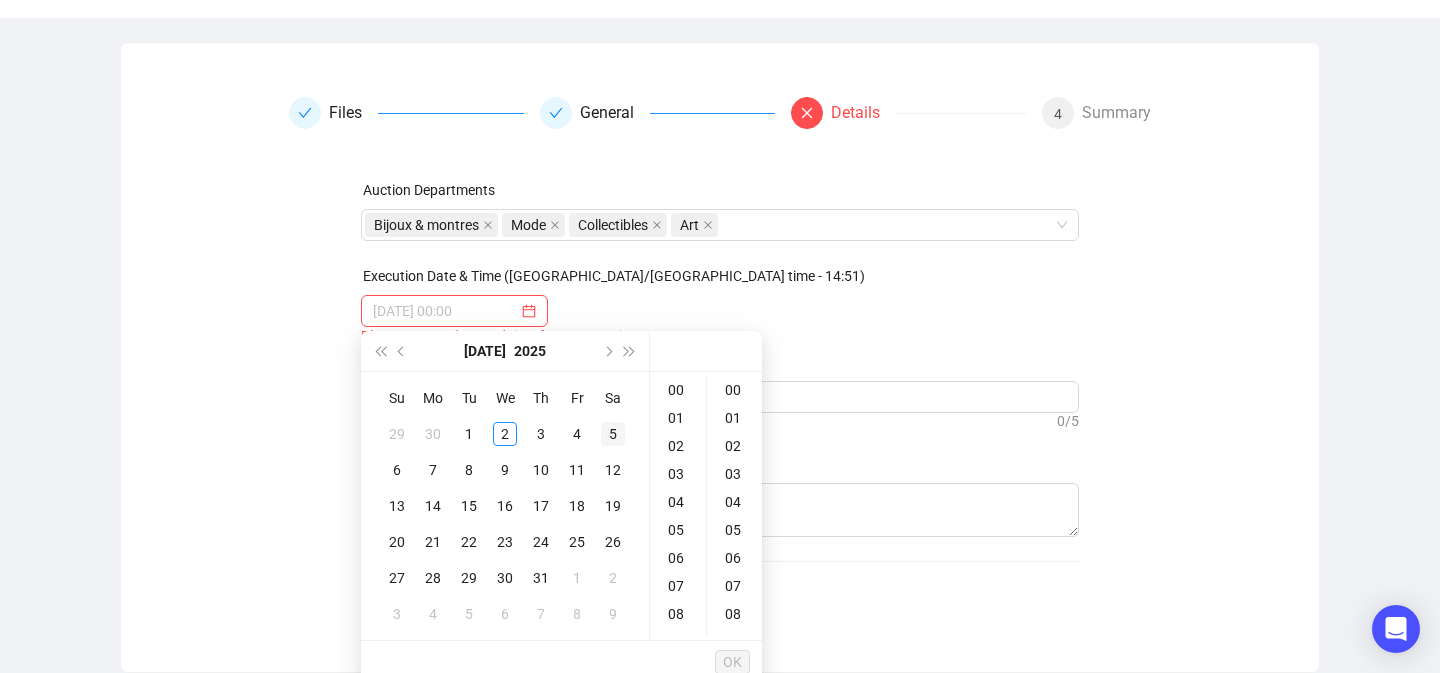 click on "5" at bounding box center [613, 434] 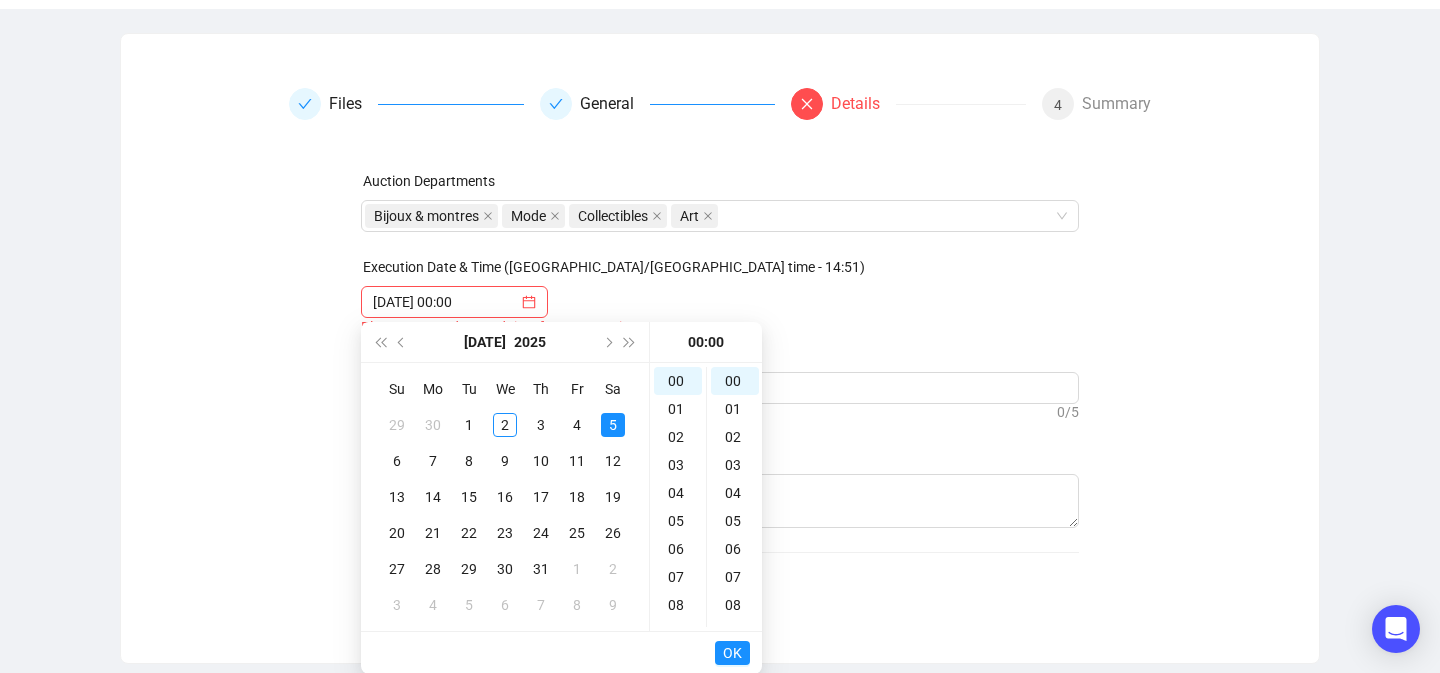 scroll, scrollTop: 164, scrollLeft: 0, axis: vertical 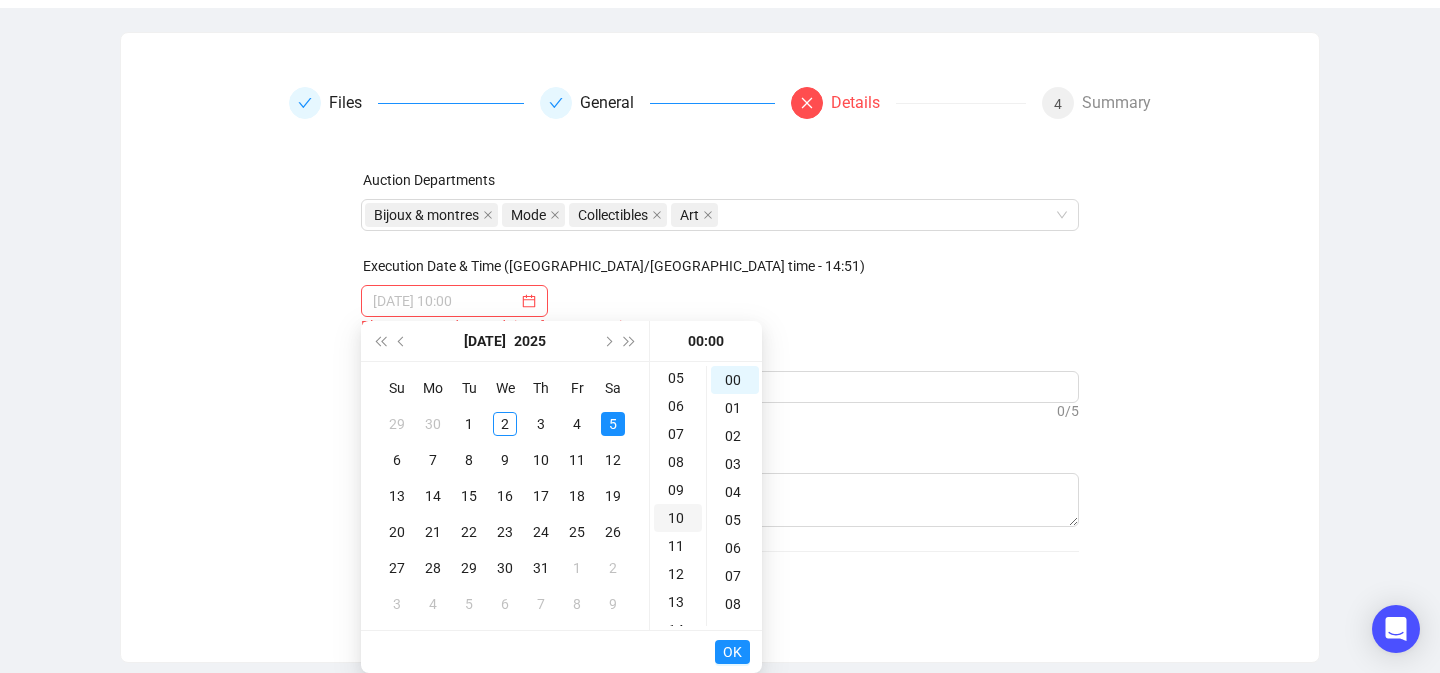 click on "10" at bounding box center [678, 518] 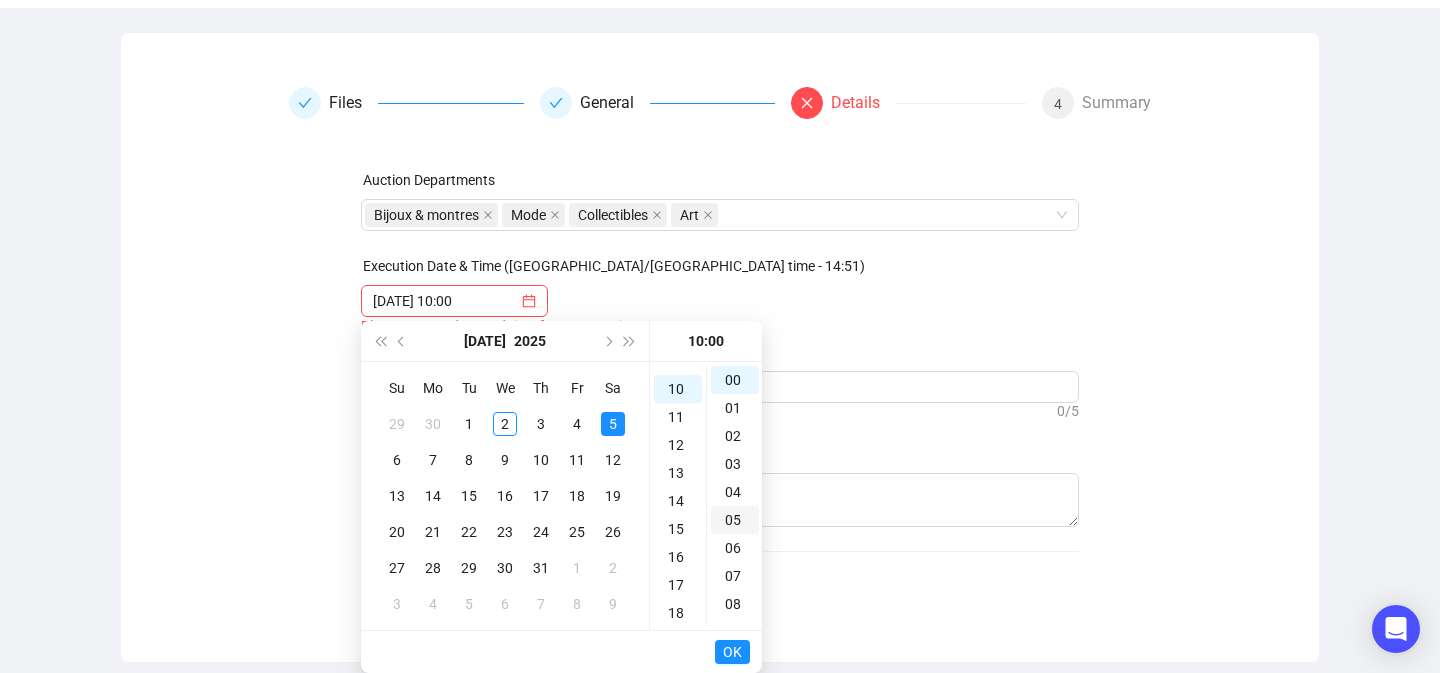scroll, scrollTop: 280, scrollLeft: 0, axis: vertical 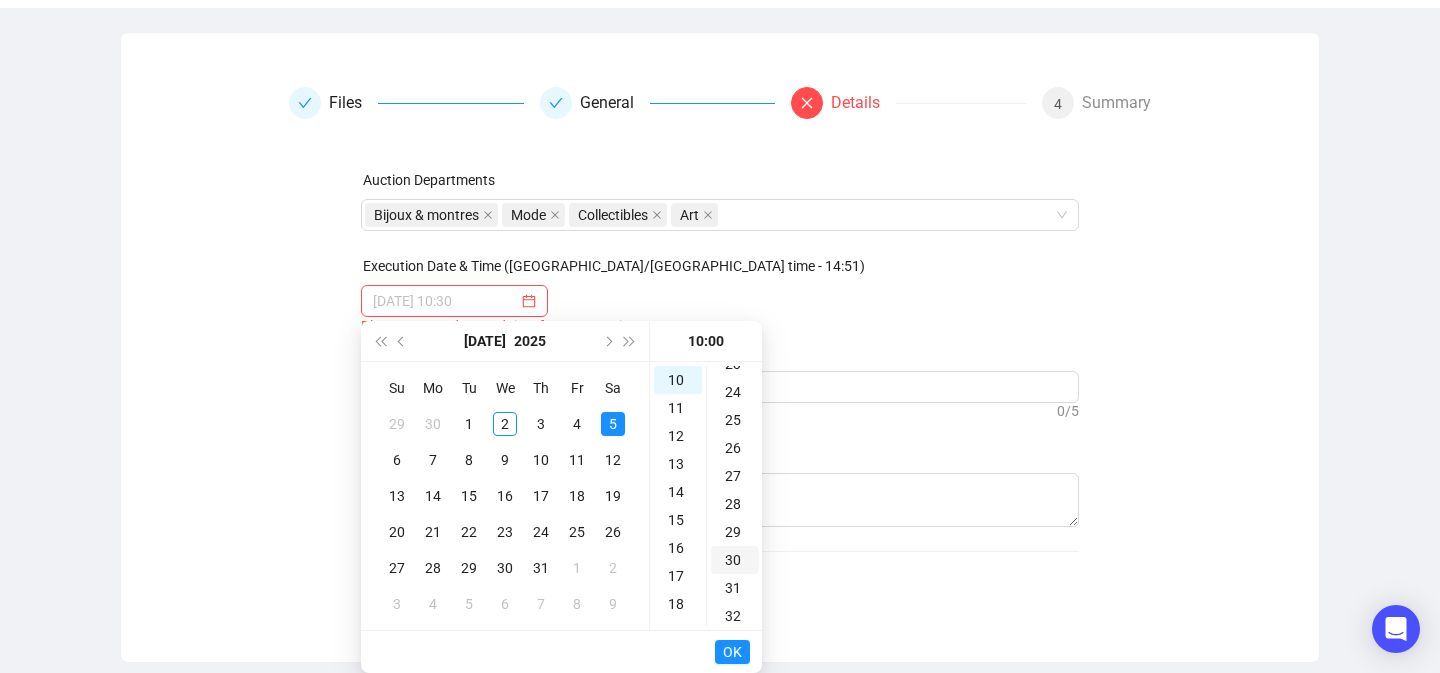 click on "30" at bounding box center (735, 560) 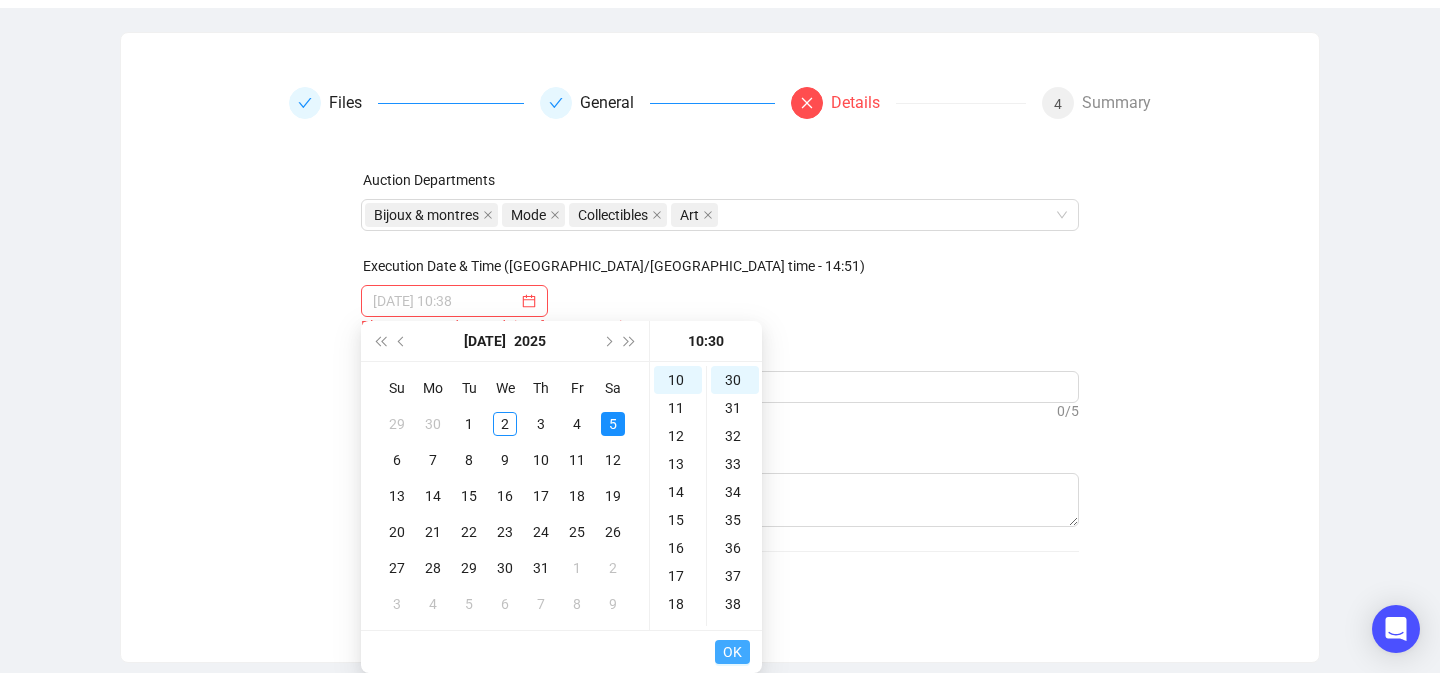 type on "[DATE] 10:30" 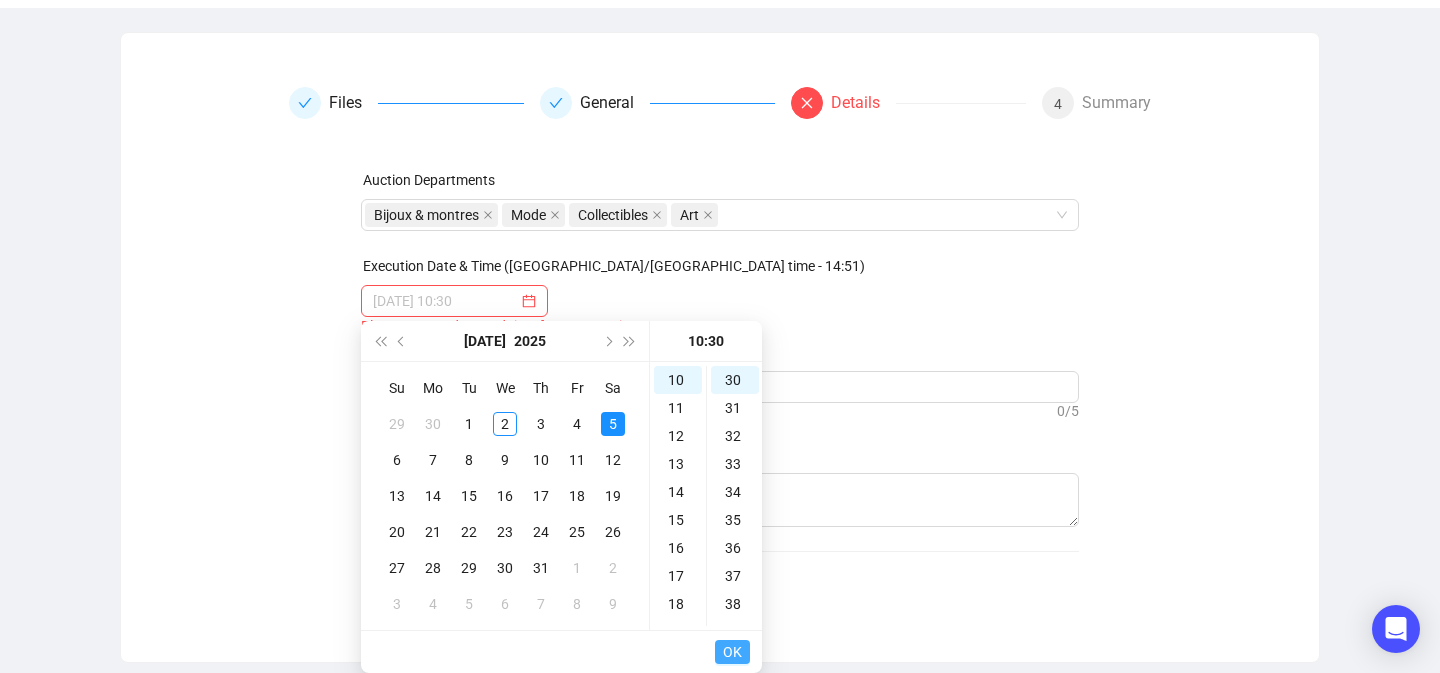 scroll, scrollTop: 840, scrollLeft: 0, axis: vertical 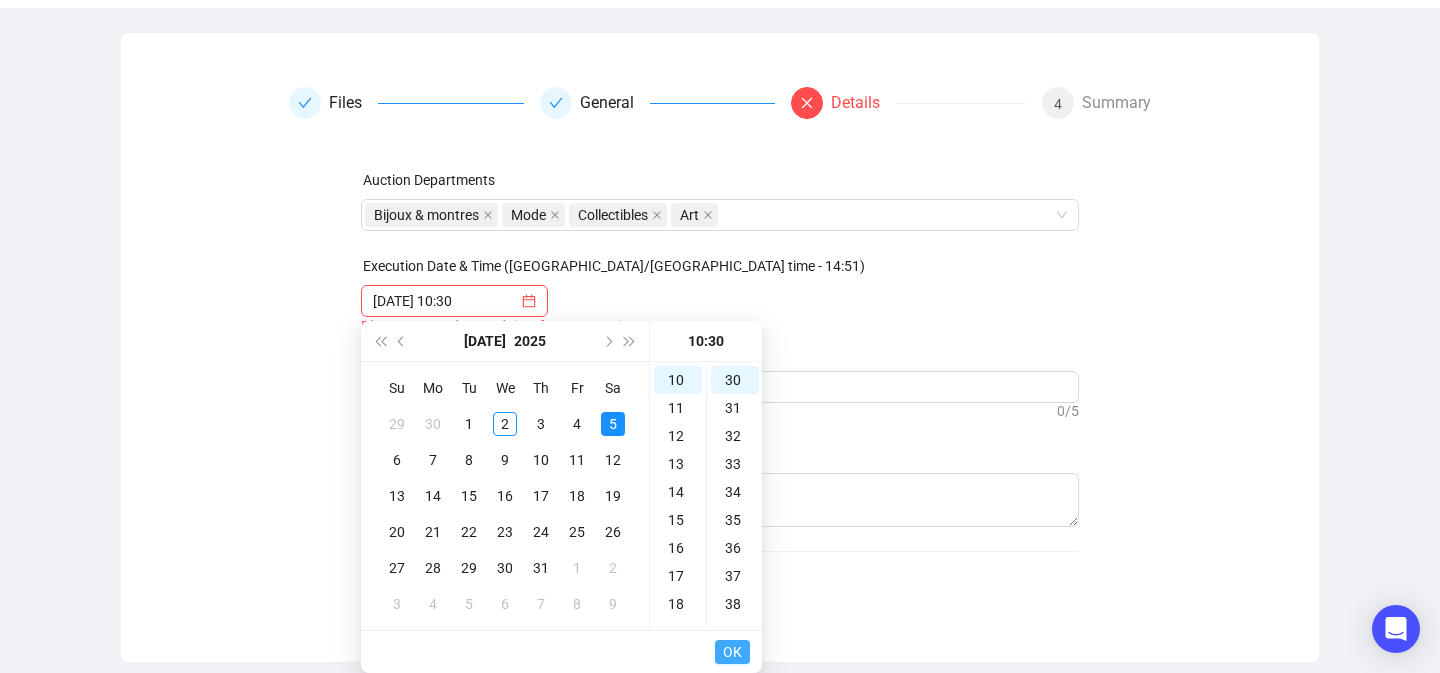 click on "OK" at bounding box center (732, 652) 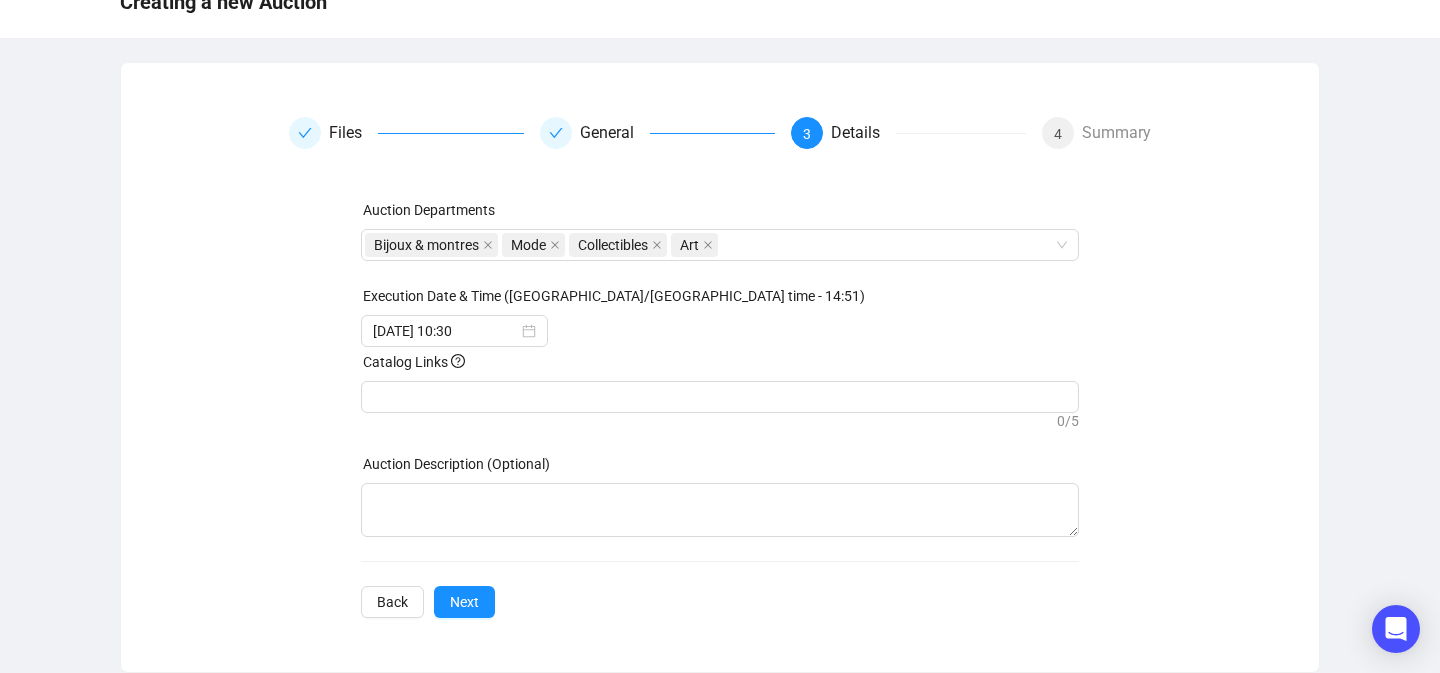 scroll, scrollTop: 134, scrollLeft: 0, axis: vertical 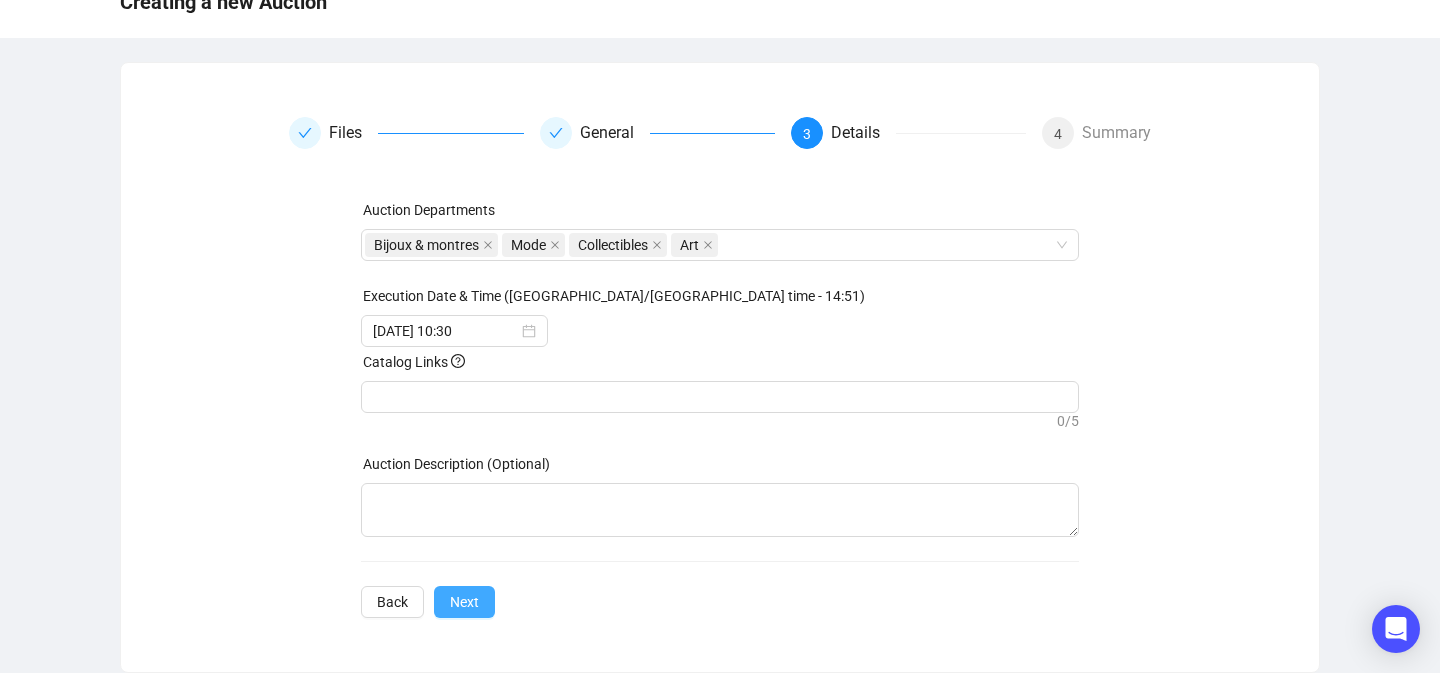 click on "Next" at bounding box center (464, 602) 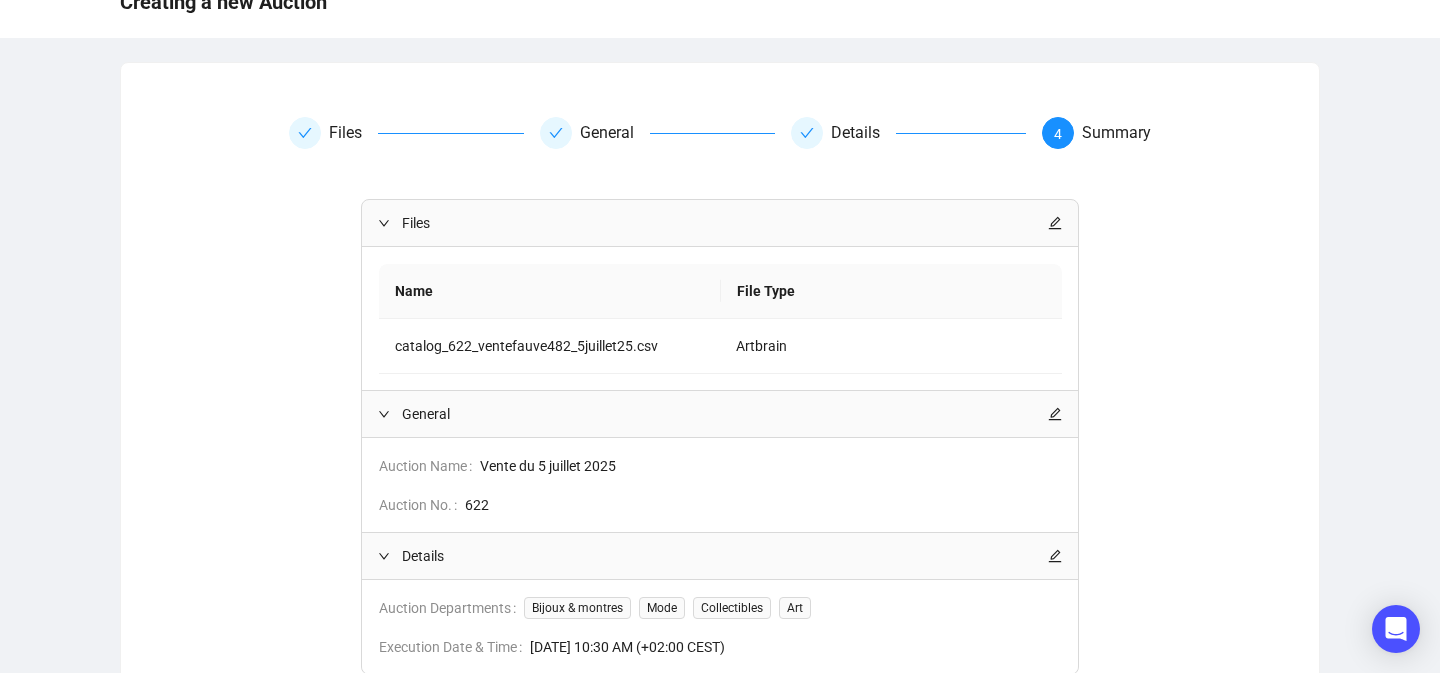 scroll, scrollTop: 298, scrollLeft: 0, axis: vertical 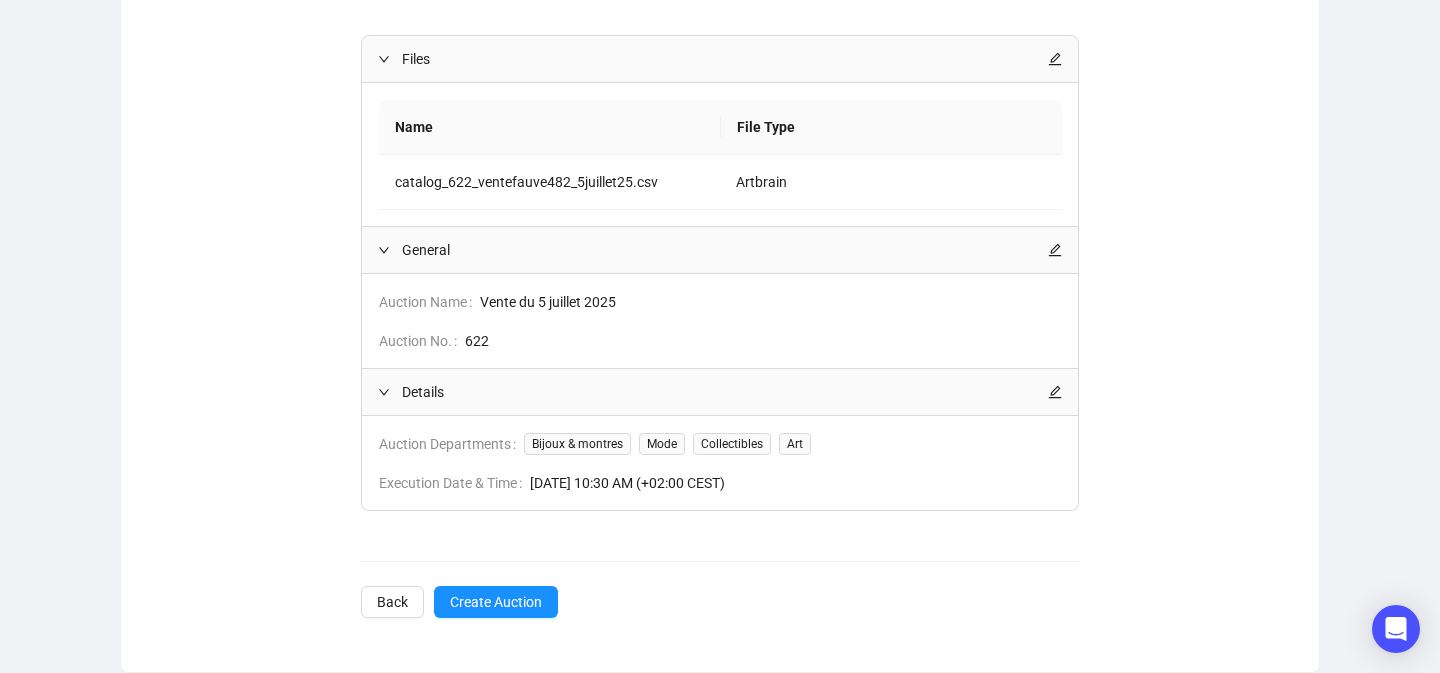 click on "Files Name File Type     catalog_622_ventefauve482_5juillet25.csv Artbrain General Auction Name Vente du 5 juillet 2025 Auction No. 622 Details Auction Departments Bijoux & montres Mode Collectibles Art Execution Date & Time [DATE] 10:30 AM (+02:00 CEST) Back Create Auction" at bounding box center [720, 326] 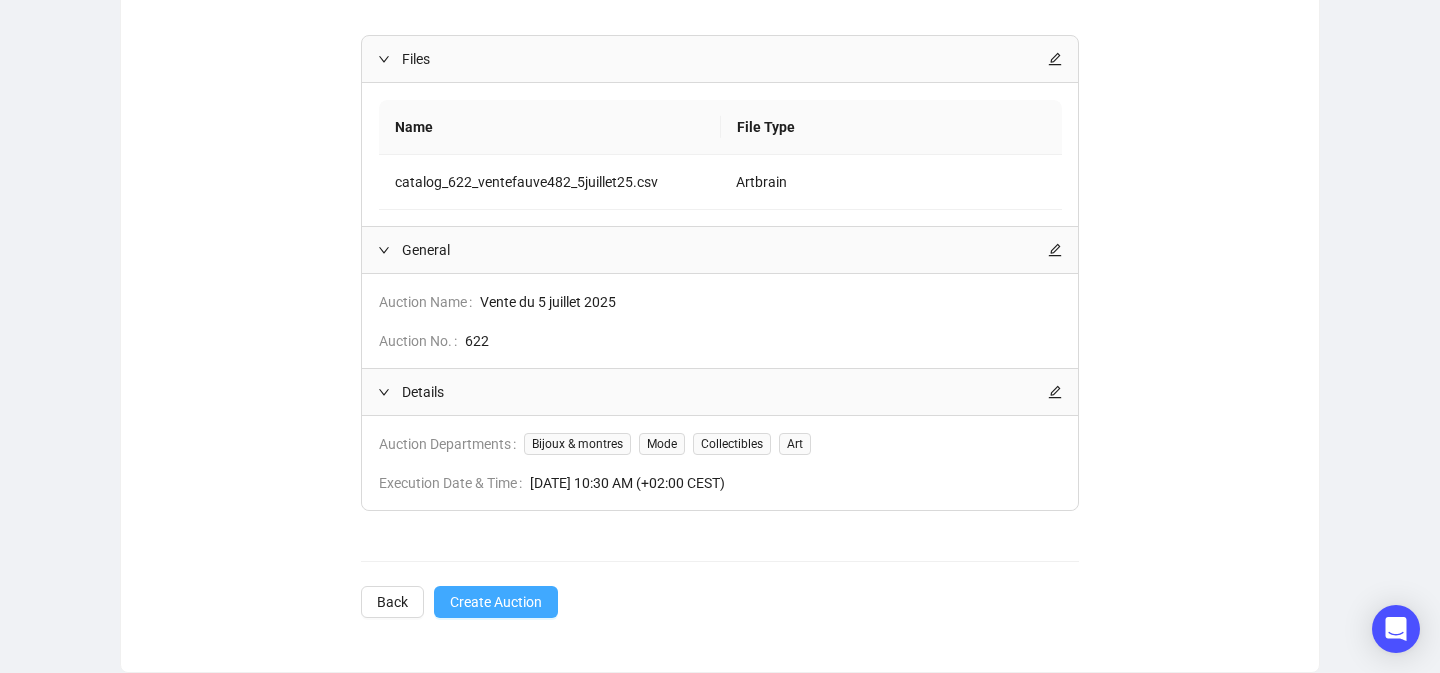 click on "Create Auction" at bounding box center (496, 602) 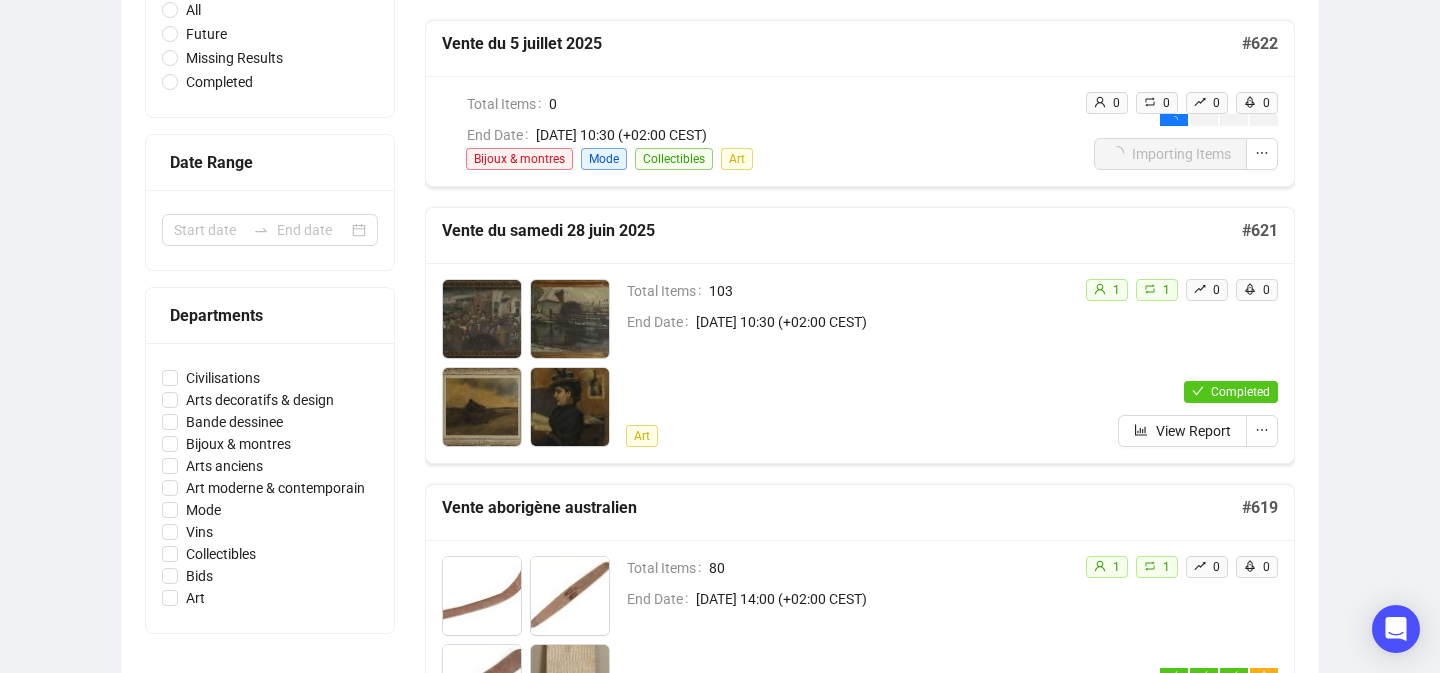 scroll, scrollTop: 0, scrollLeft: 0, axis: both 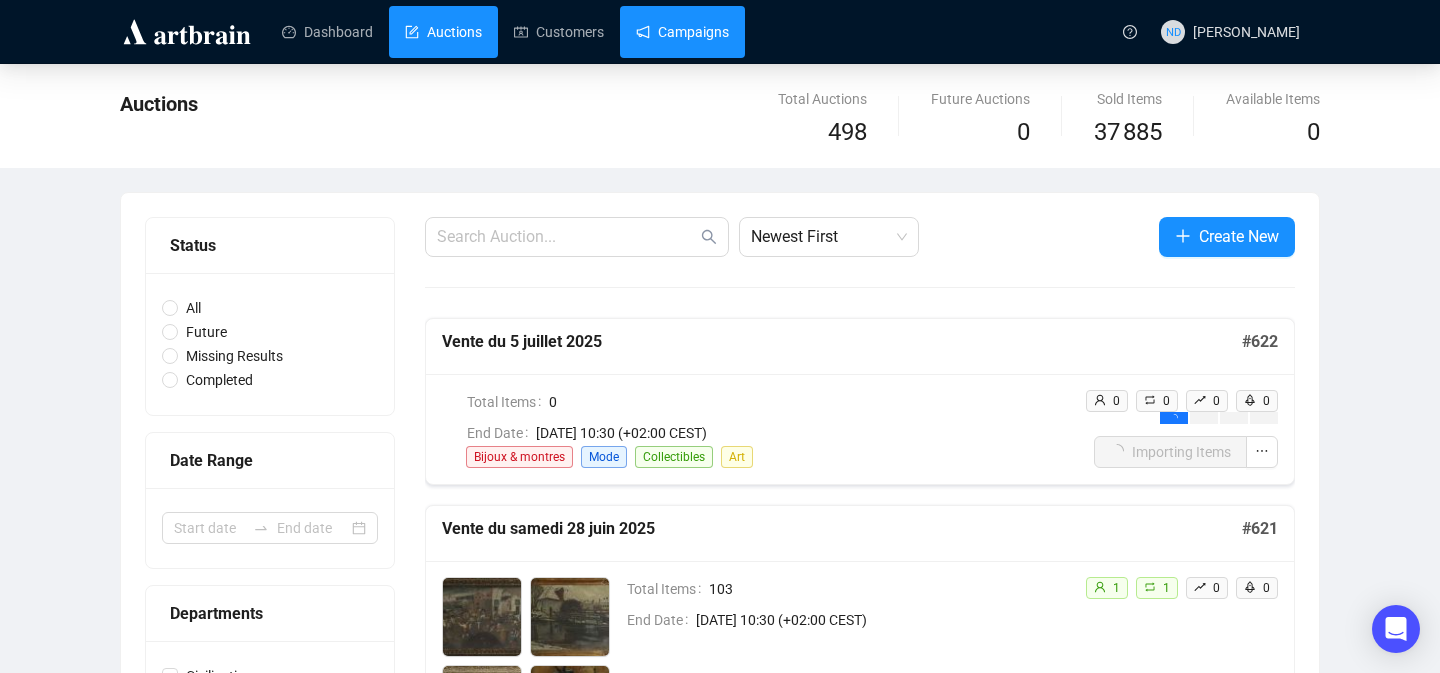 click on "Campaigns" at bounding box center (682, 32) 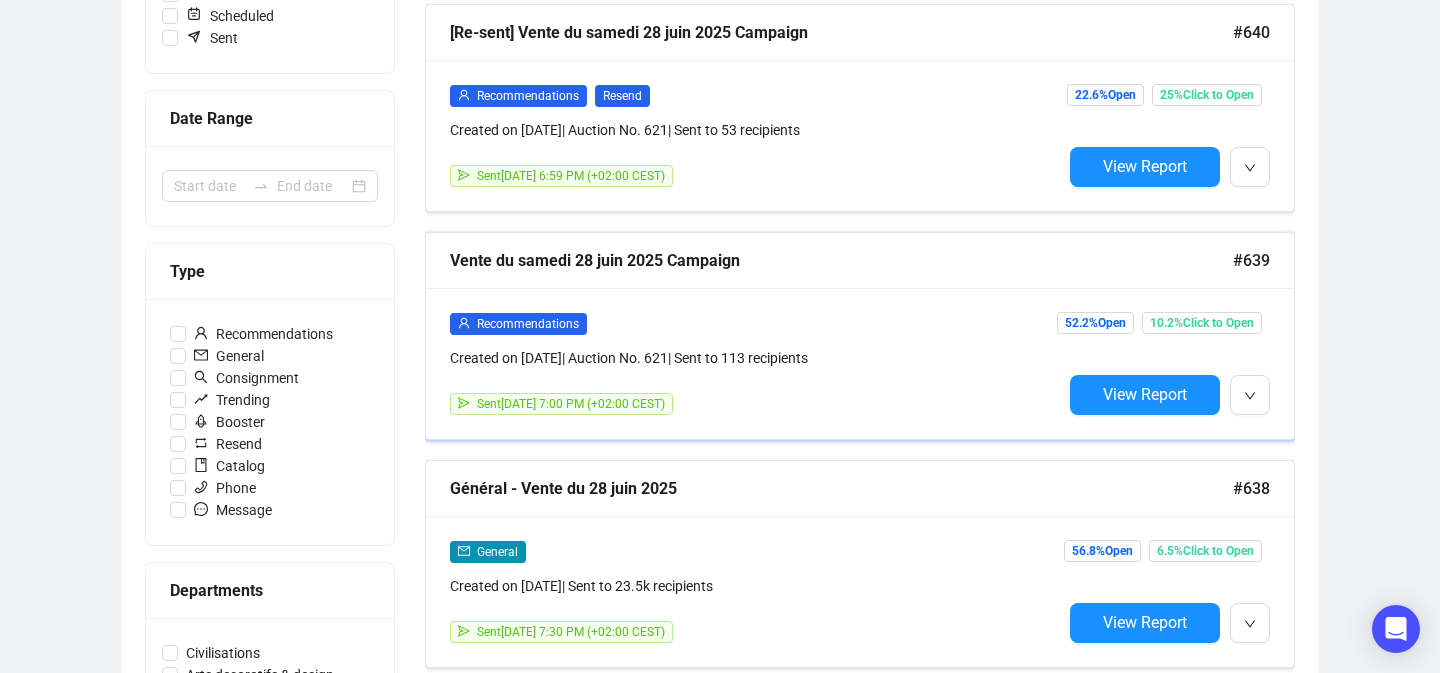 scroll, scrollTop: 372, scrollLeft: 0, axis: vertical 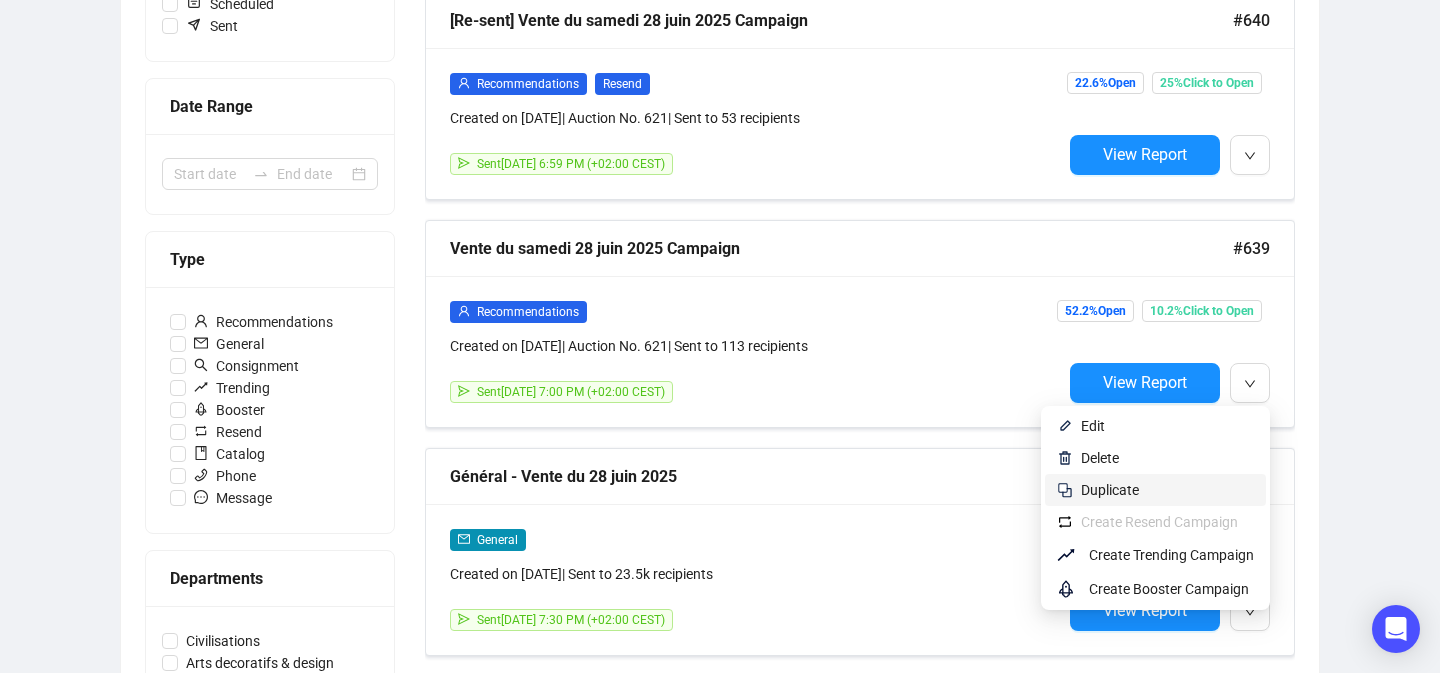 click on "Duplicate" at bounding box center [1167, 490] 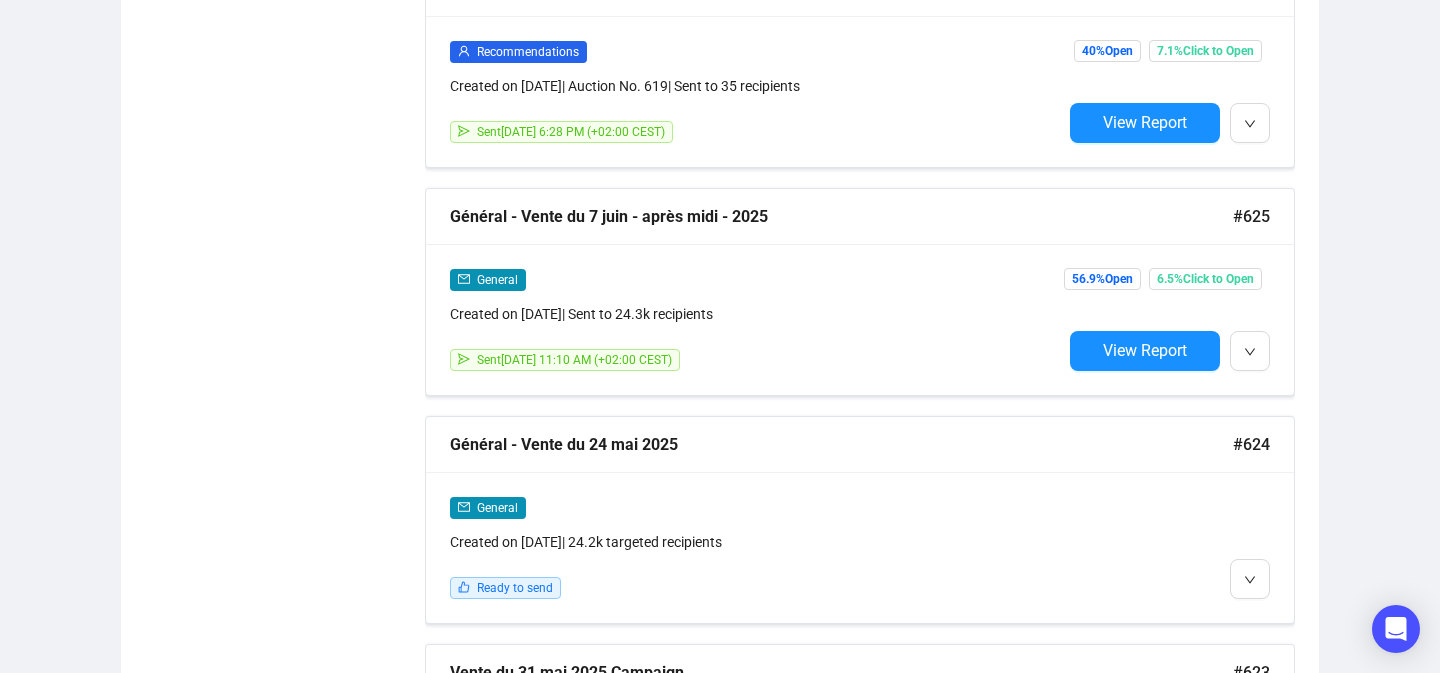 scroll, scrollTop: 2451, scrollLeft: 0, axis: vertical 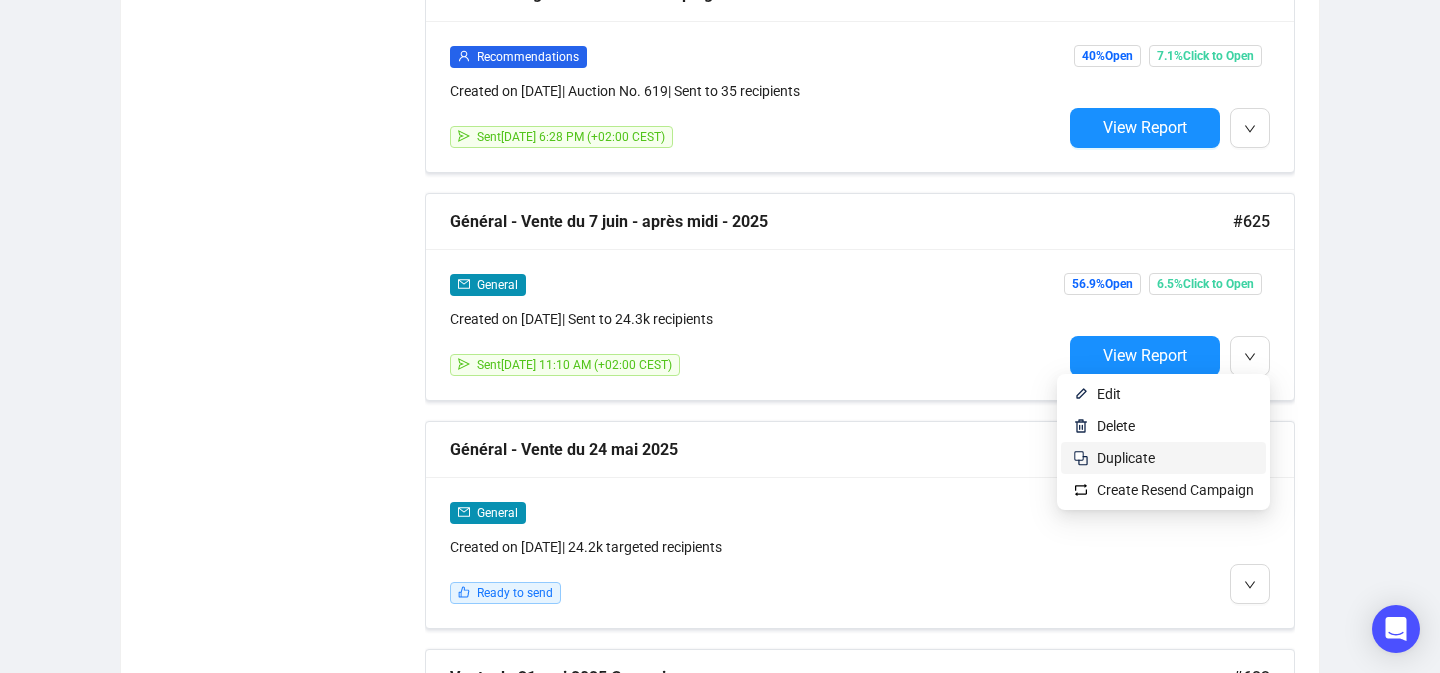 click on "Duplicate" at bounding box center [1175, 458] 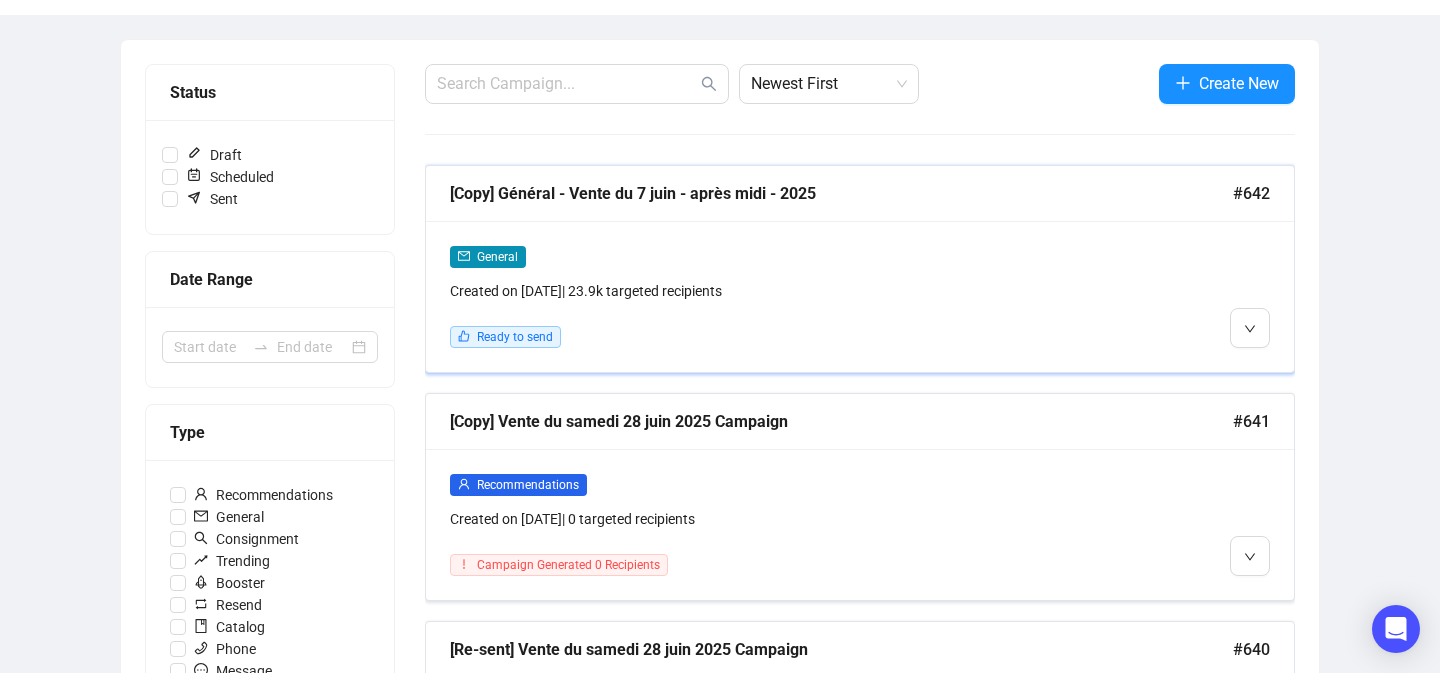 scroll, scrollTop: 202, scrollLeft: 0, axis: vertical 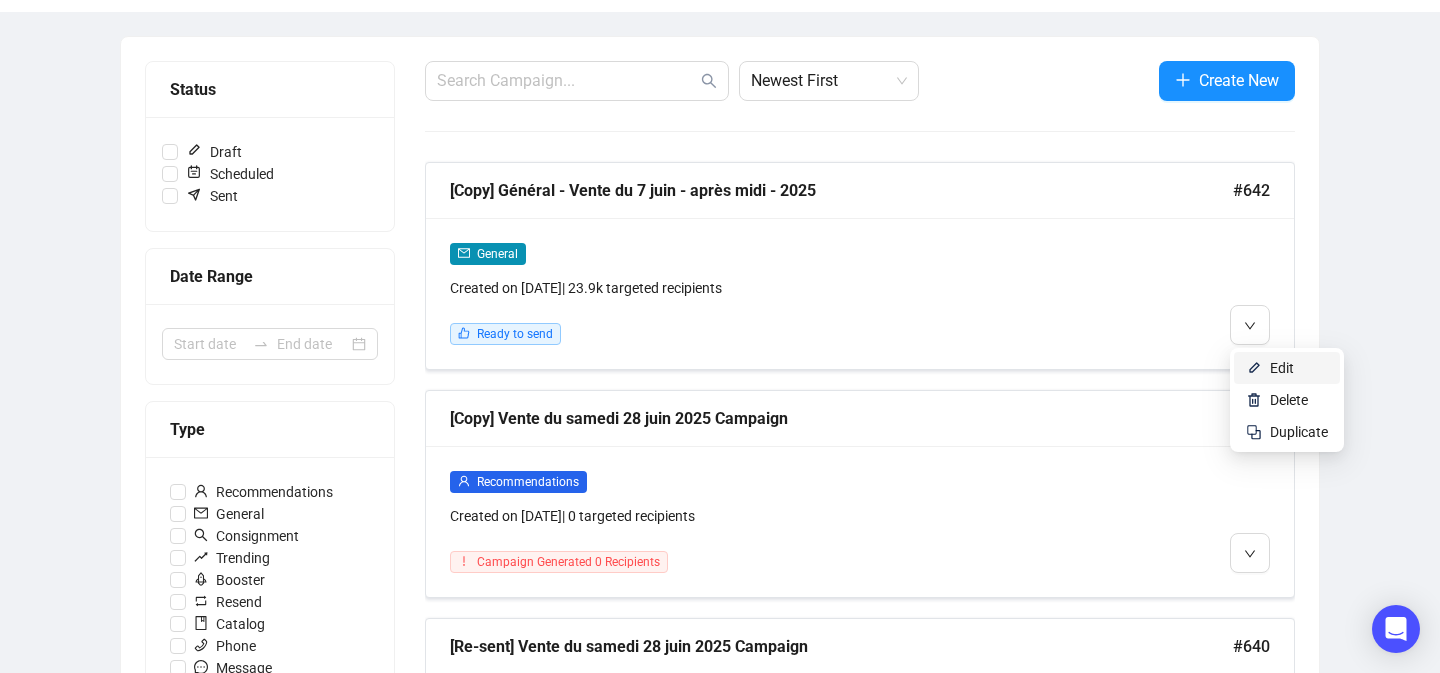 click at bounding box center (1254, 368) 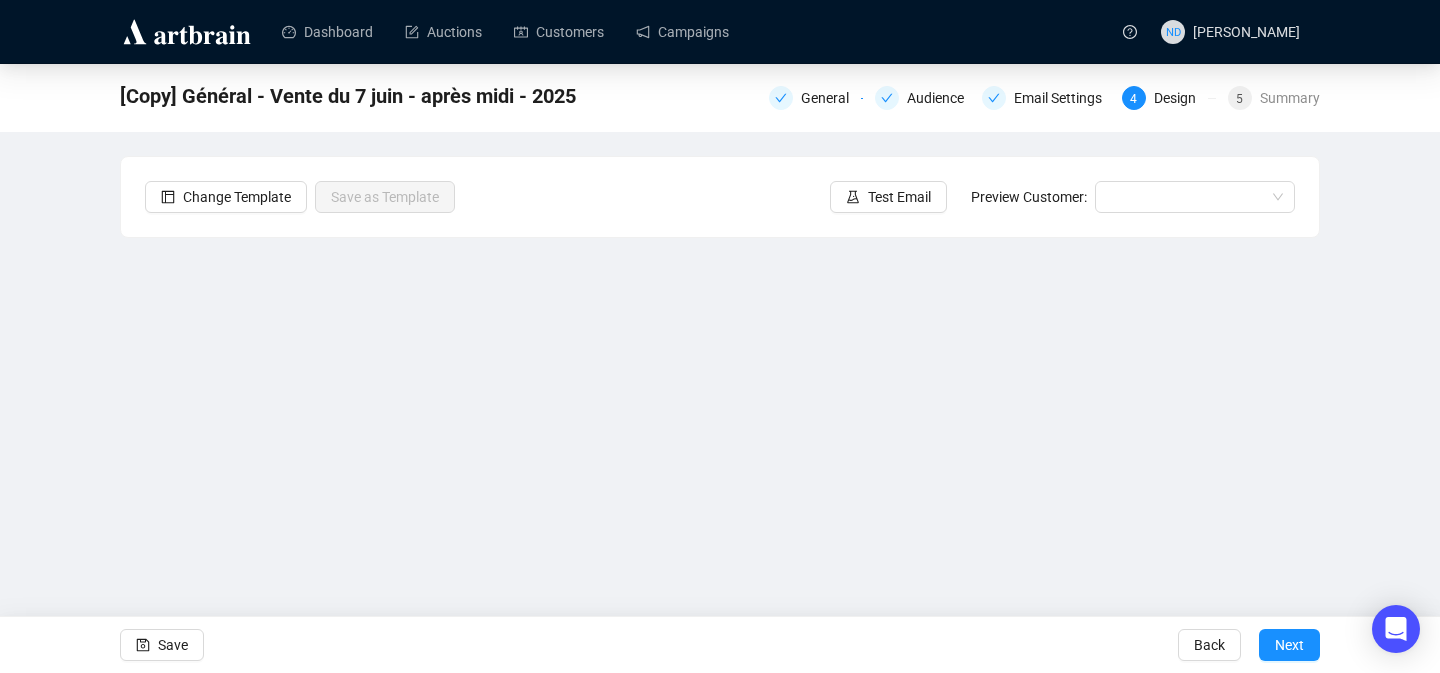 click on "General Audience Email Settings 4 Design 5 Summary" at bounding box center [1044, 96] 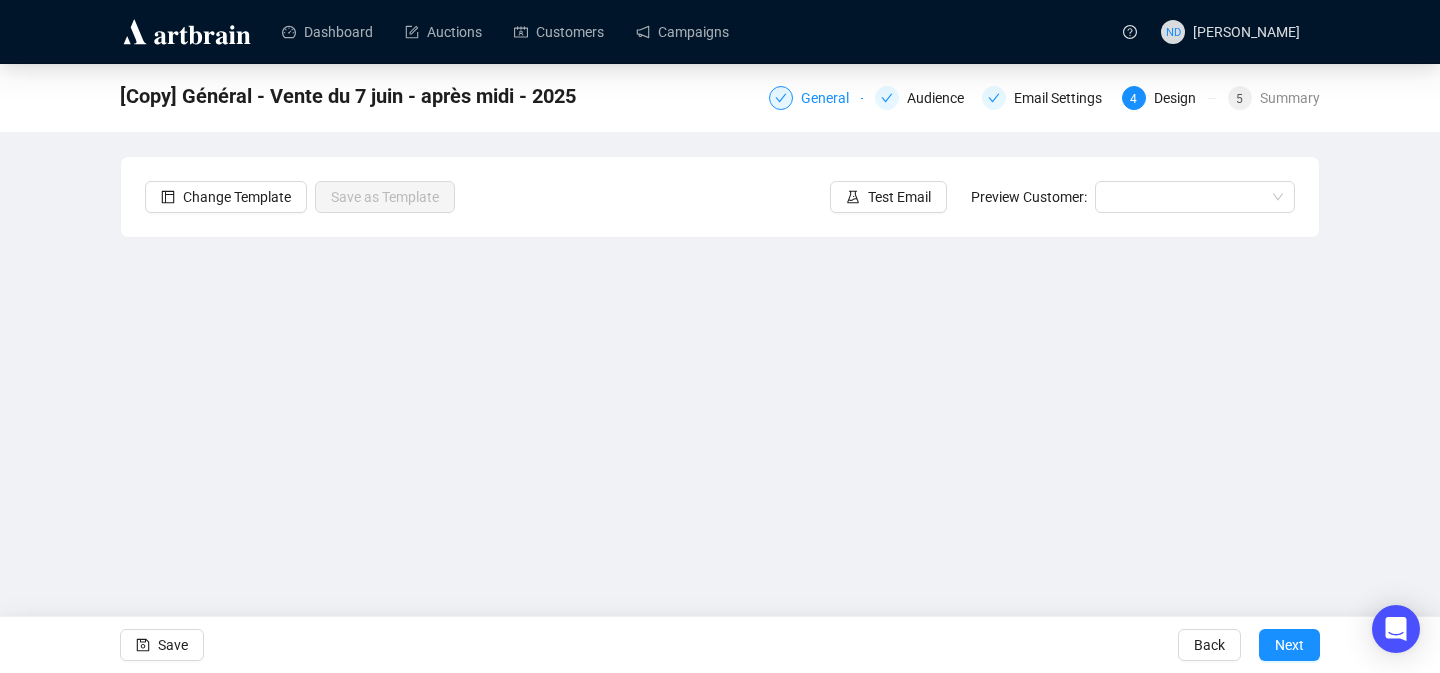 click on "General" at bounding box center (831, 98) 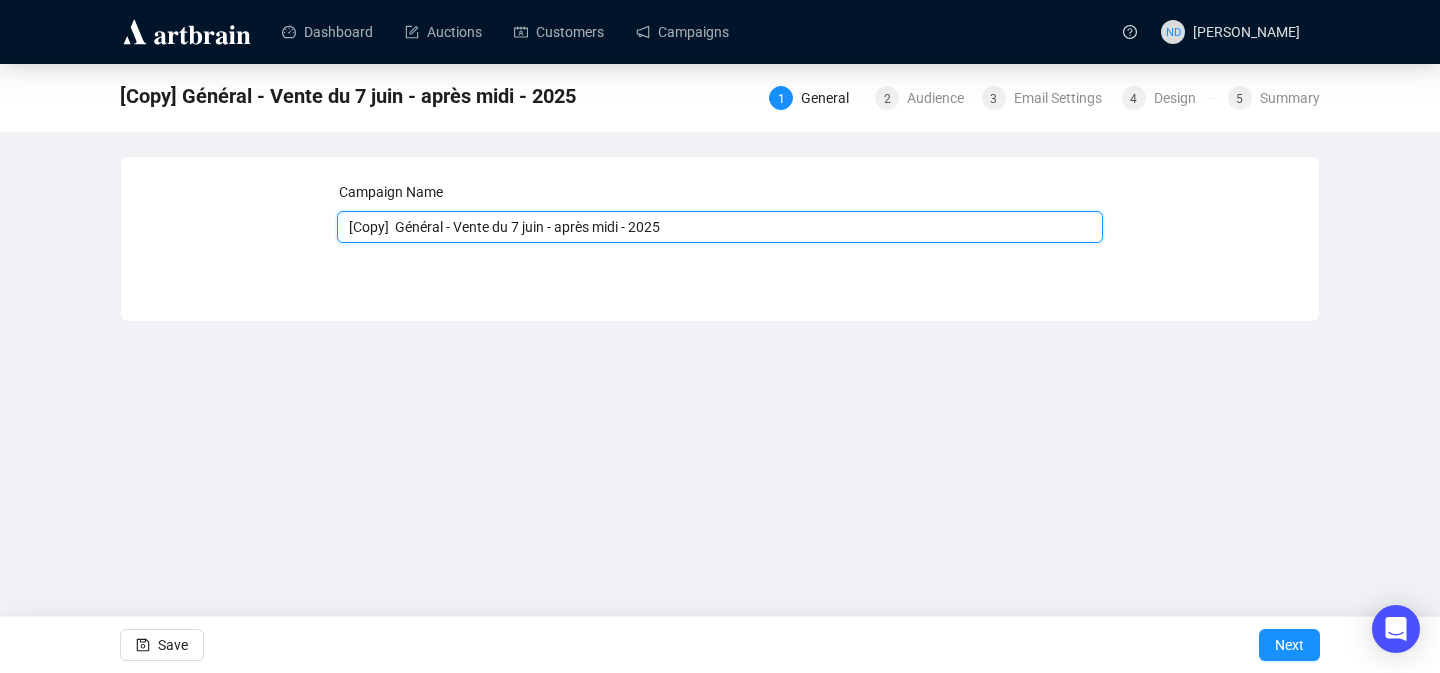 drag, startPoint x: 397, startPoint y: 226, endPoint x: 327, endPoint y: 225, distance: 70.00714 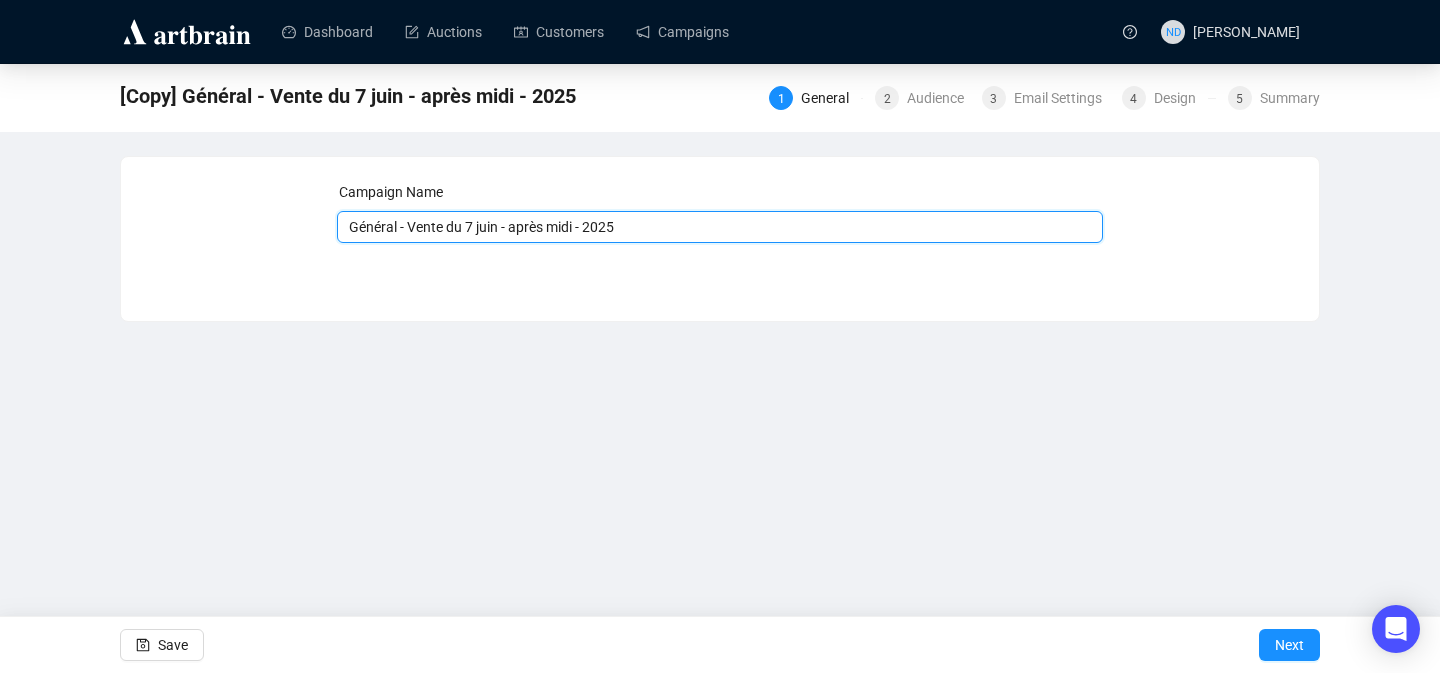 drag, startPoint x: 594, startPoint y: 227, endPoint x: 512, endPoint y: 226, distance: 82.006096 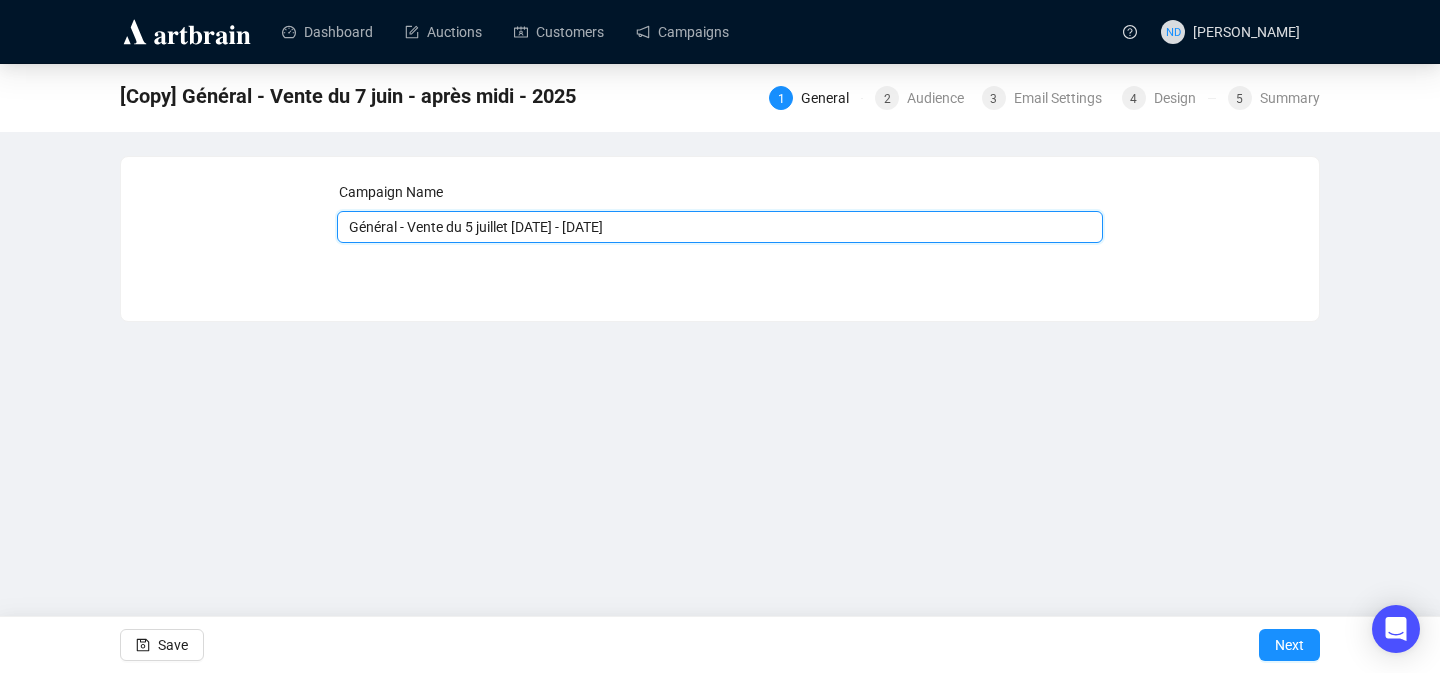 click on "Général - Vente du 5 juillet [DATE] - [DATE]" at bounding box center (720, 227) 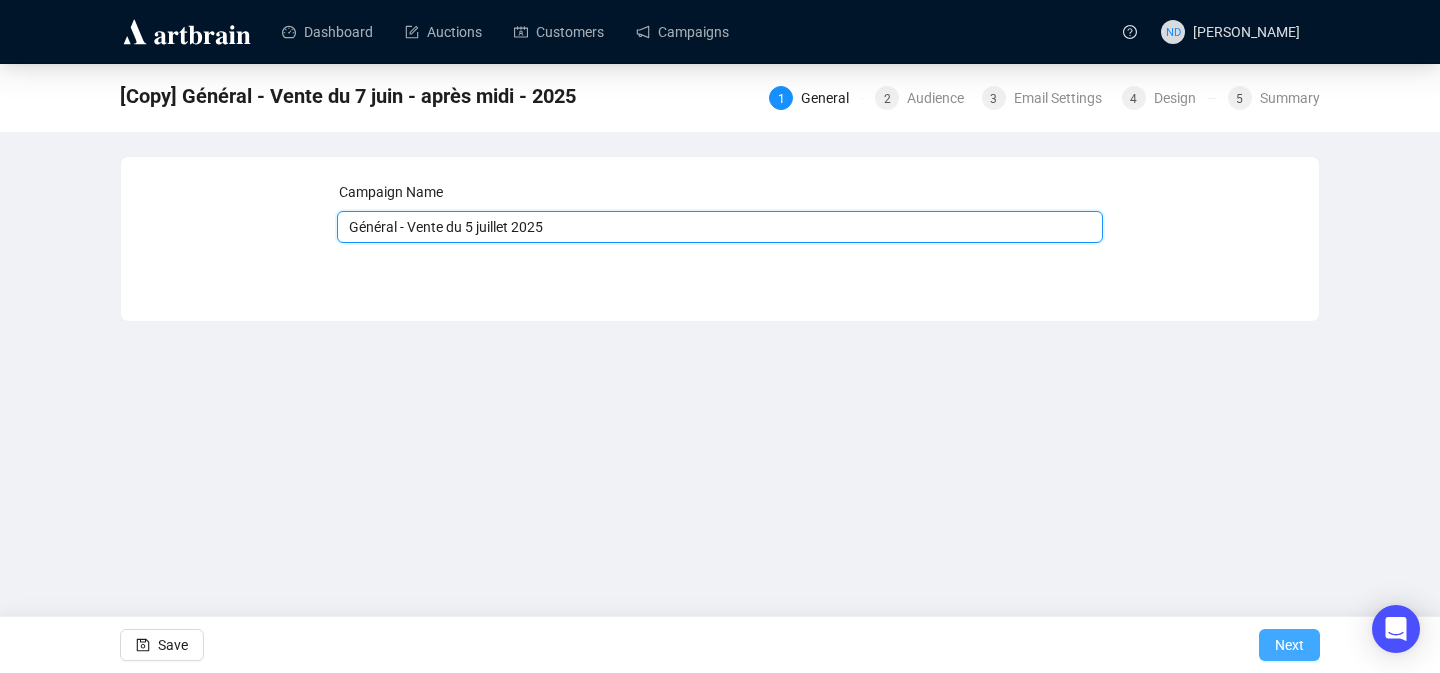 type on "Général - Vente du 5 juillet 2025" 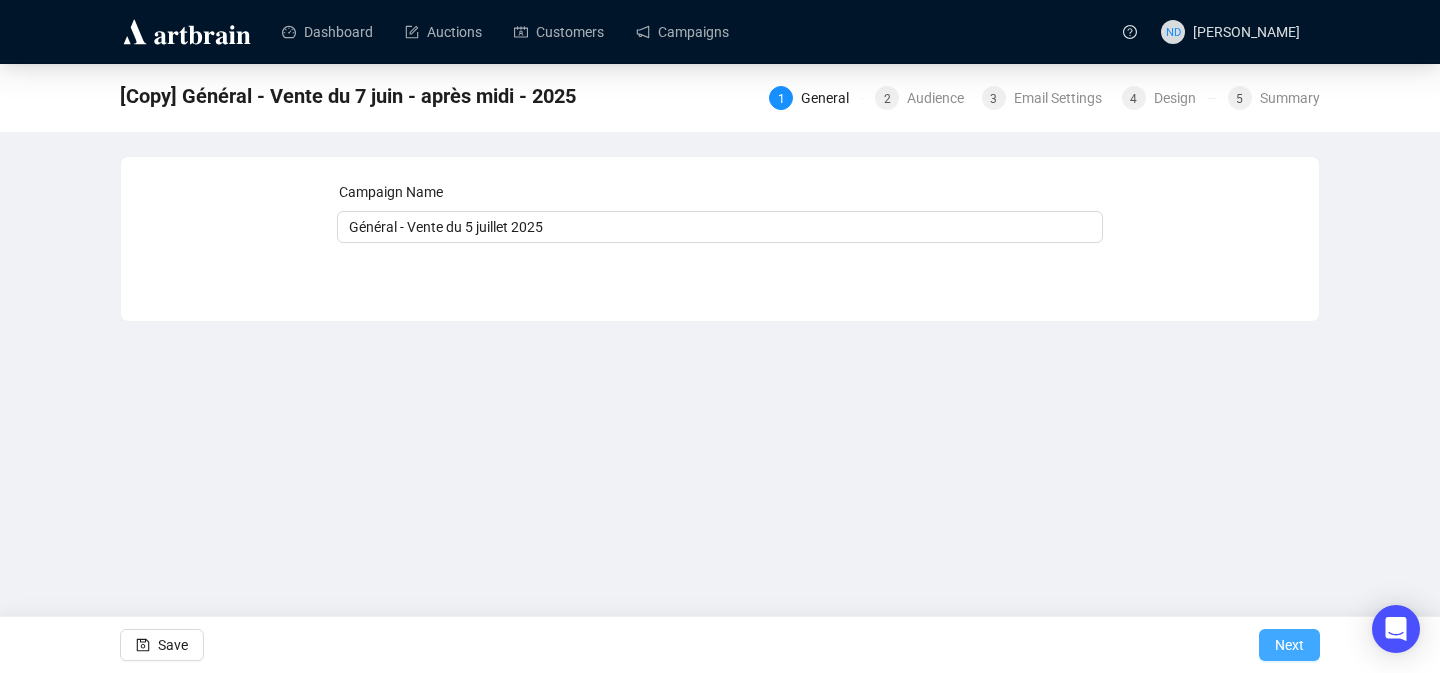 click on "Next" at bounding box center (1289, 645) 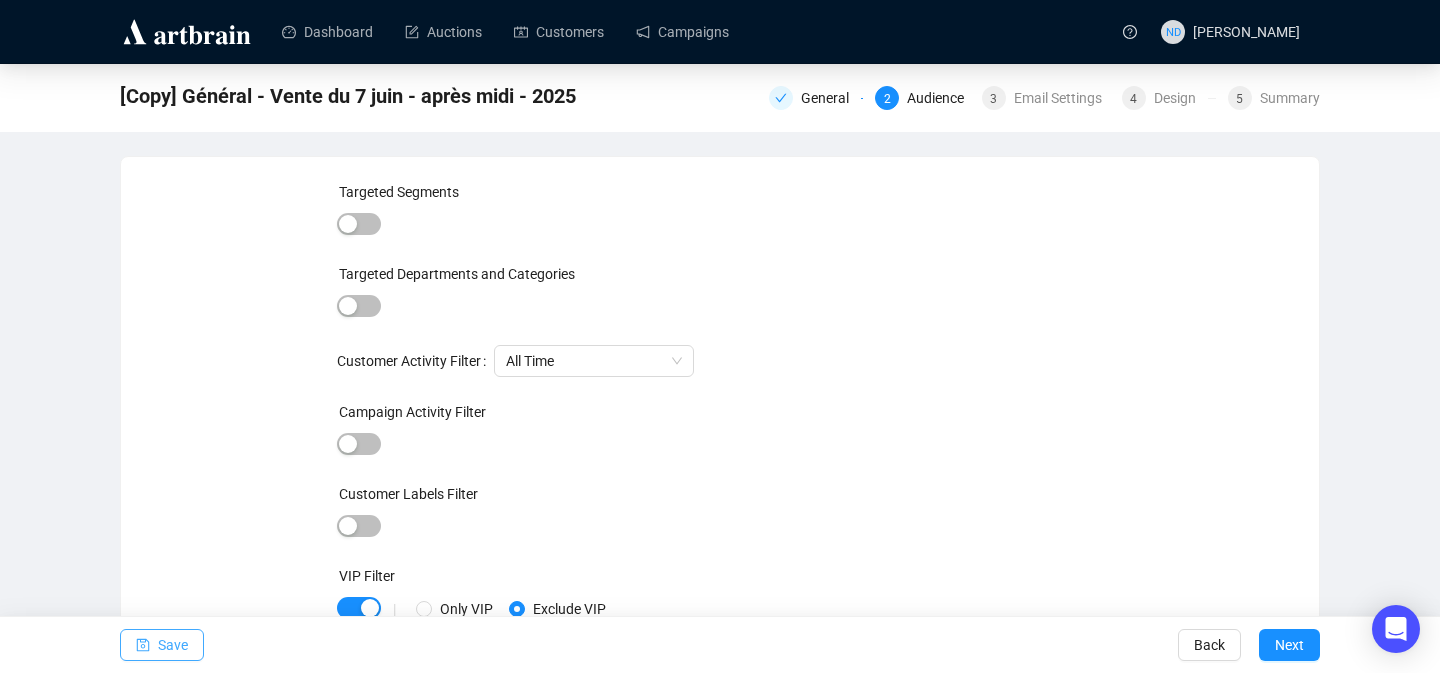 click 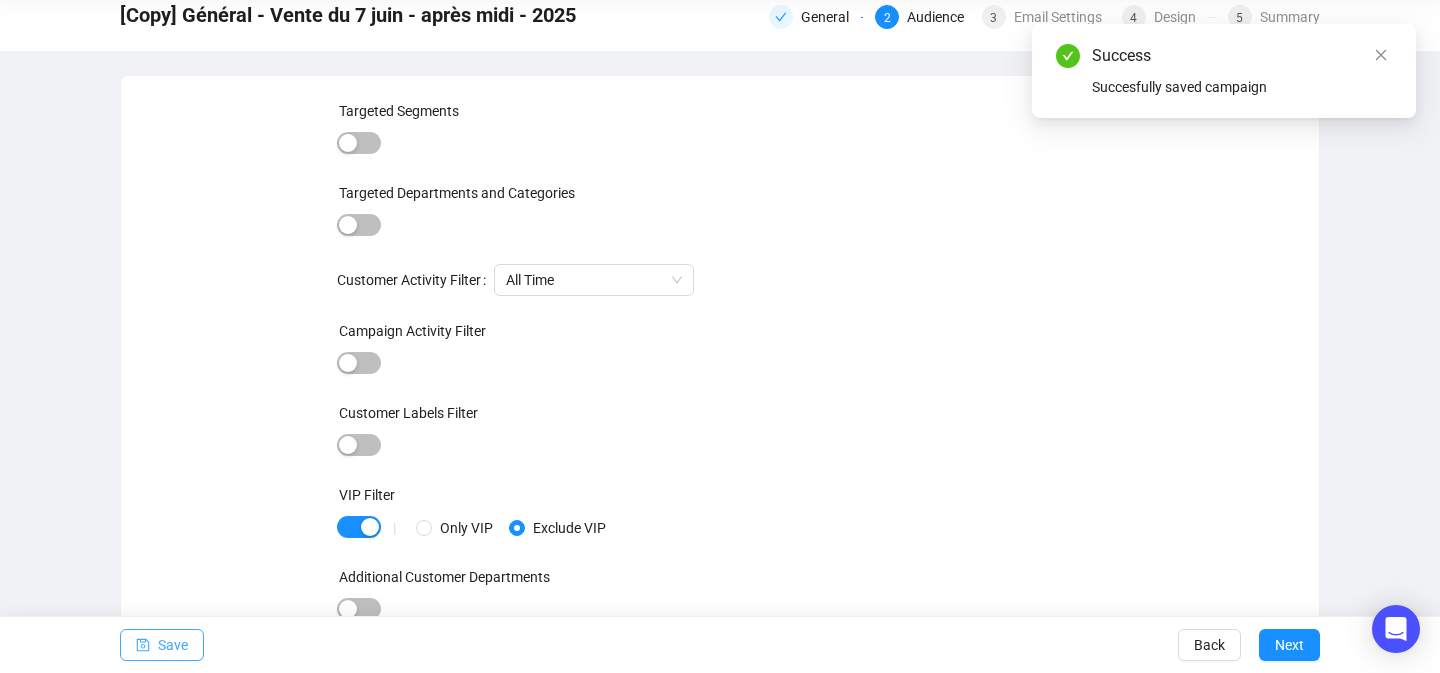 scroll, scrollTop: 80, scrollLeft: 0, axis: vertical 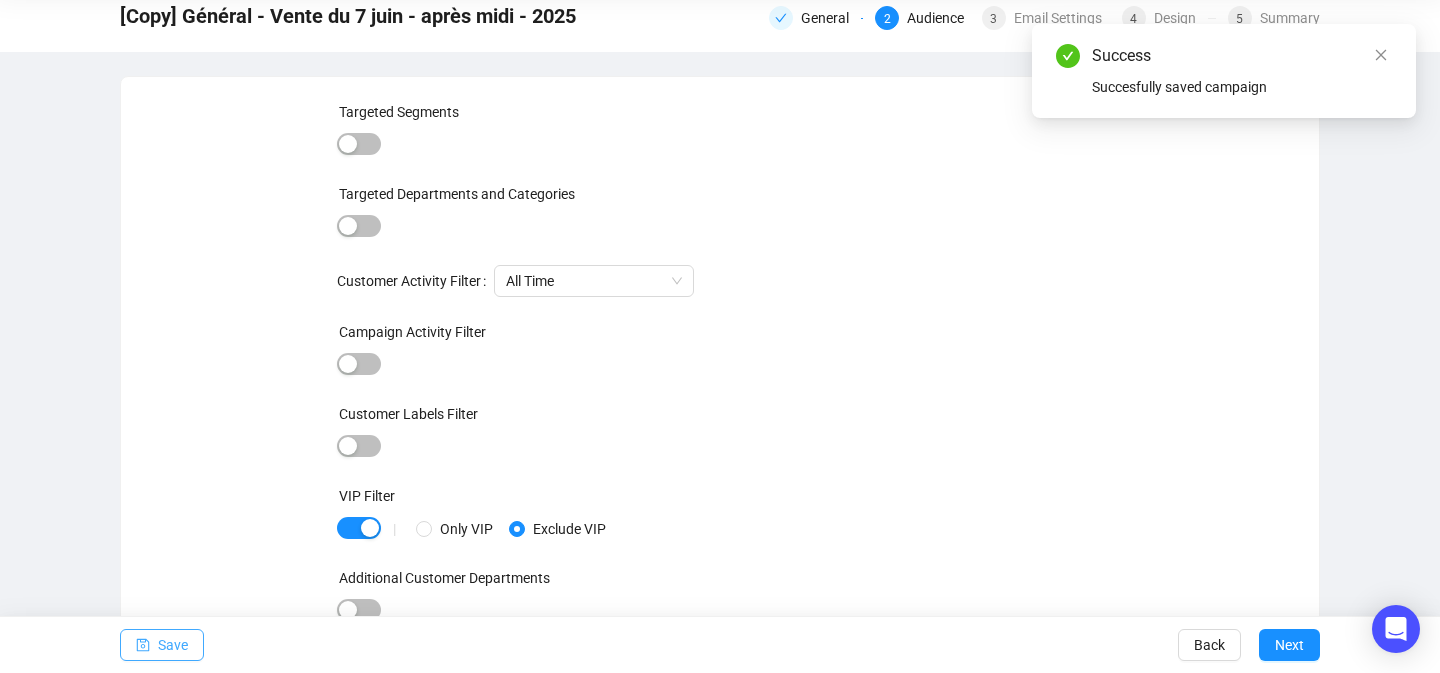 click at bounding box center (720, 227) 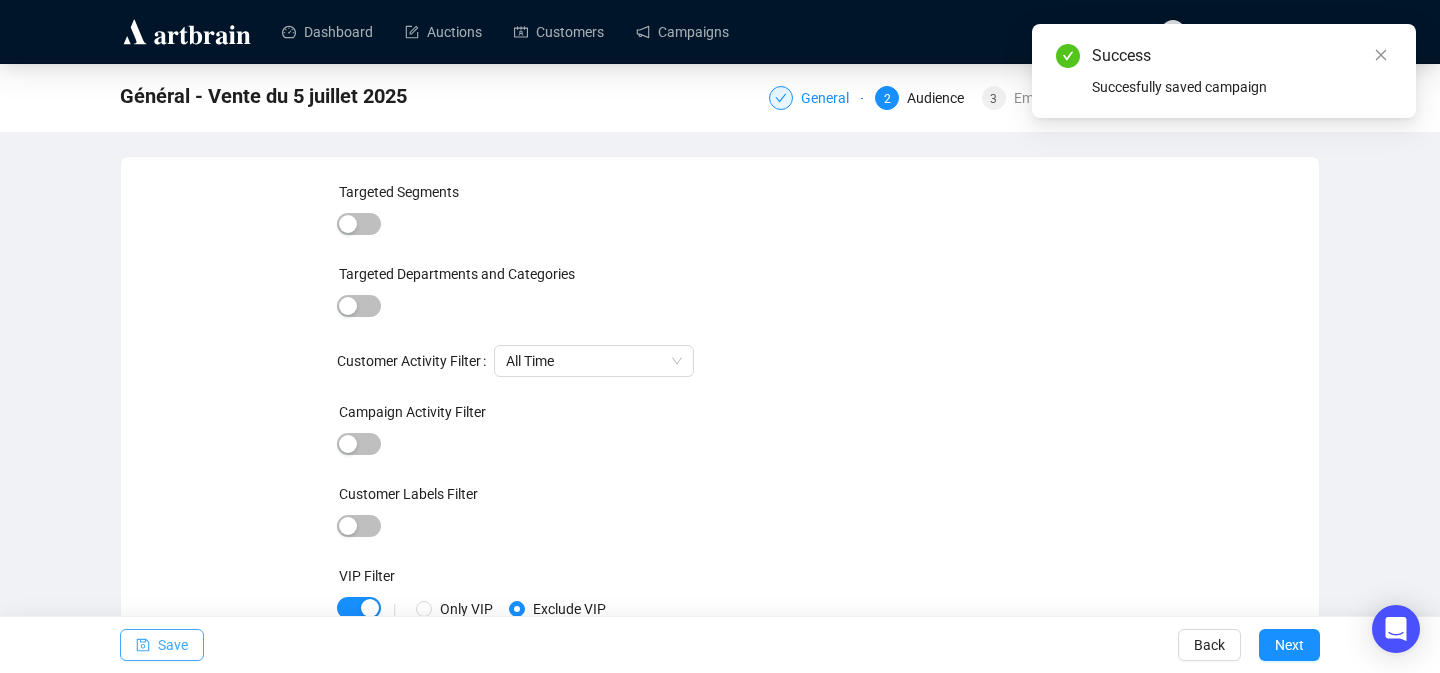 click on "General" at bounding box center [831, 98] 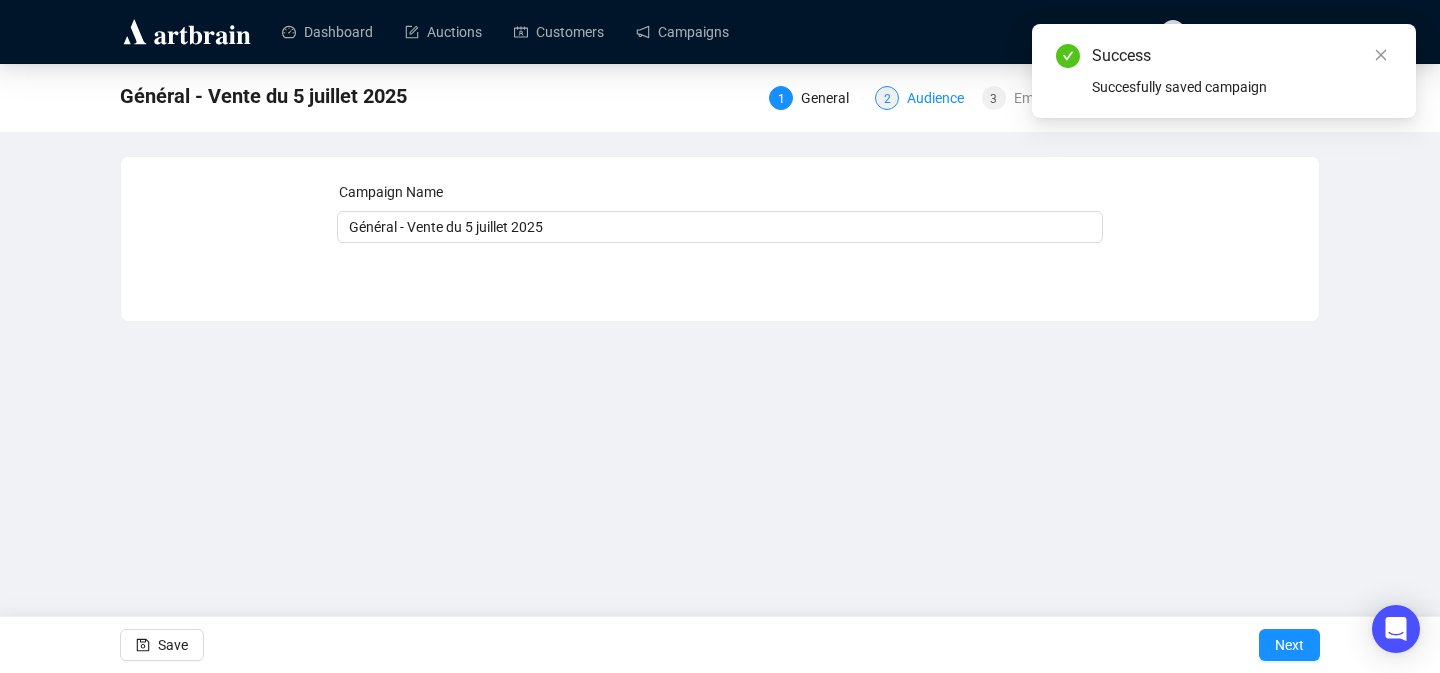 click on "Audience" at bounding box center (941, 98) 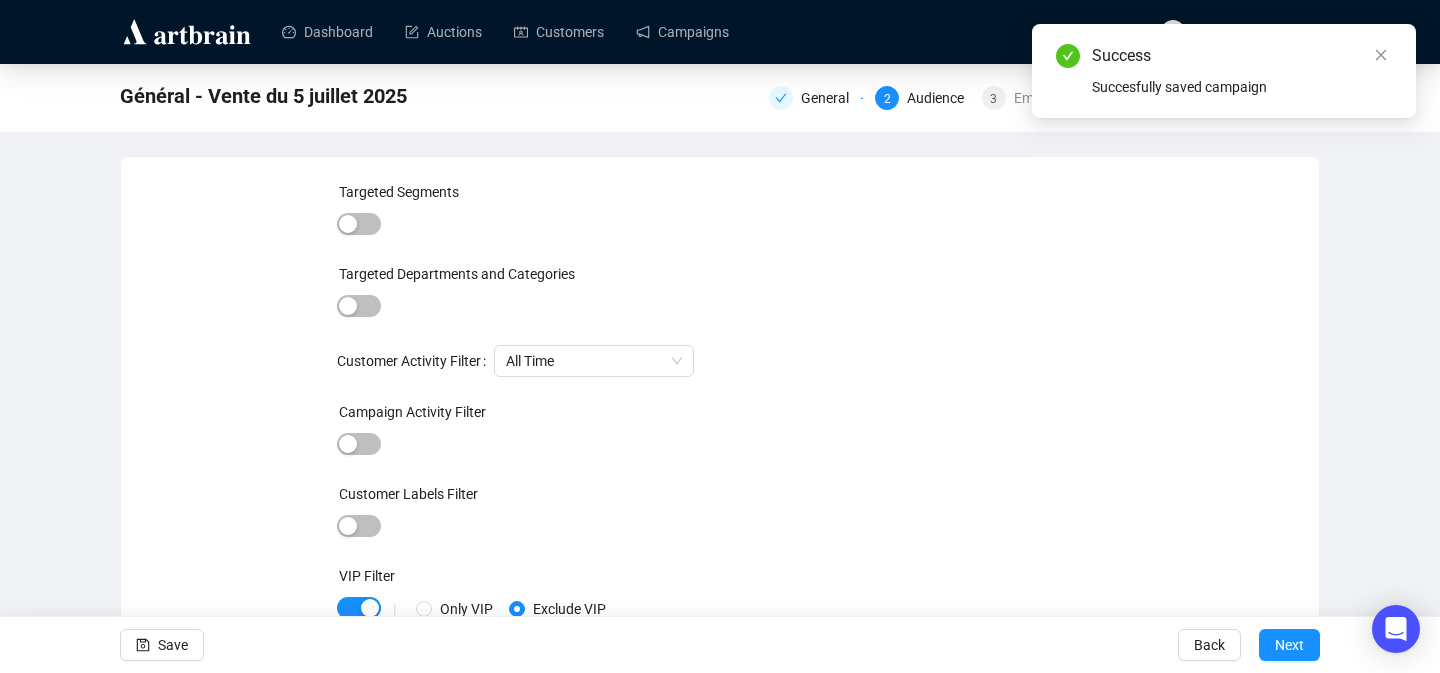 scroll, scrollTop: 81, scrollLeft: 0, axis: vertical 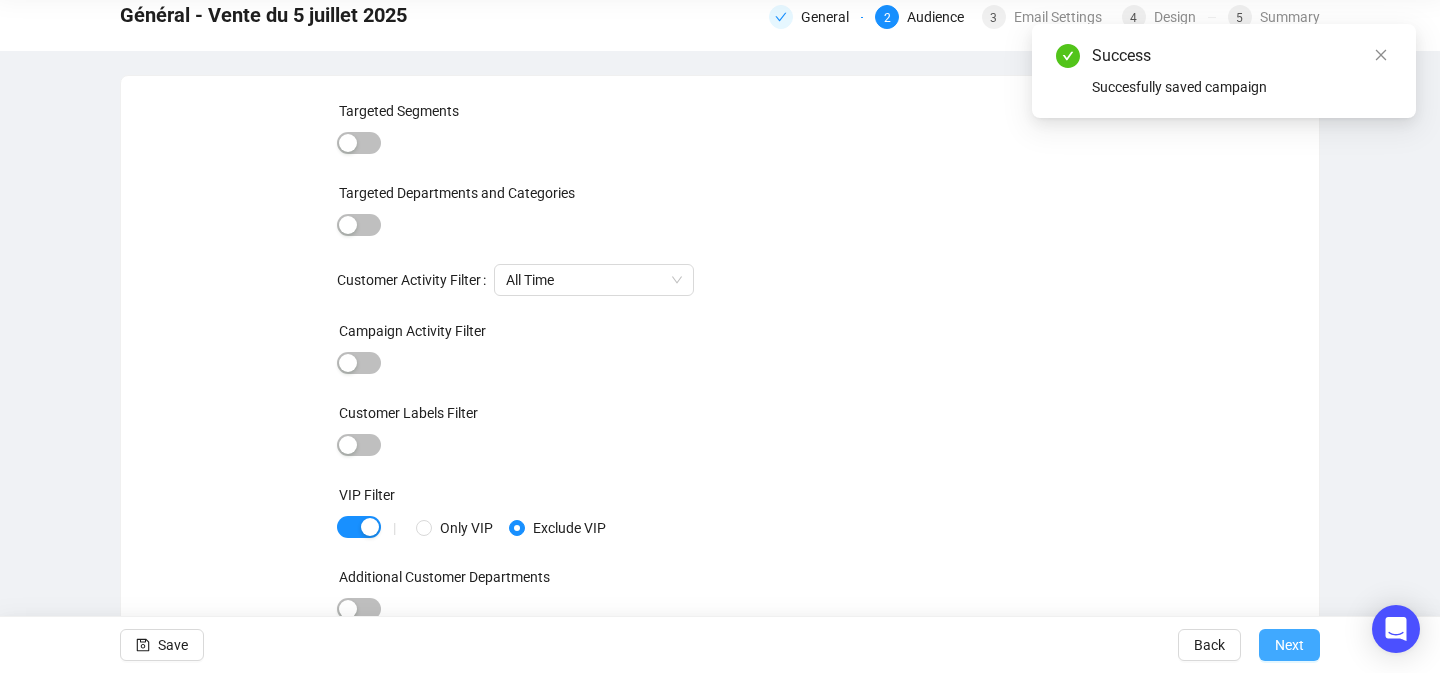 click on "Next" at bounding box center (1289, 645) 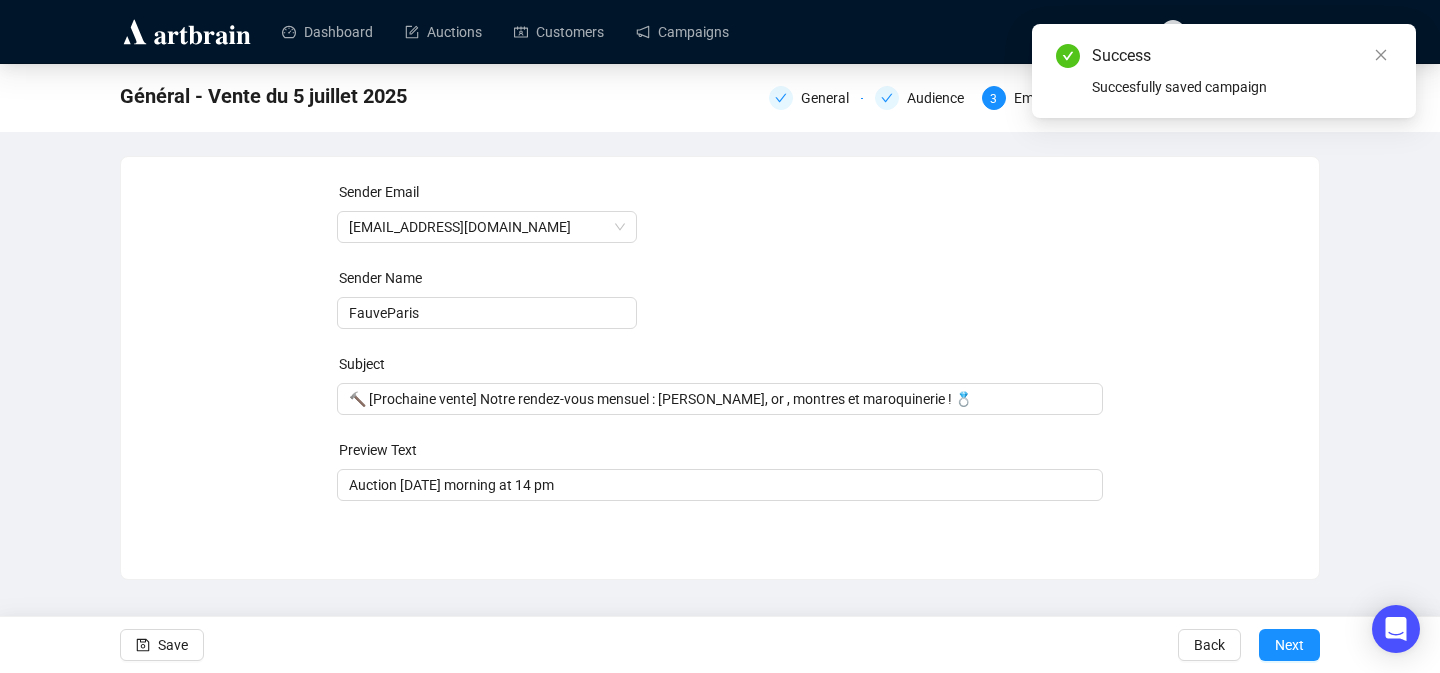 scroll, scrollTop: 0, scrollLeft: 0, axis: both 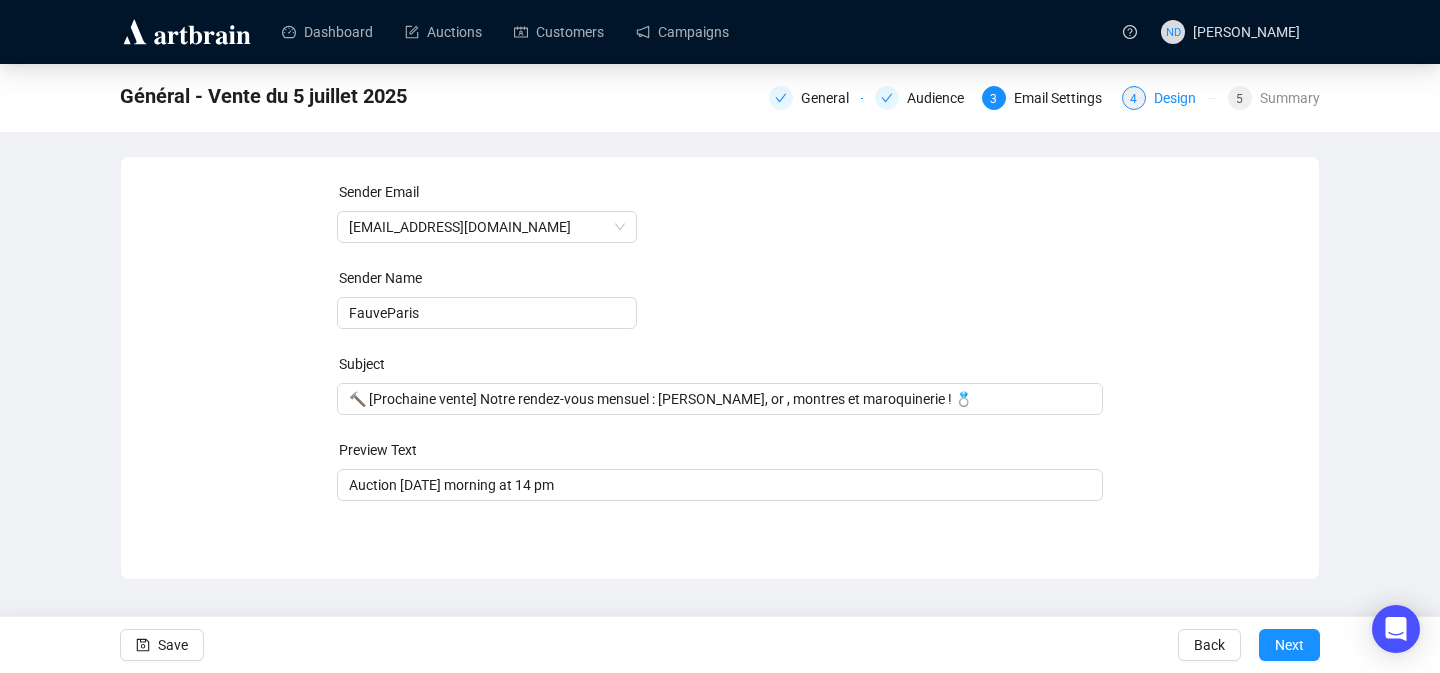 click on "Design" at bounding box center (1181, 98) 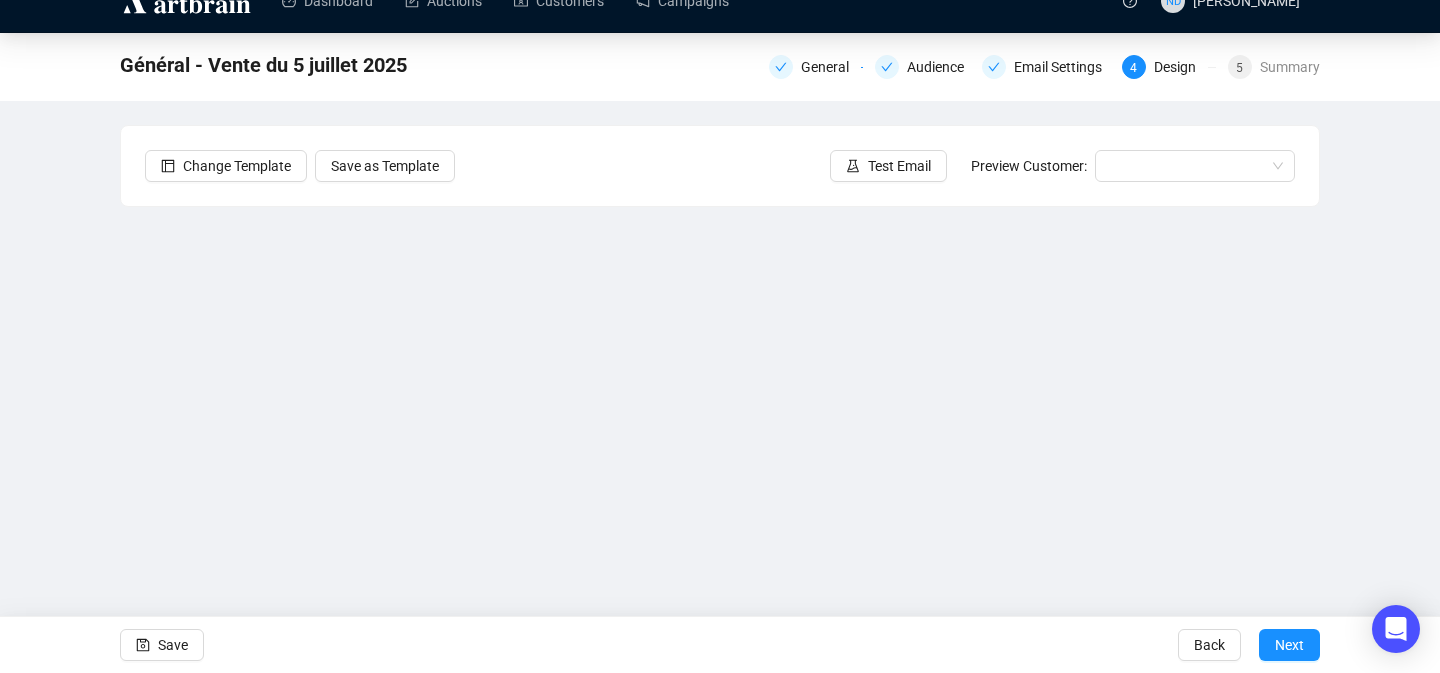 scroll, scrollTop: 0, scrollLeft: 0, axis: both 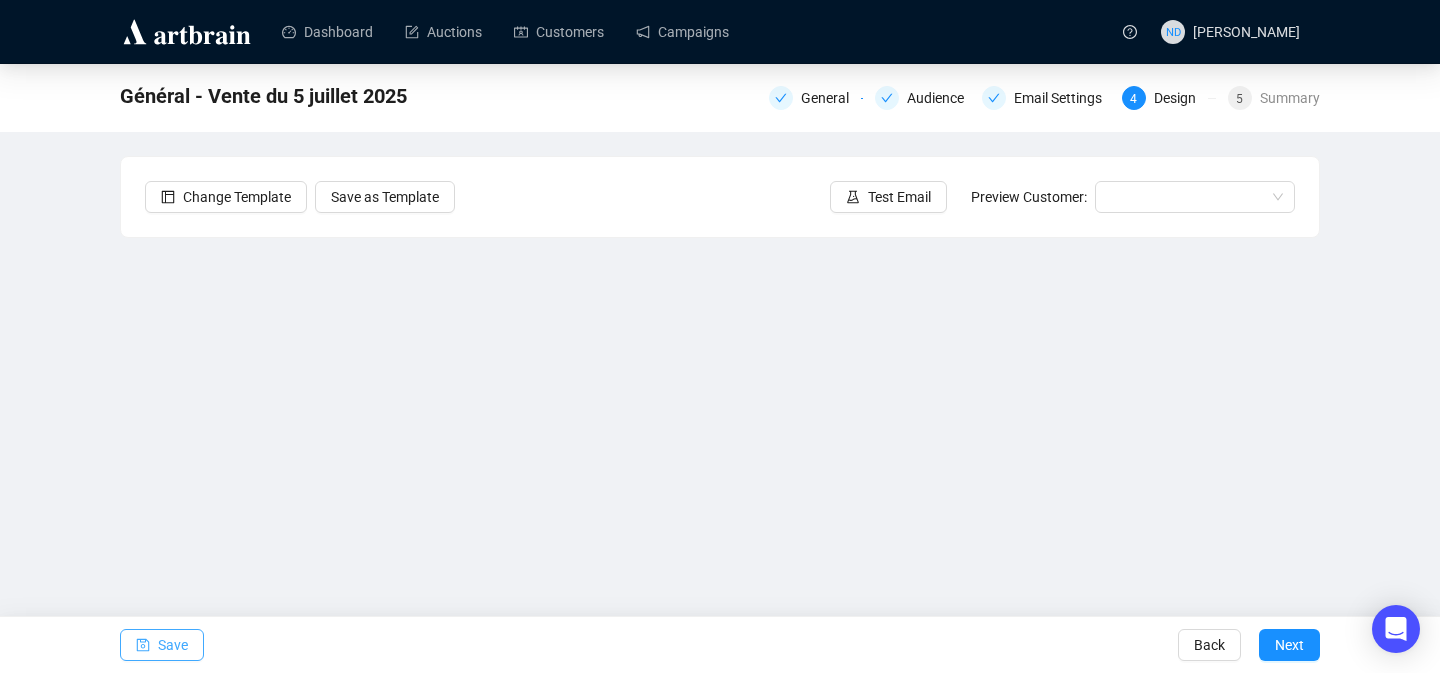 click on "Save" at bounding box center (173, 645) 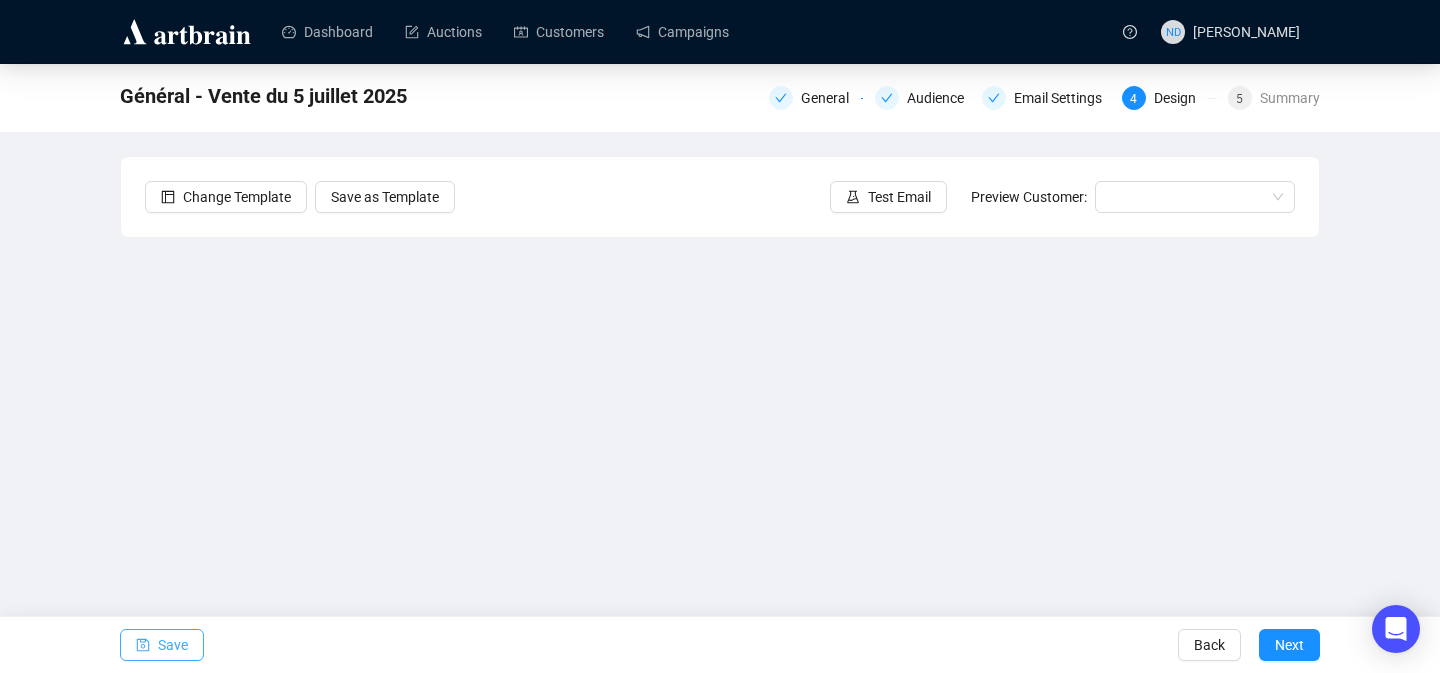 click on "Save" at bounding box center [162, 645] 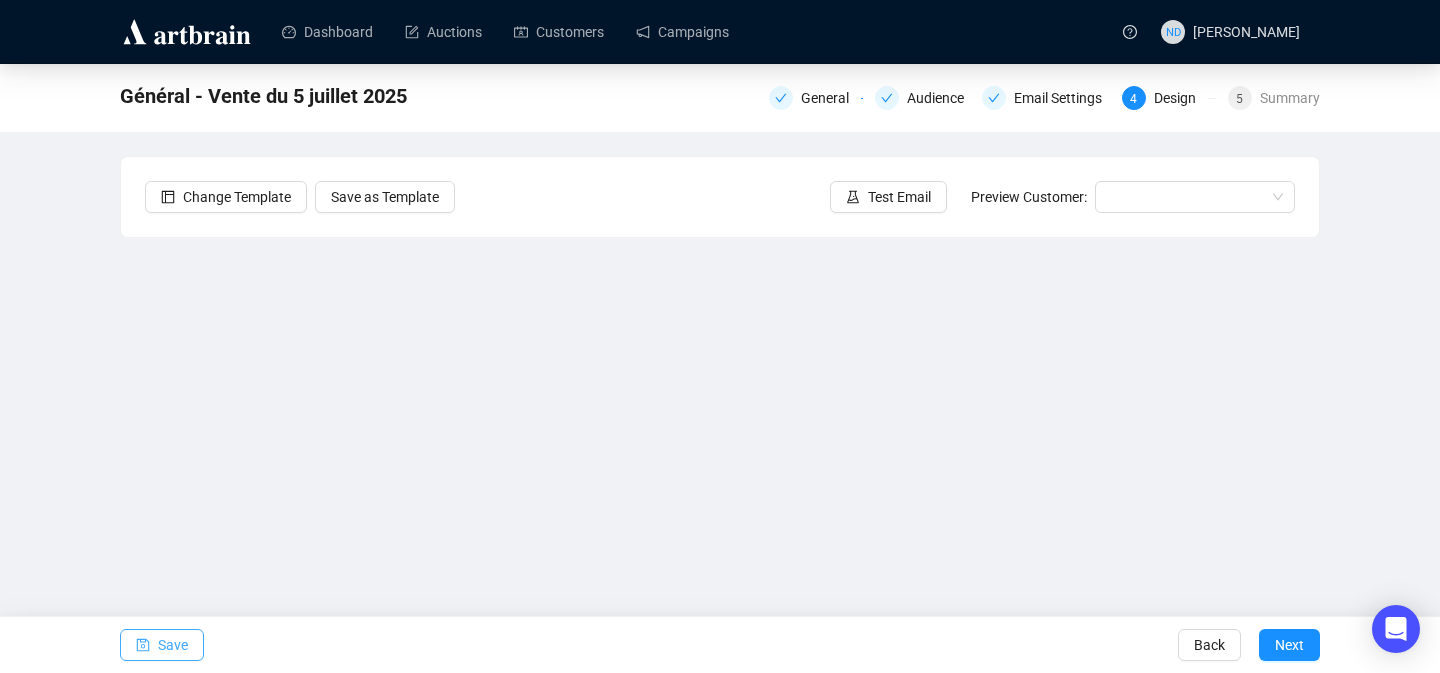 click on "Save" at bounding box center (173, 645) 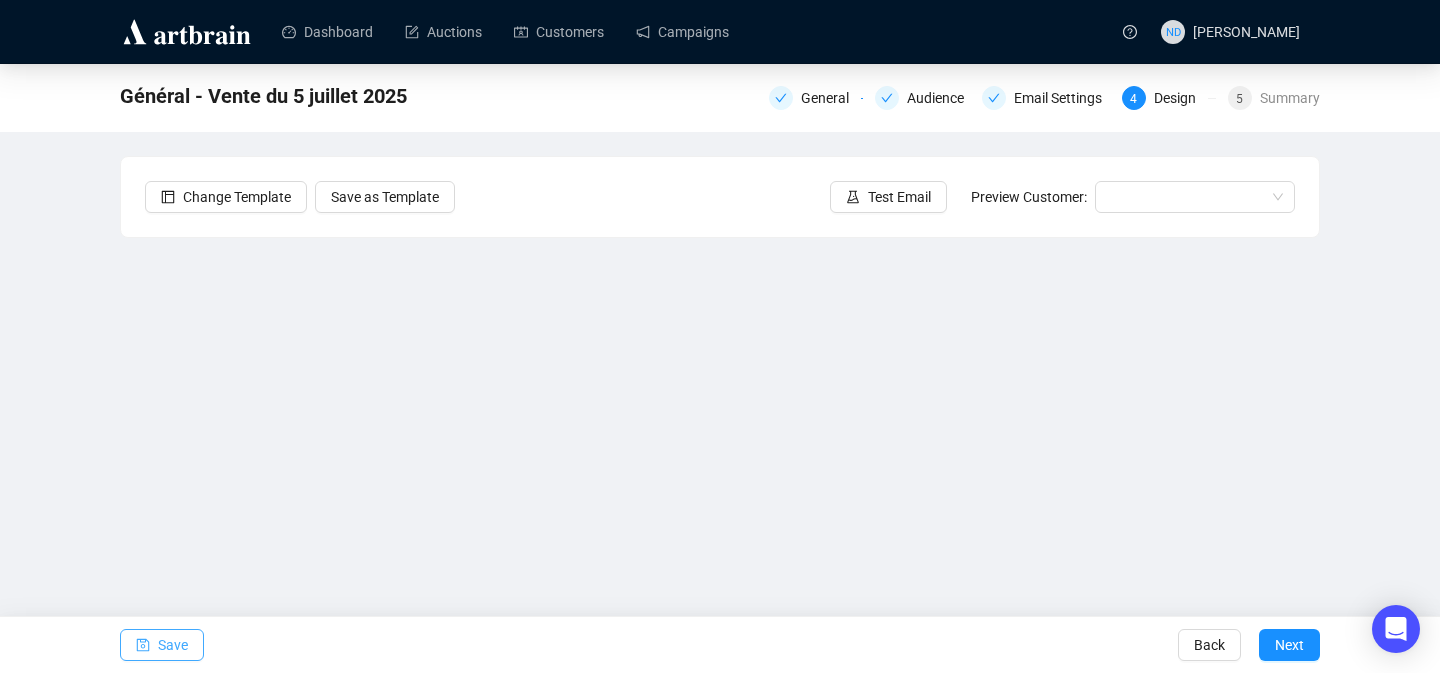click on "Save" at bounding box center (162, 645) 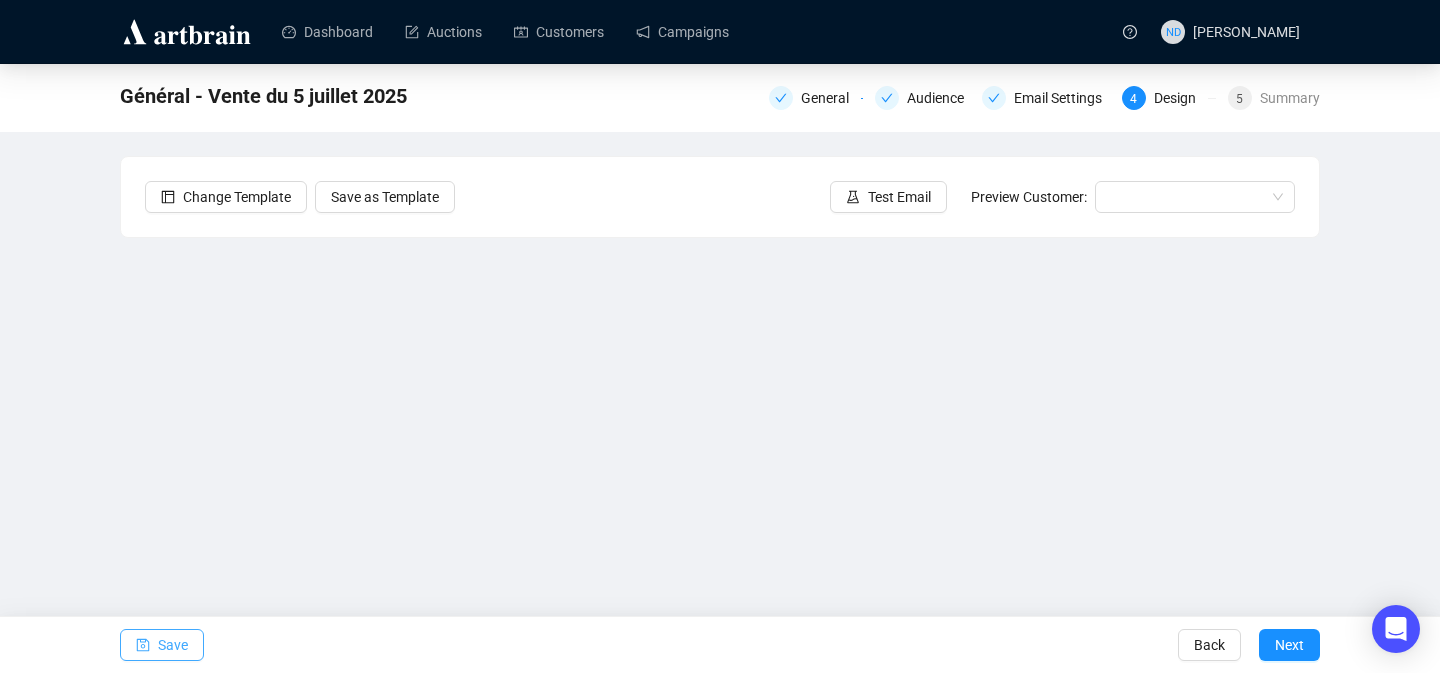 click on "Save" at bounding box center (162, 645) 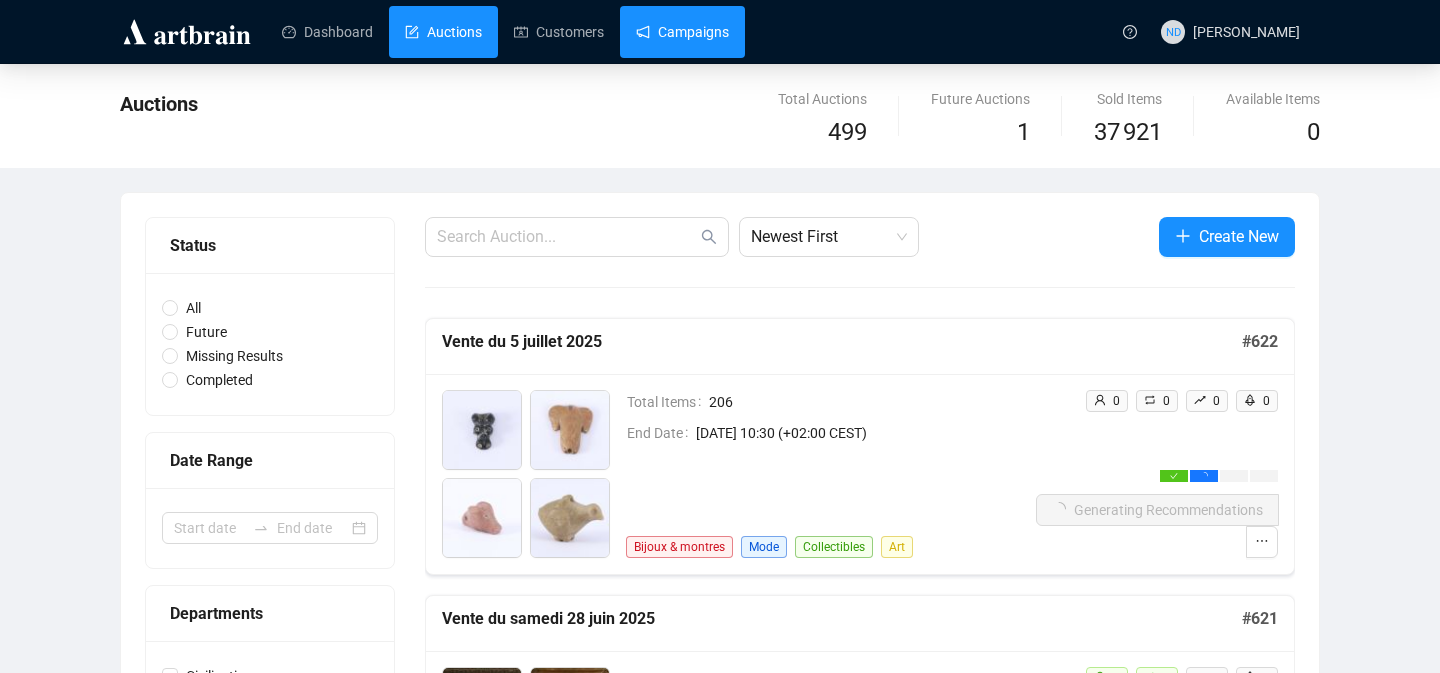 scroll, scrollTop: 0, scrollLeft: 0, axis: both 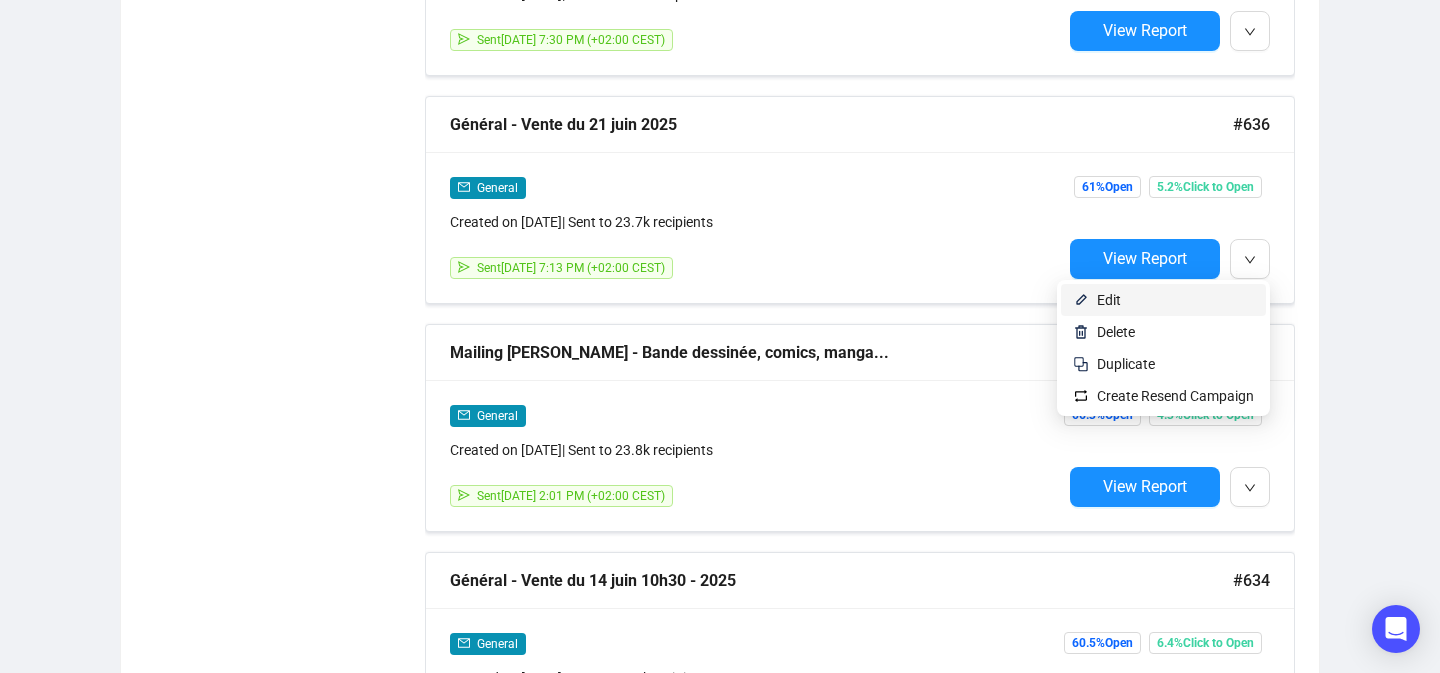 click on "Edit" at bounding box center (1175, 300) 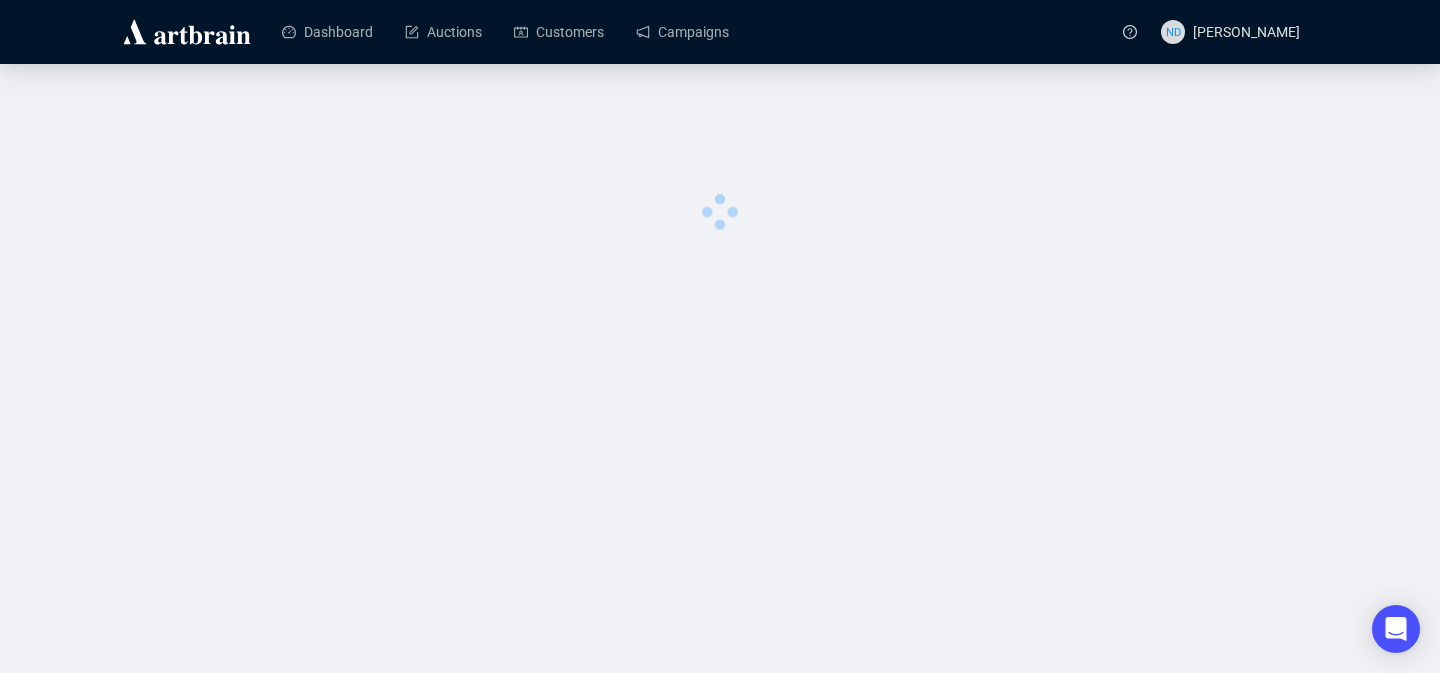 scroll, scrollTop: 0, scrollLeft: 0, axis: both 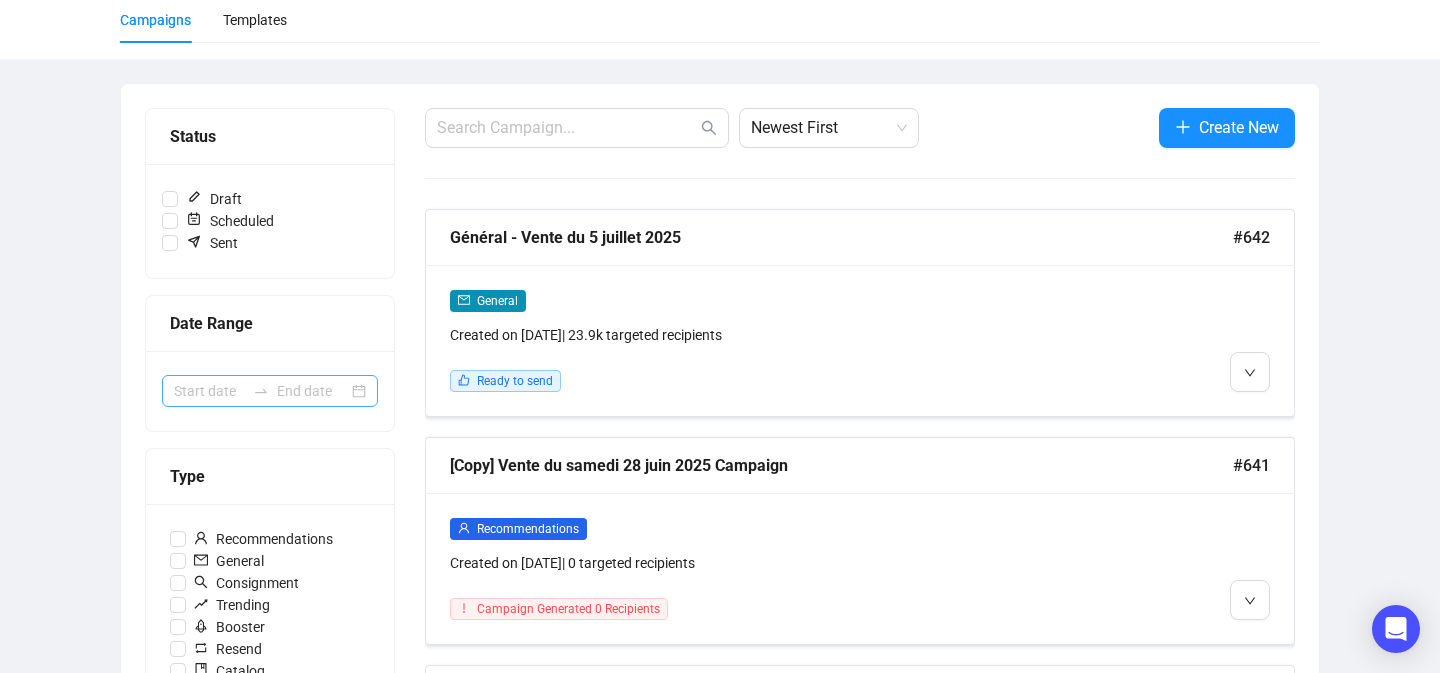 click at bounding box center [270, 391] 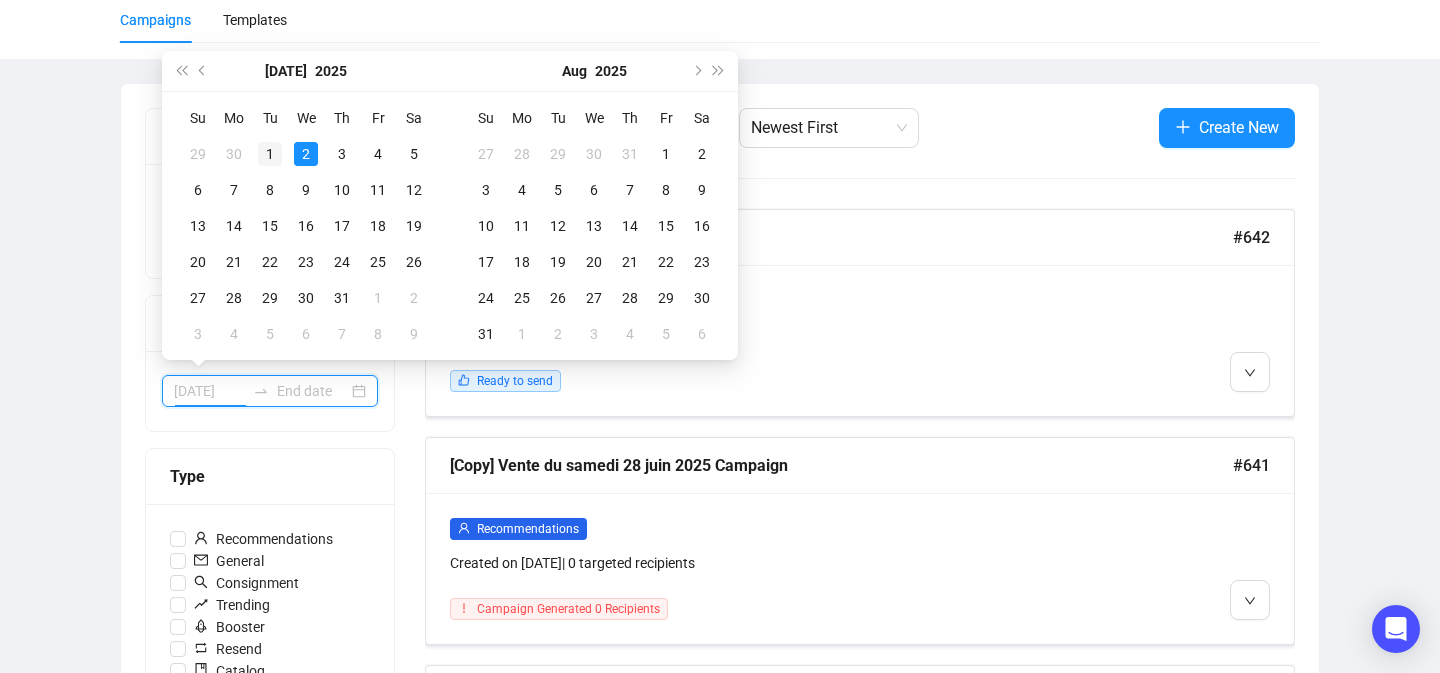 type on "2025-07-01" 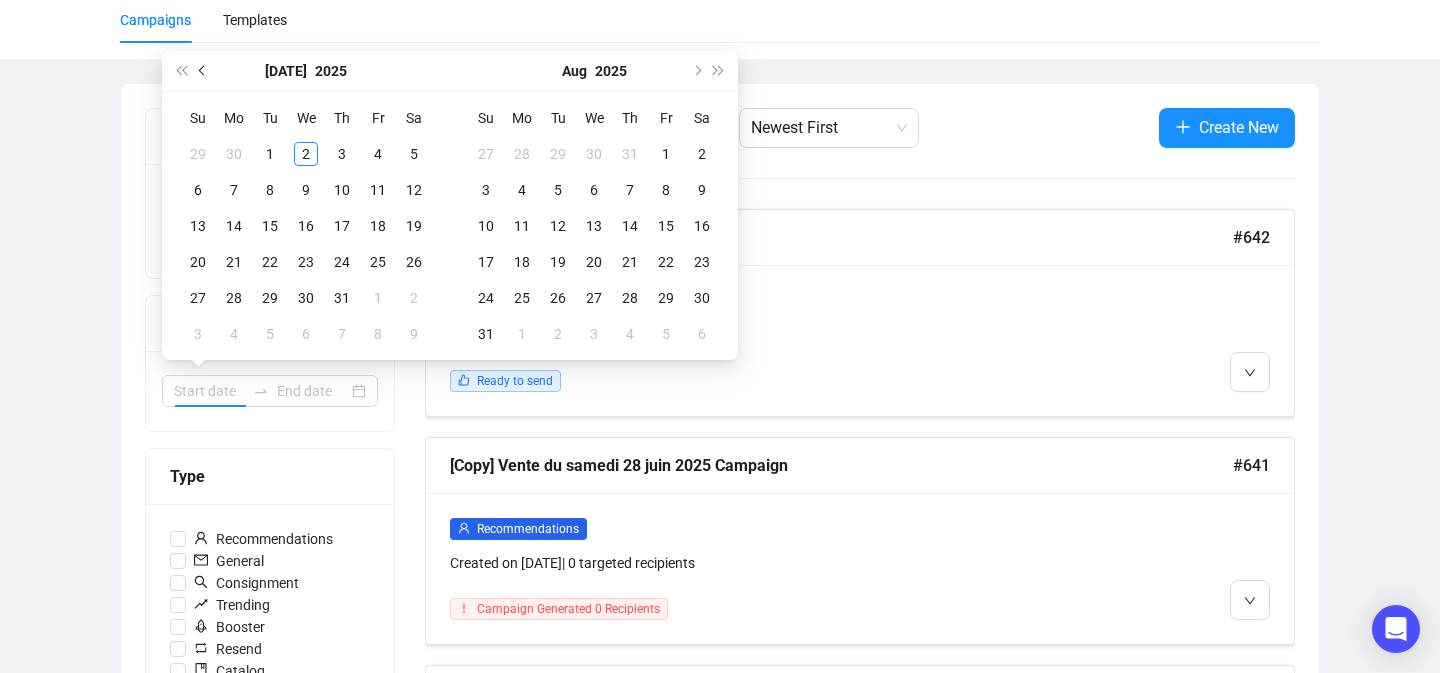 click at bounding box center (203, 71) 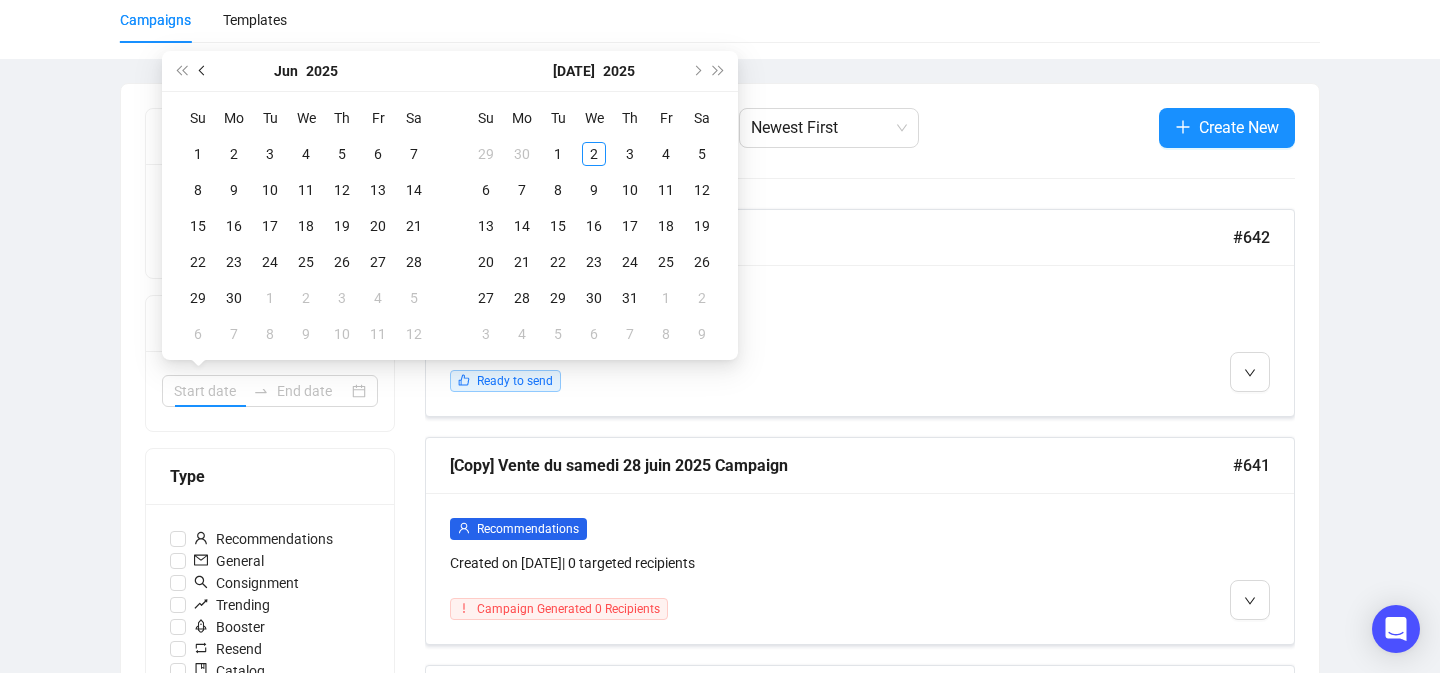 click at bounding box center [203, 71] 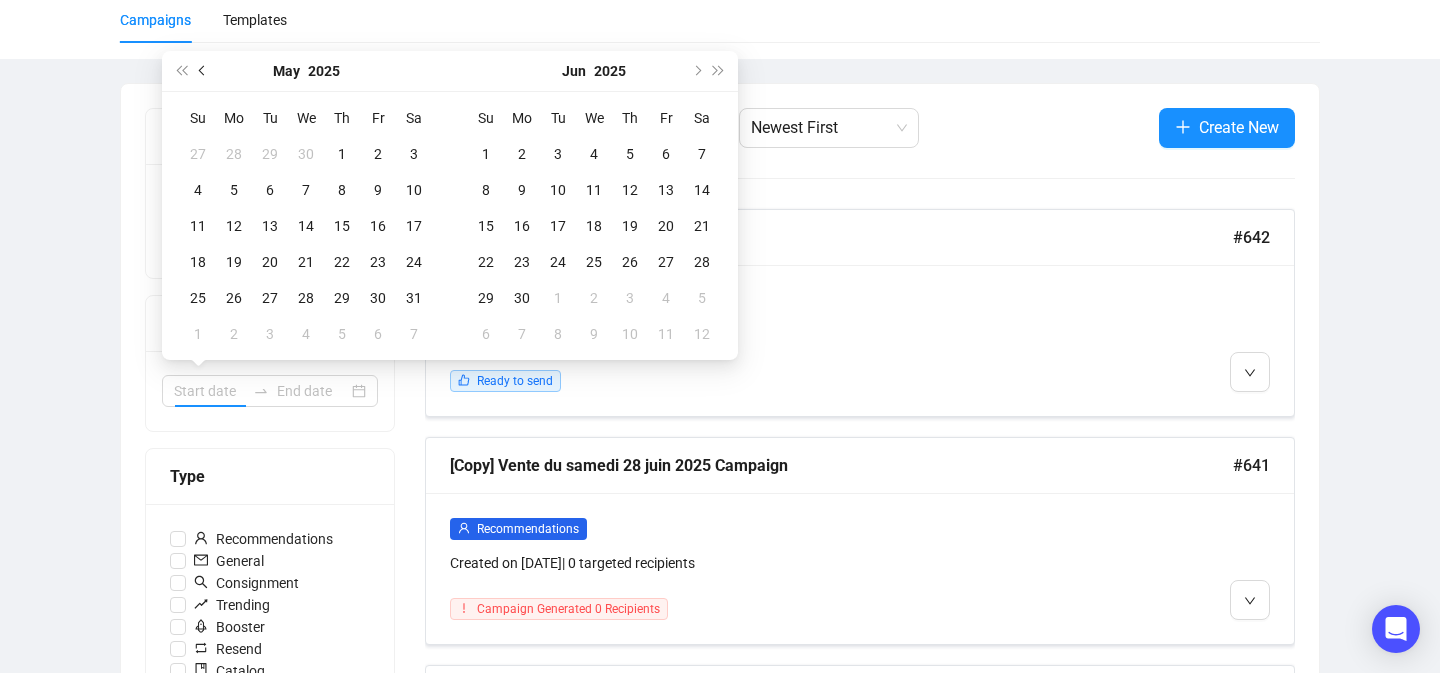 click at bounding box center [203, 71] 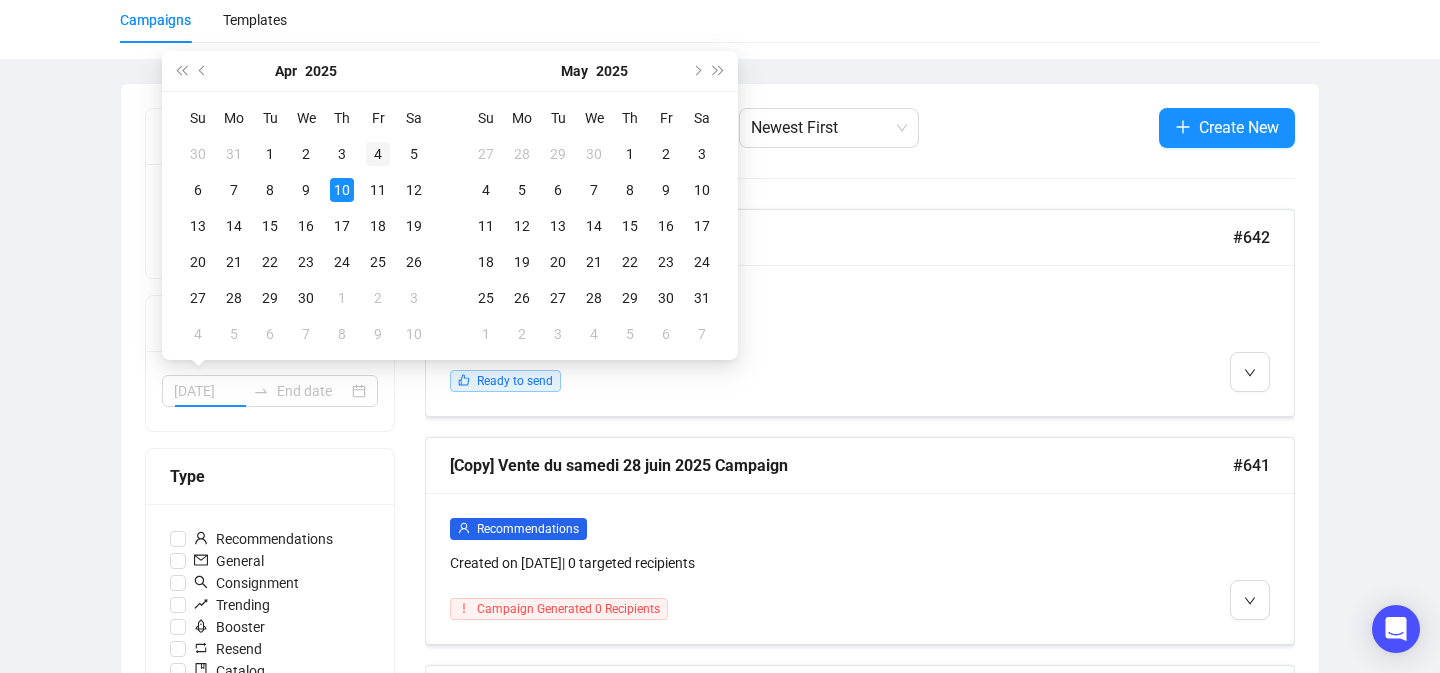 type on "2025-04-04" 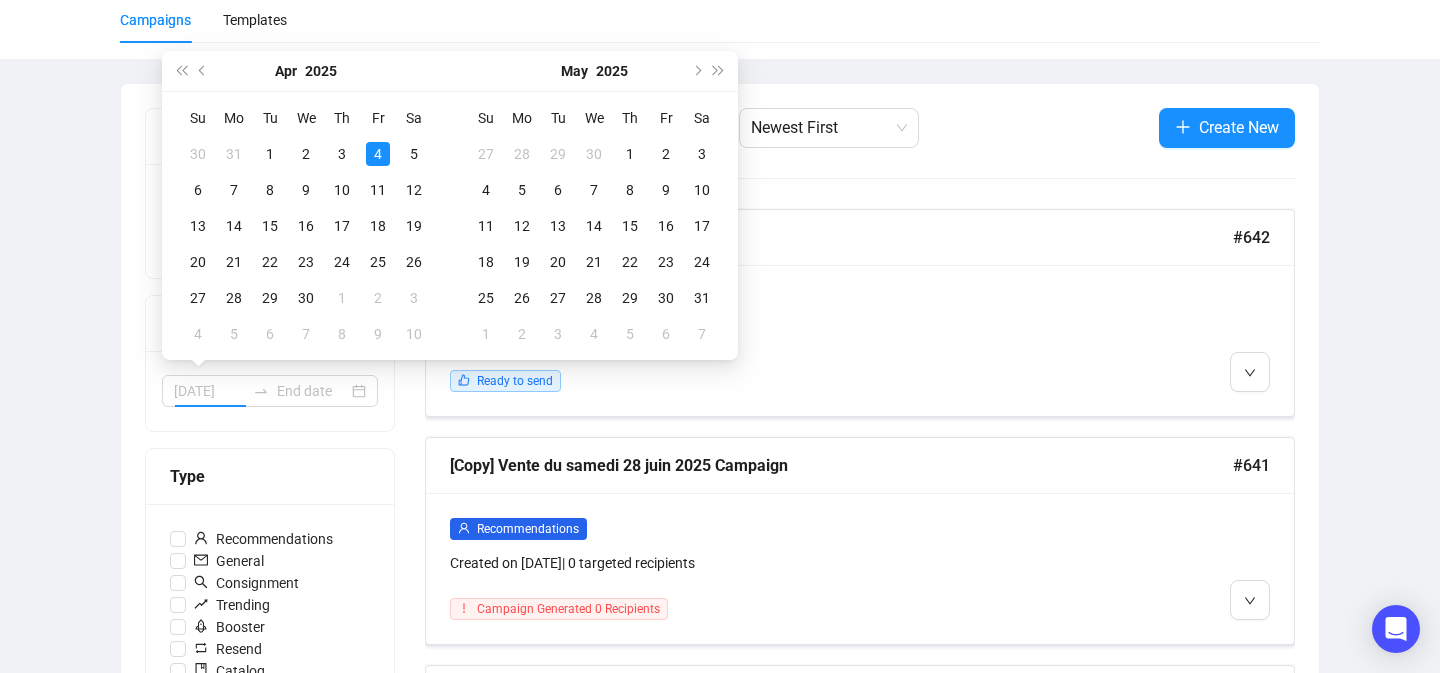 click on "4" at bounding box center [378, 154] 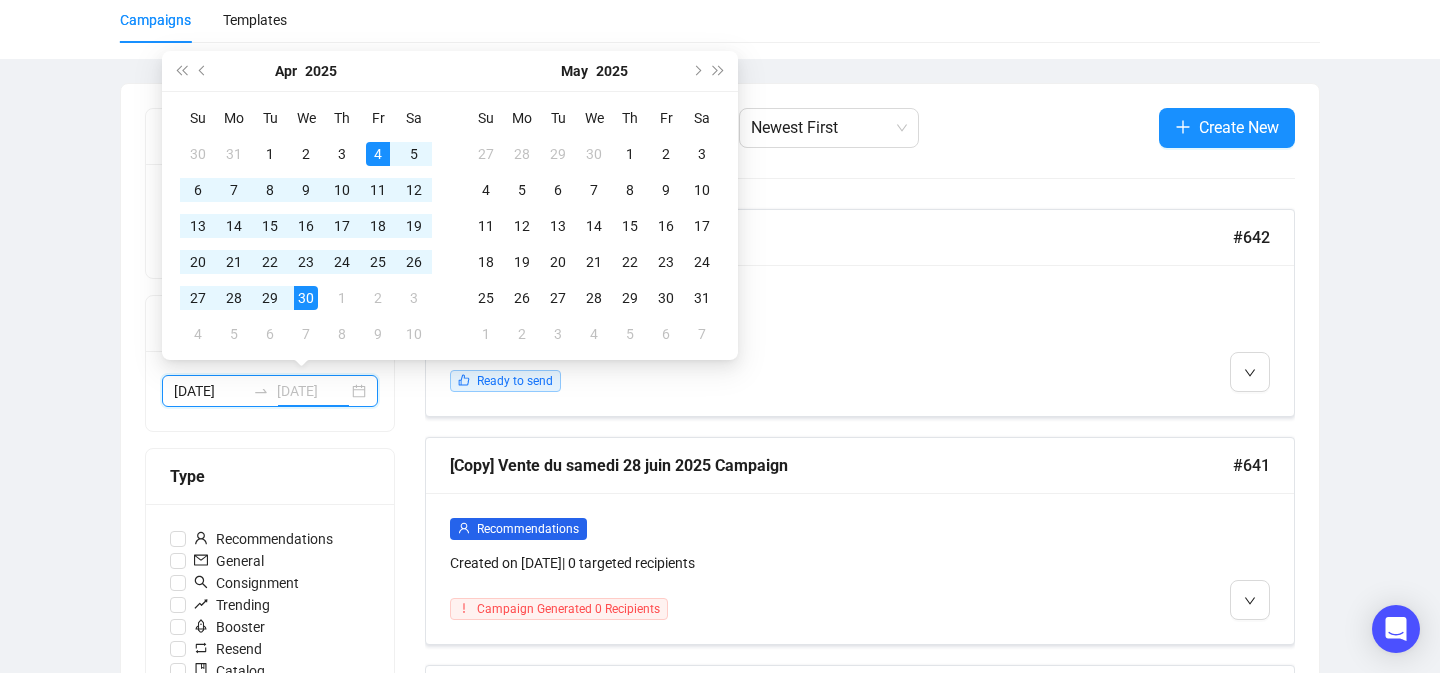 type on "2025-04-30" 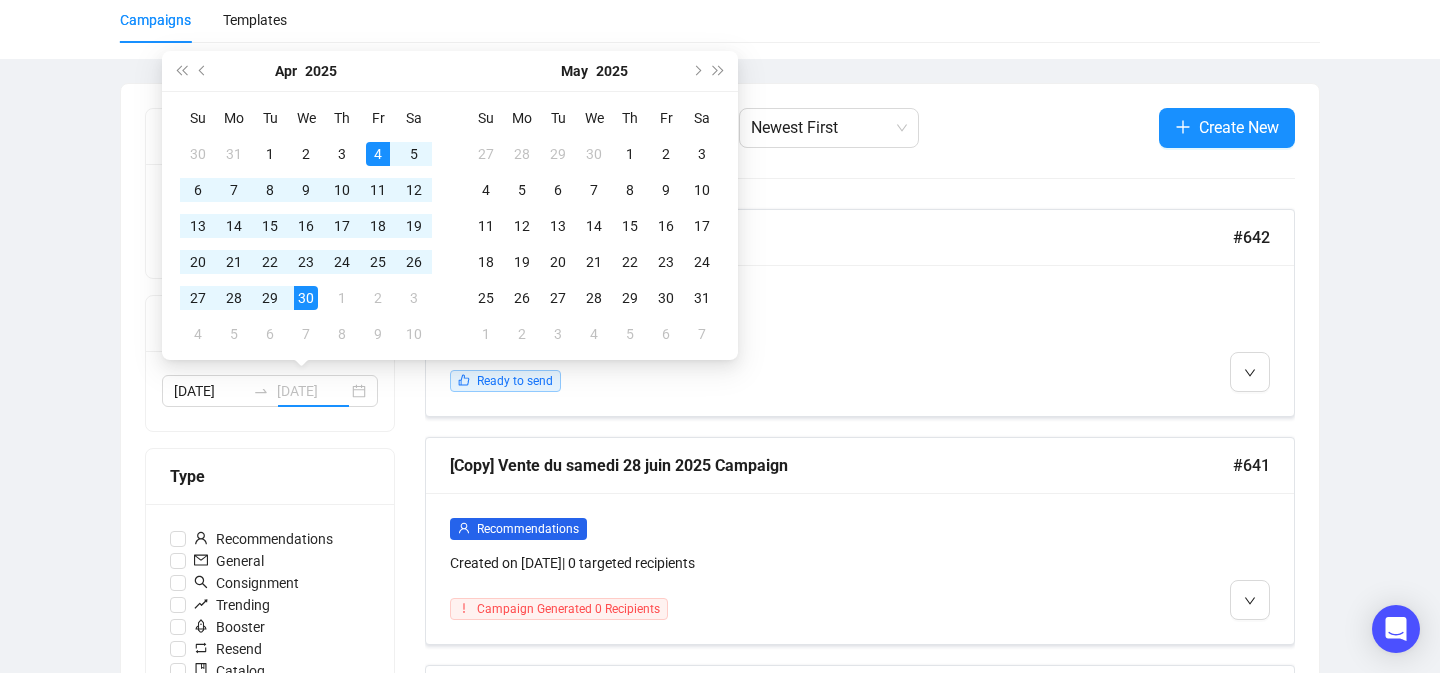 click on "30" at bounding box center [306, 298] 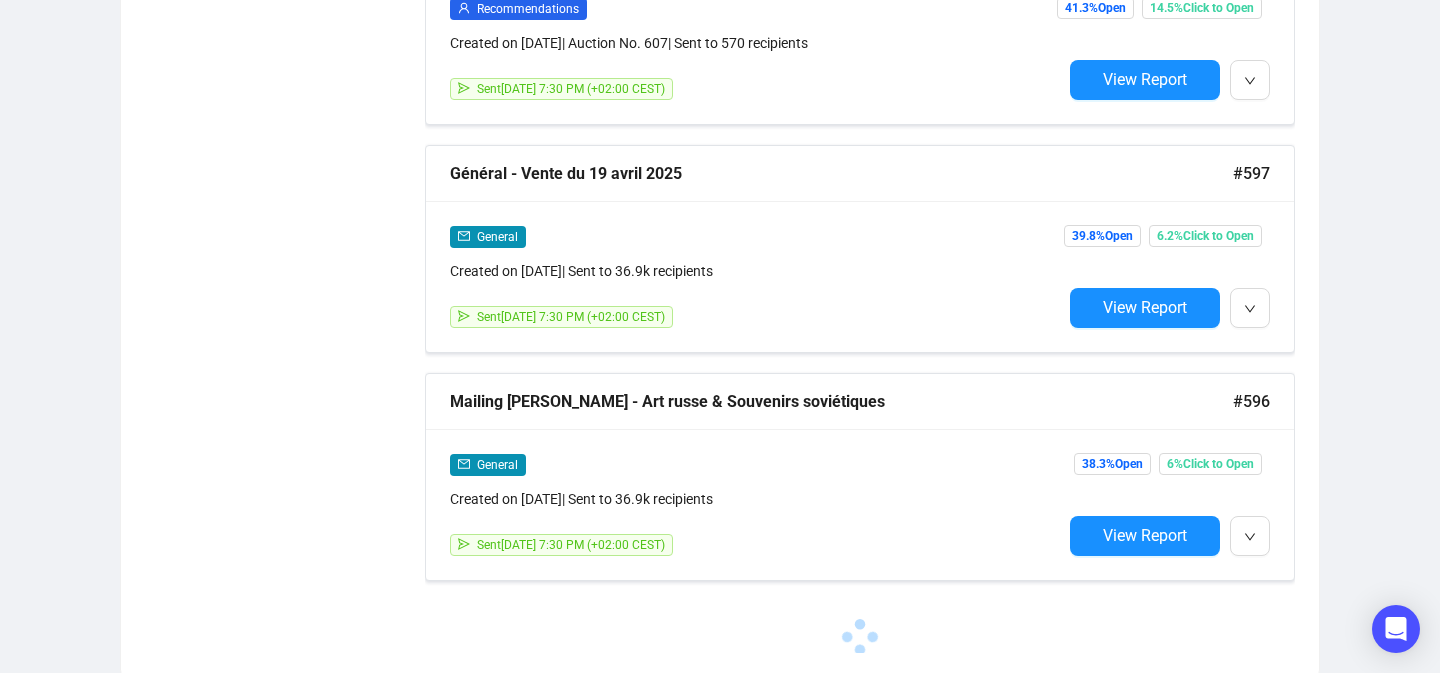 scroll, scrollTop: 1641, scrollLeft: 0, axis: vertical 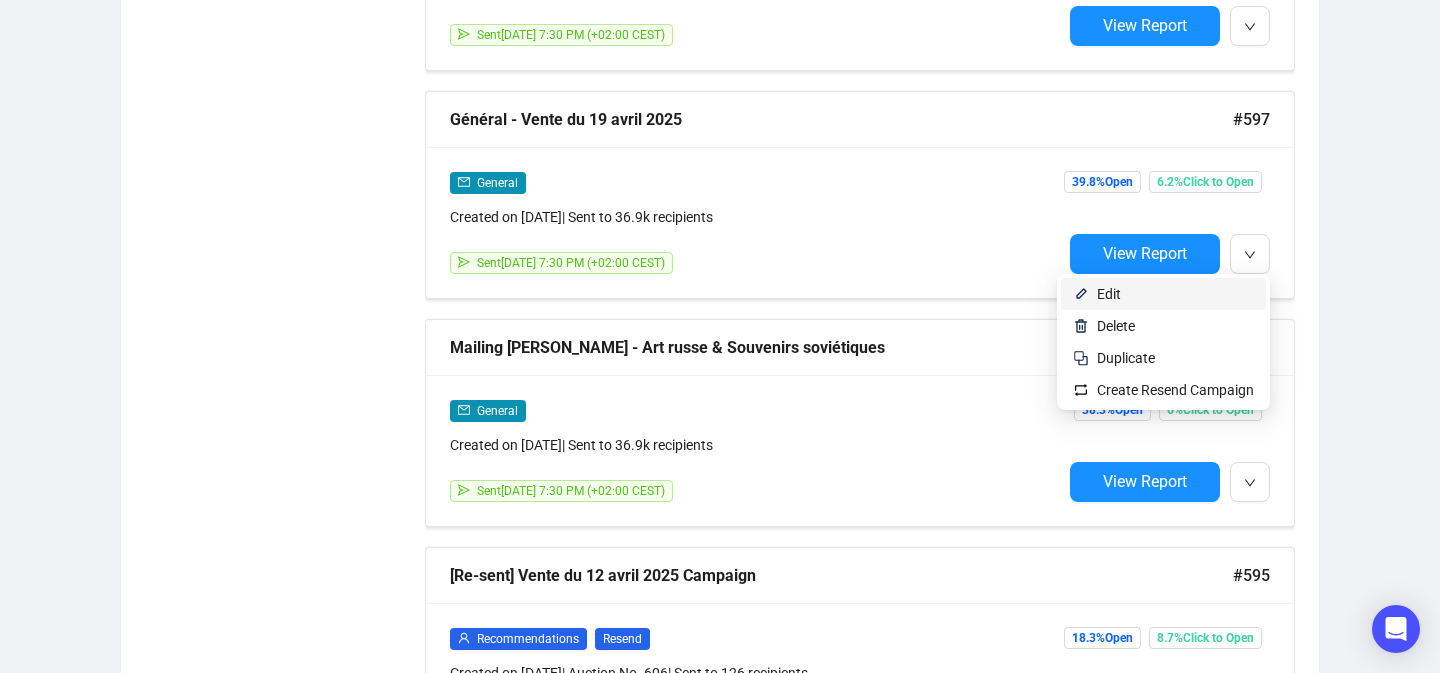 click on "Edit" at bounding box center (1175, 294) 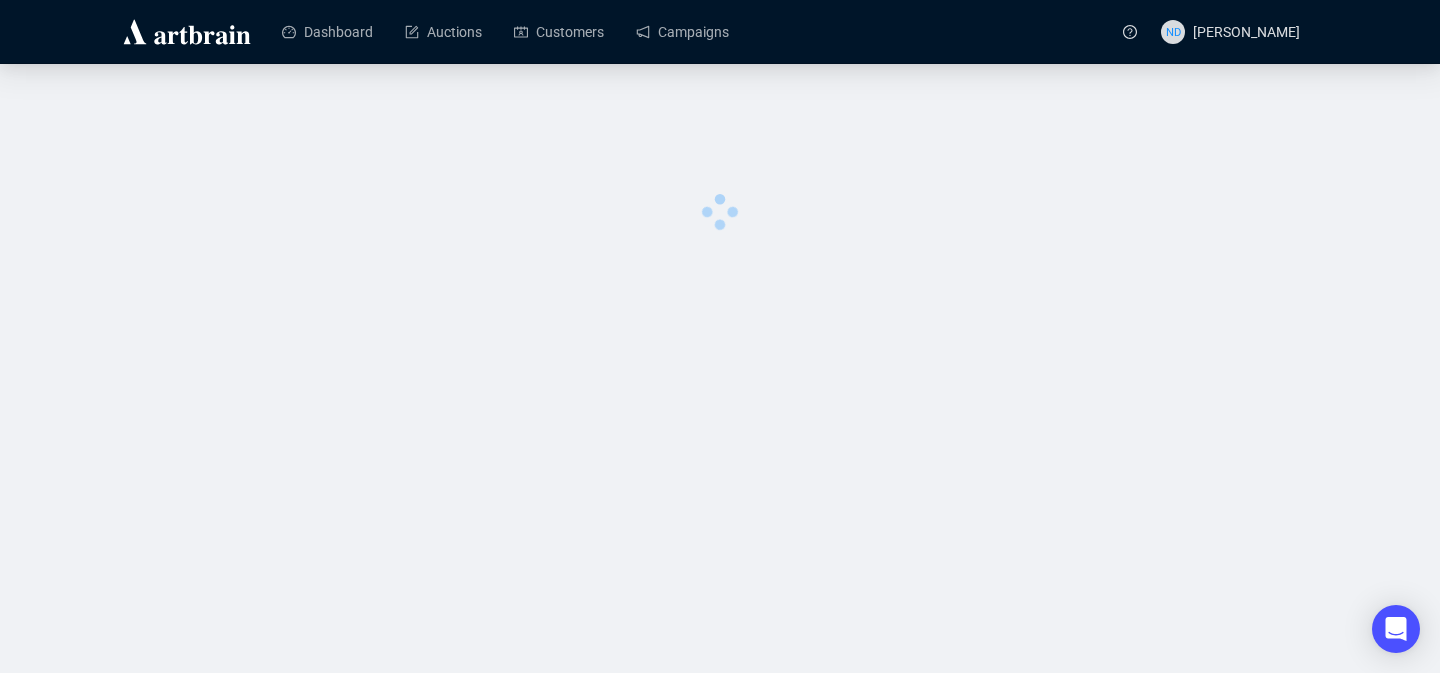 scroll, scrollTop: 0, scrollLeft: 0, axis: both 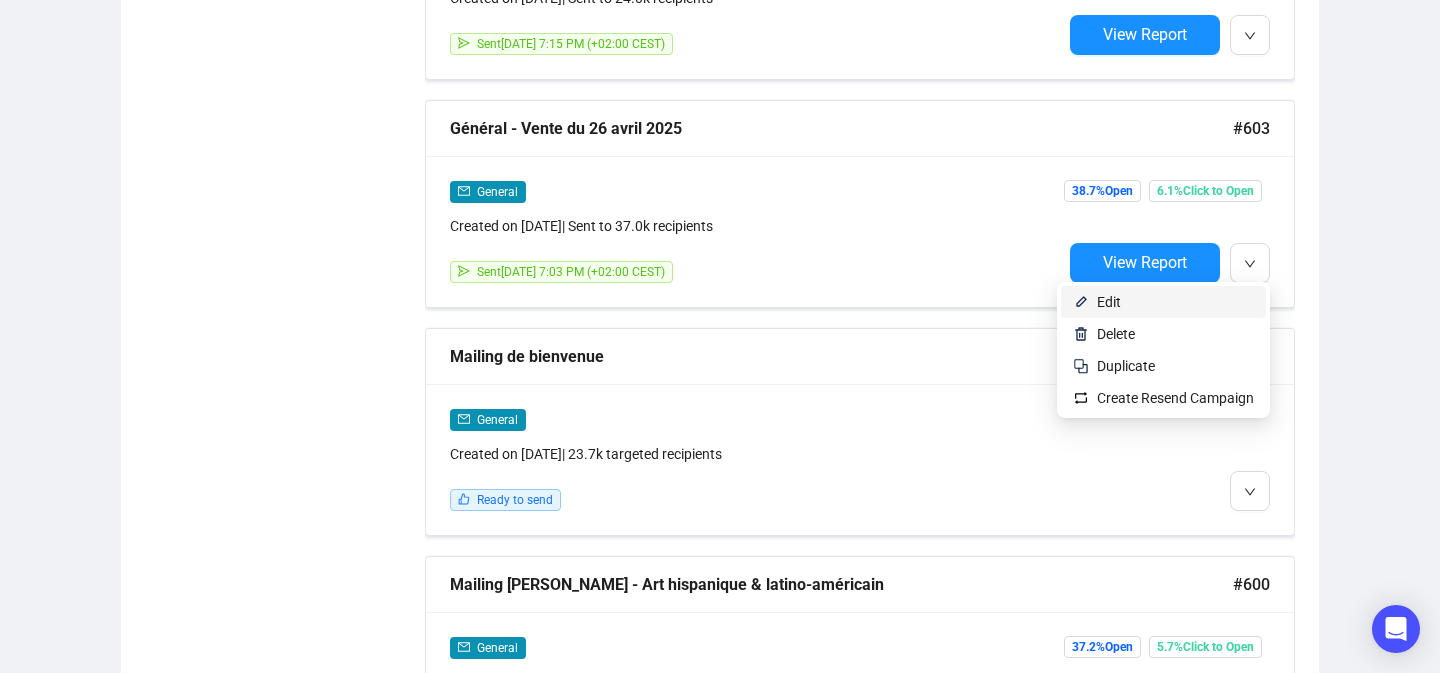 click on "Edit" at bounding box center (1163, 302) 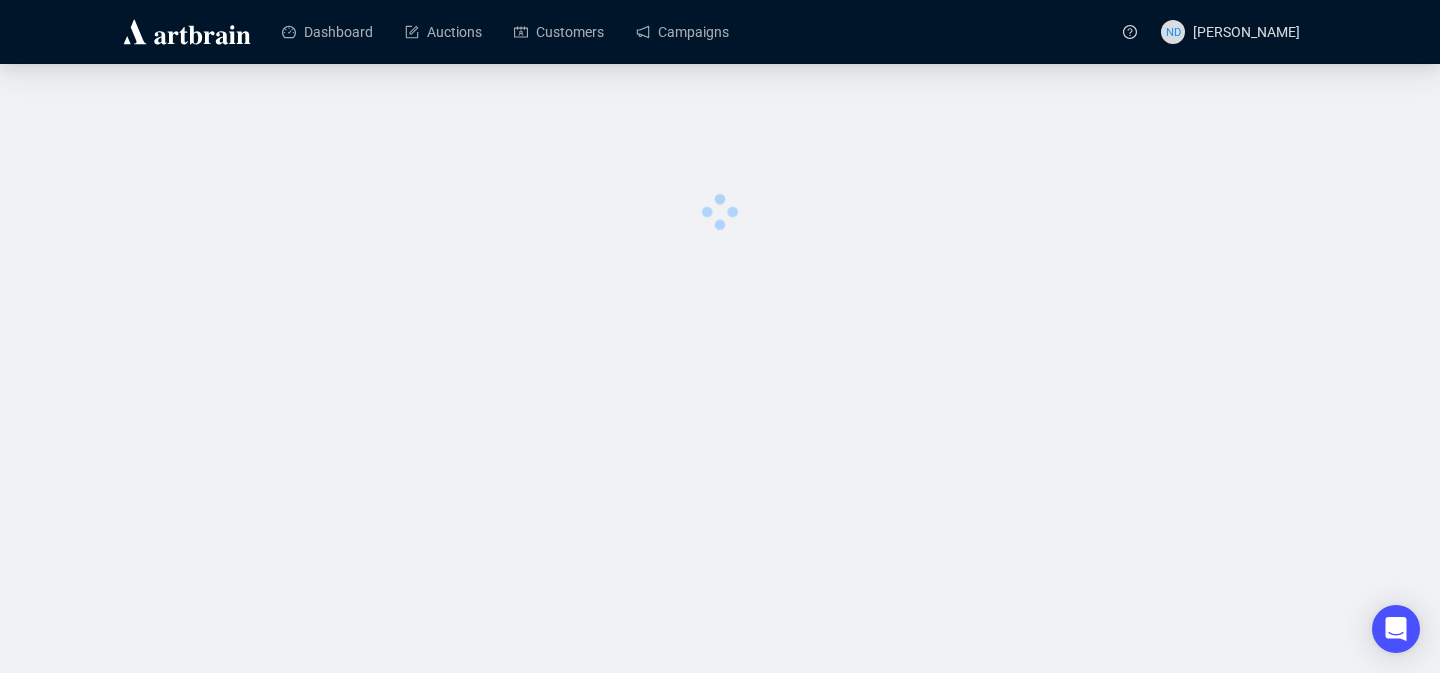 scroll, scrollTop: 0, scrollLeft: 0, axis: both 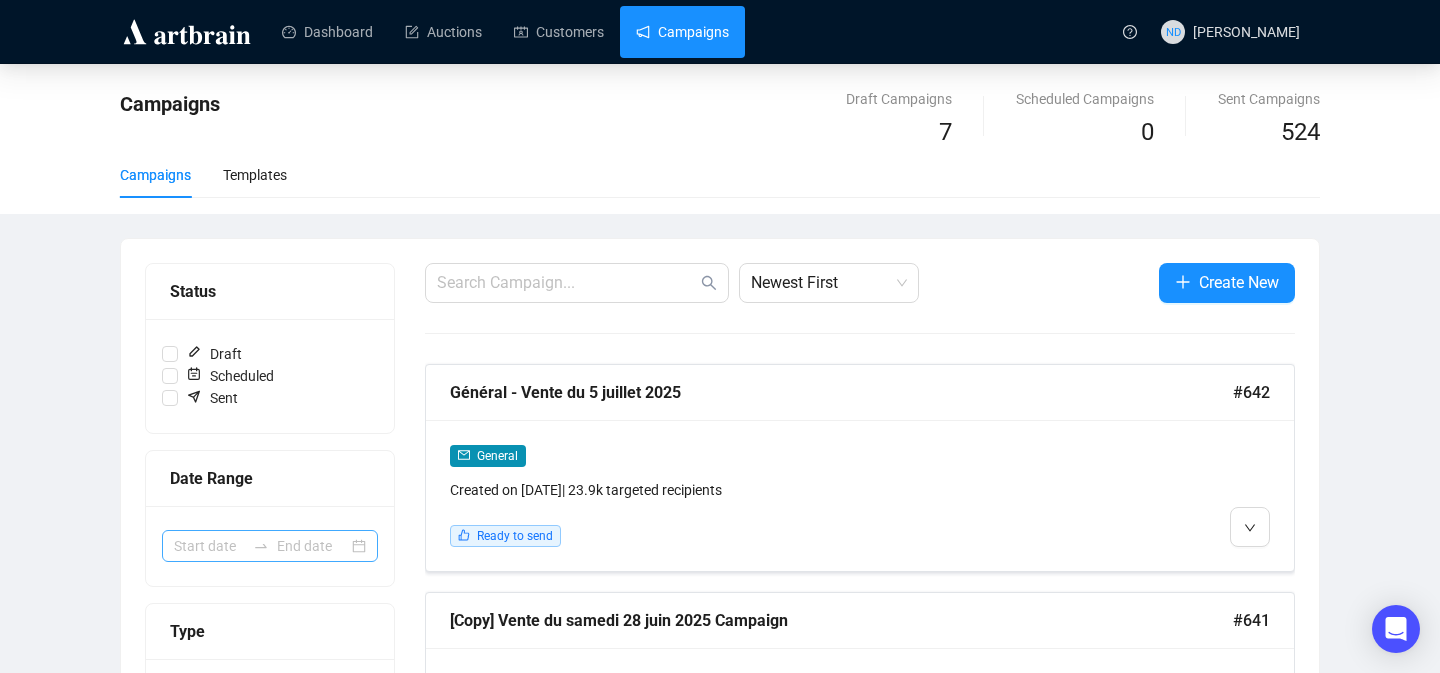 click at bounding box center (270, 546) 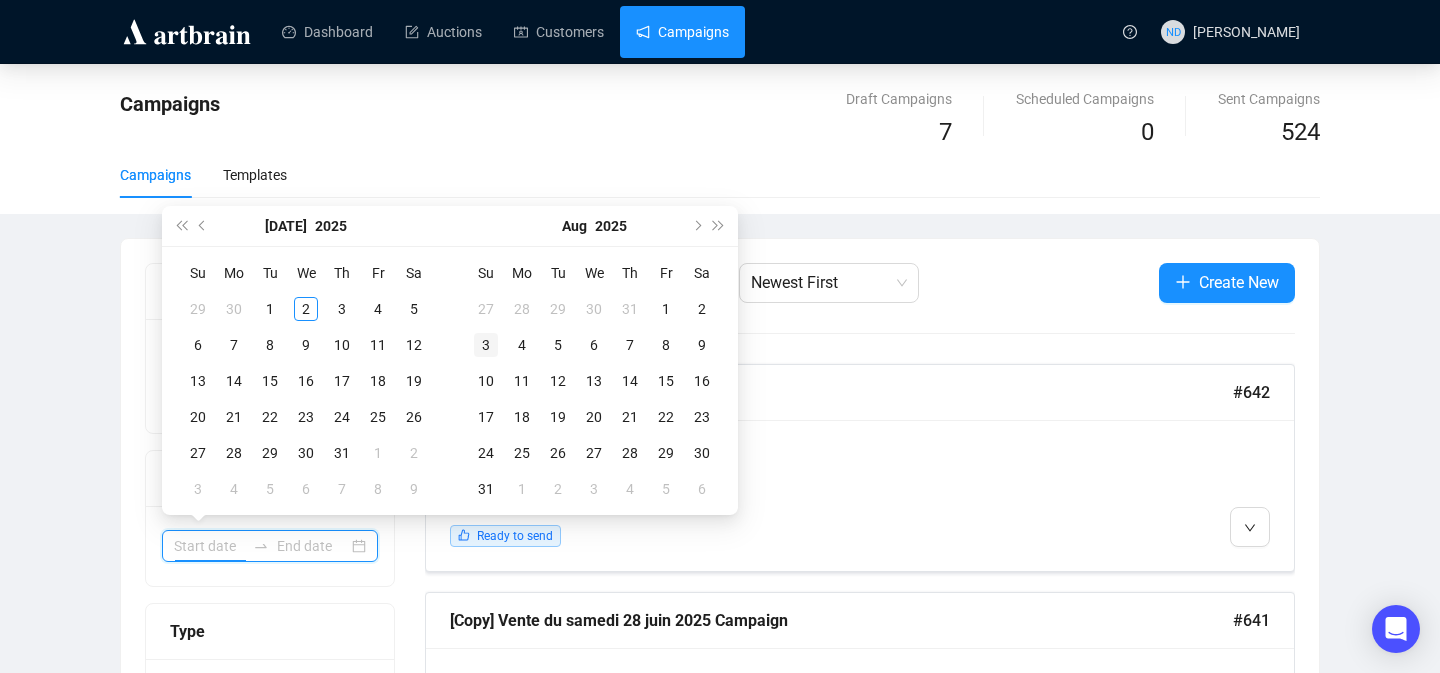 type on "2025-08-09" 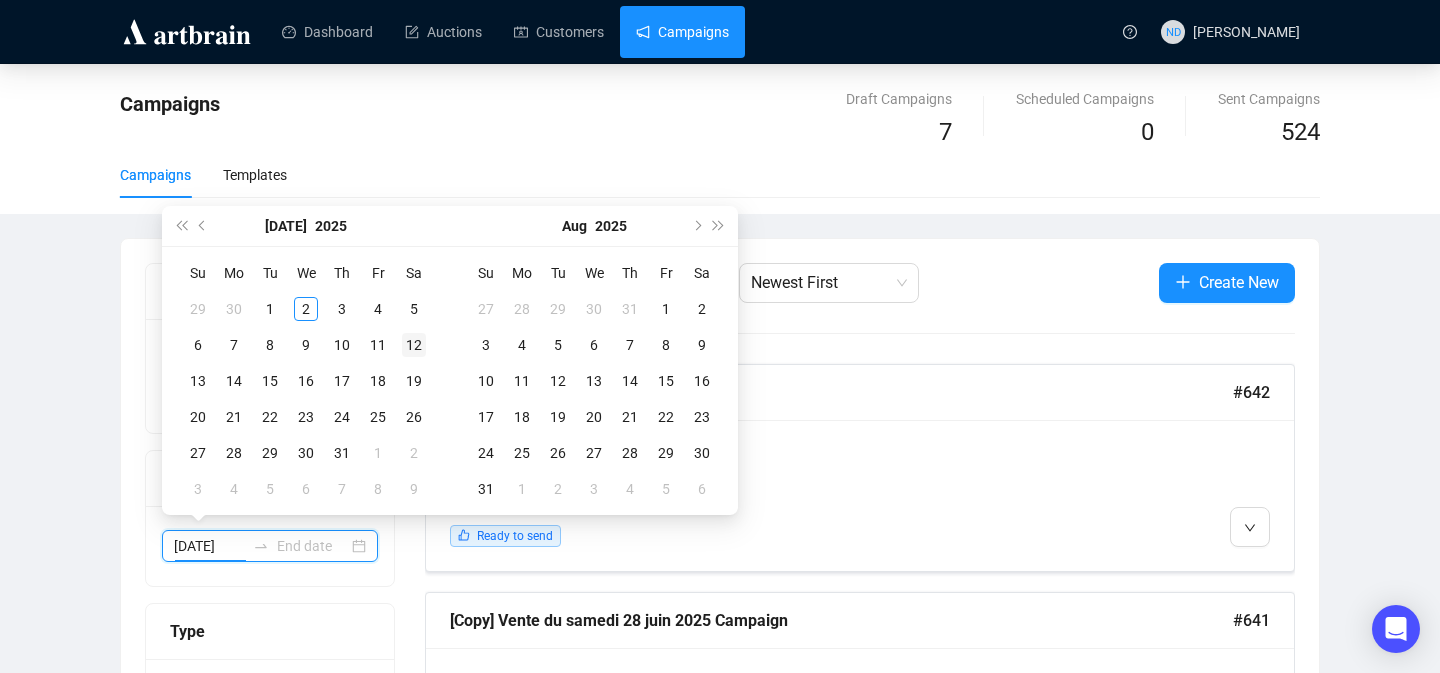 type on "2025-08-03" 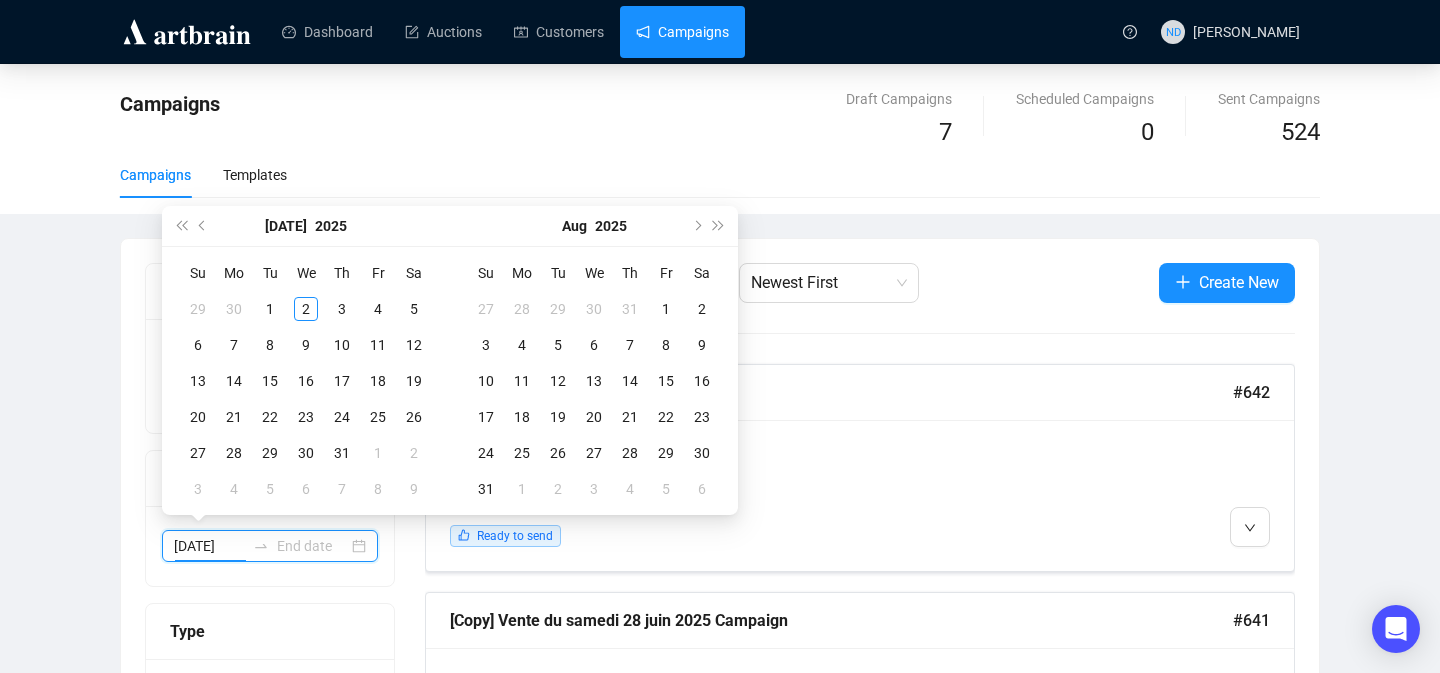 type on "2025-07-04" 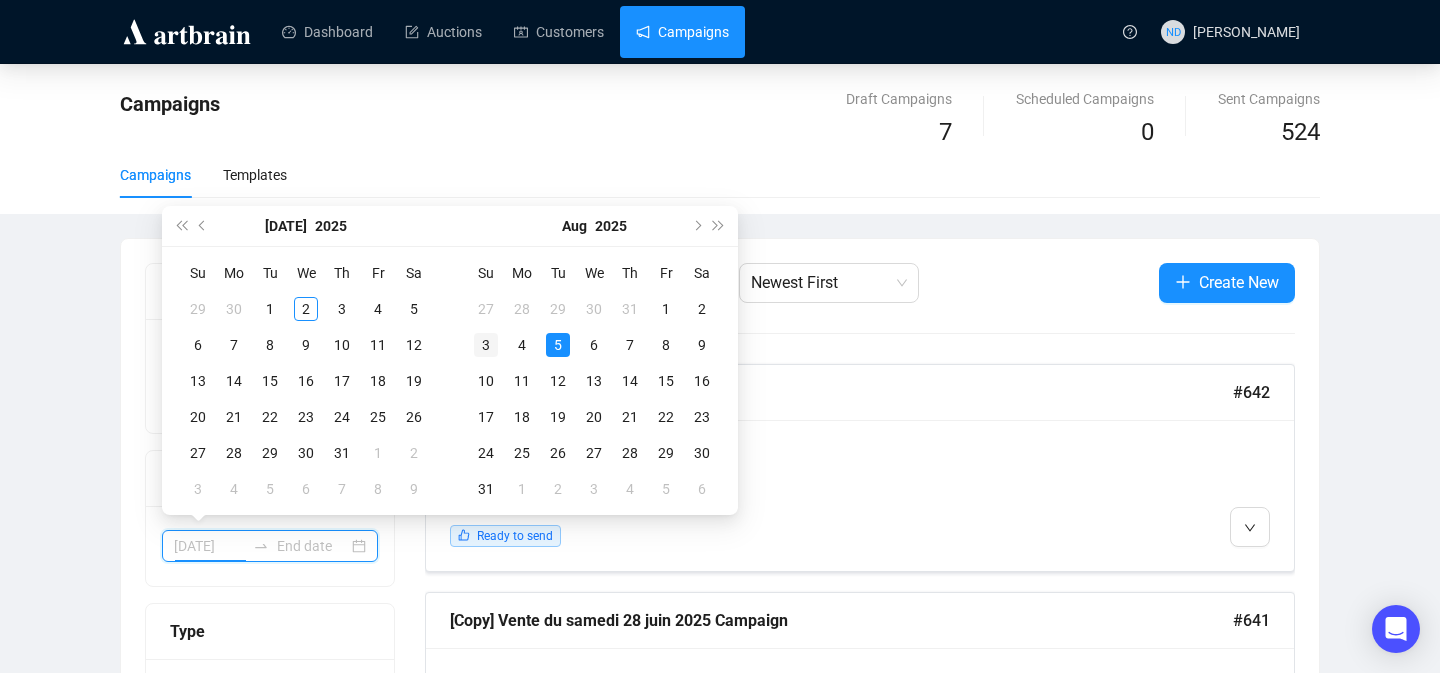 type on "2025-08-03" 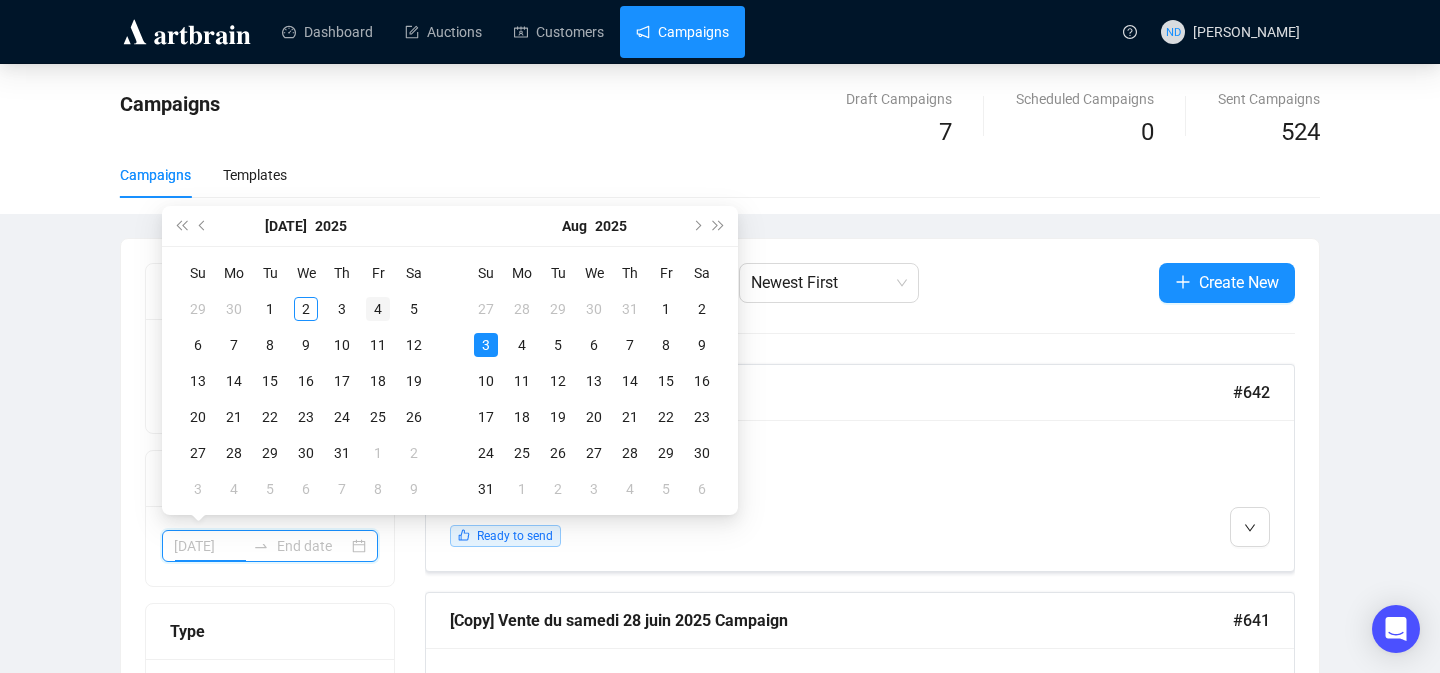 type on "2025-07-04" 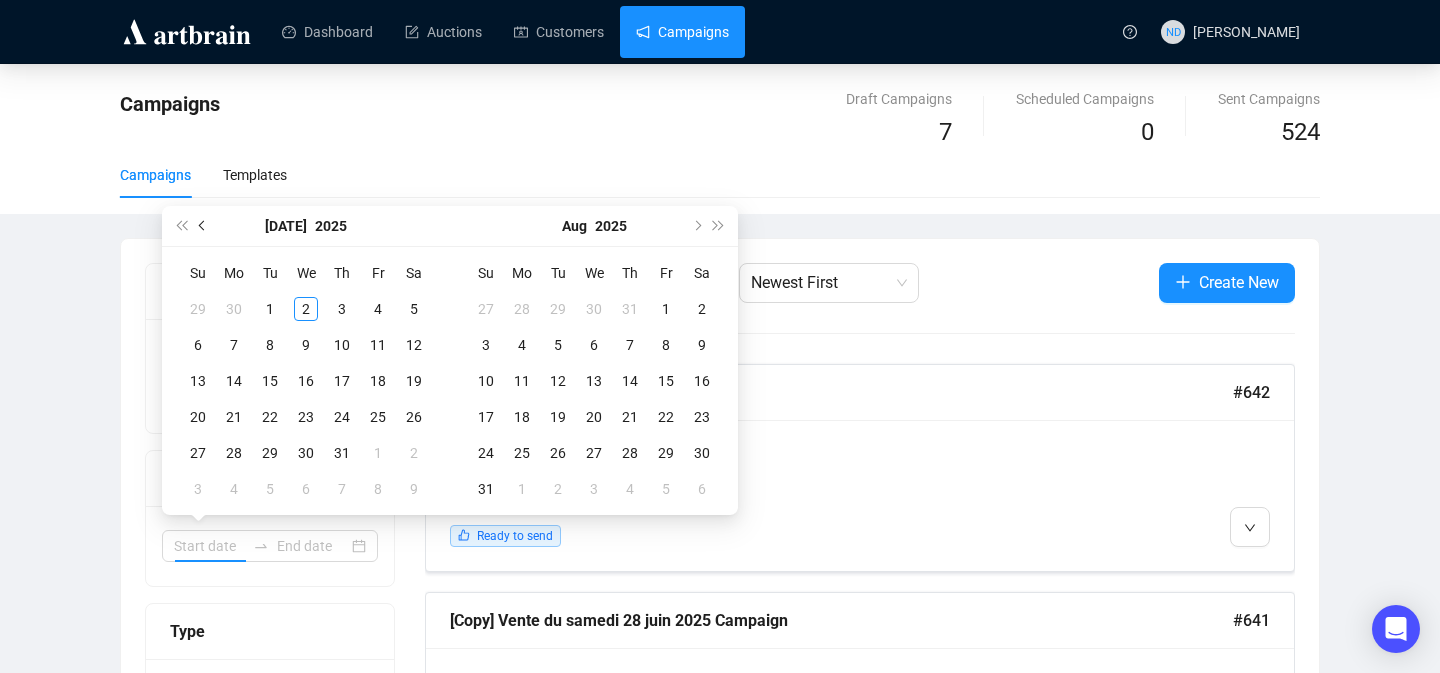 click at bounding box center [203, 226] 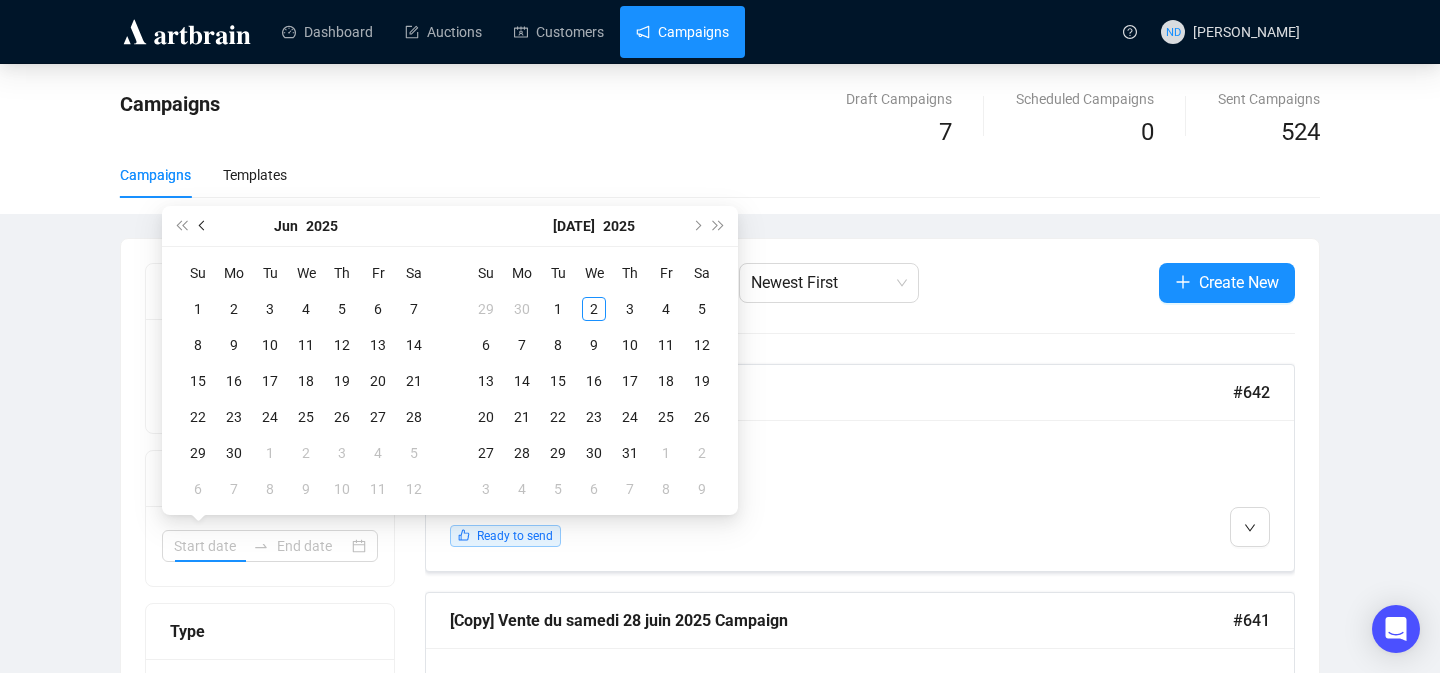 click at bounding box center [203, 226] 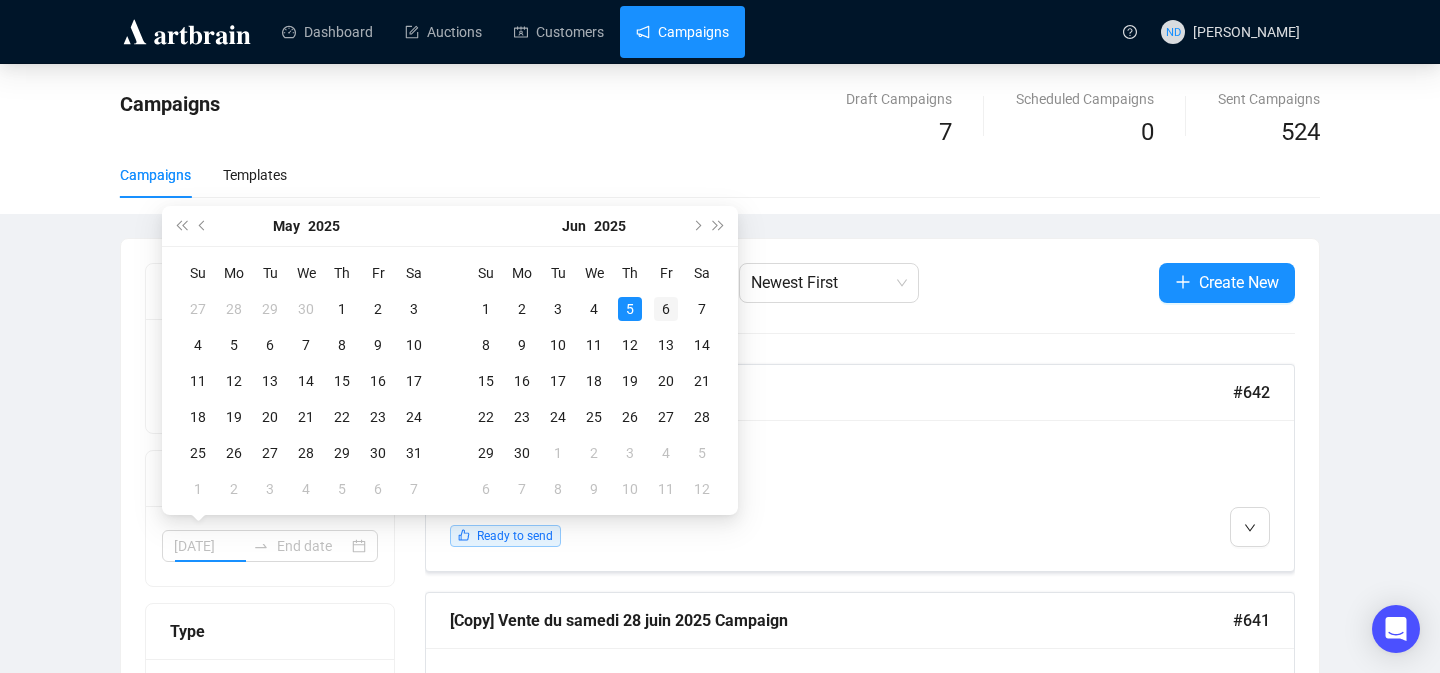 type on "2025-06-06" 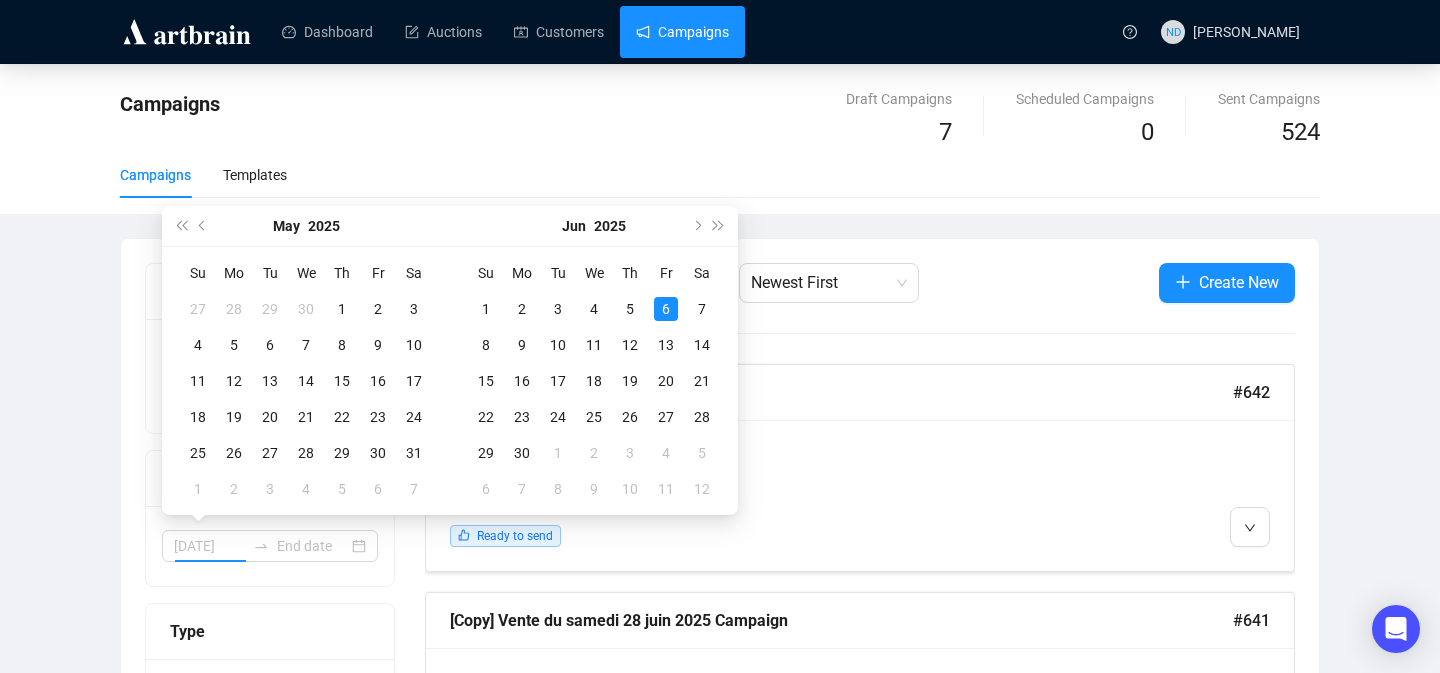 click on "6" at bounding box center [666, 309] 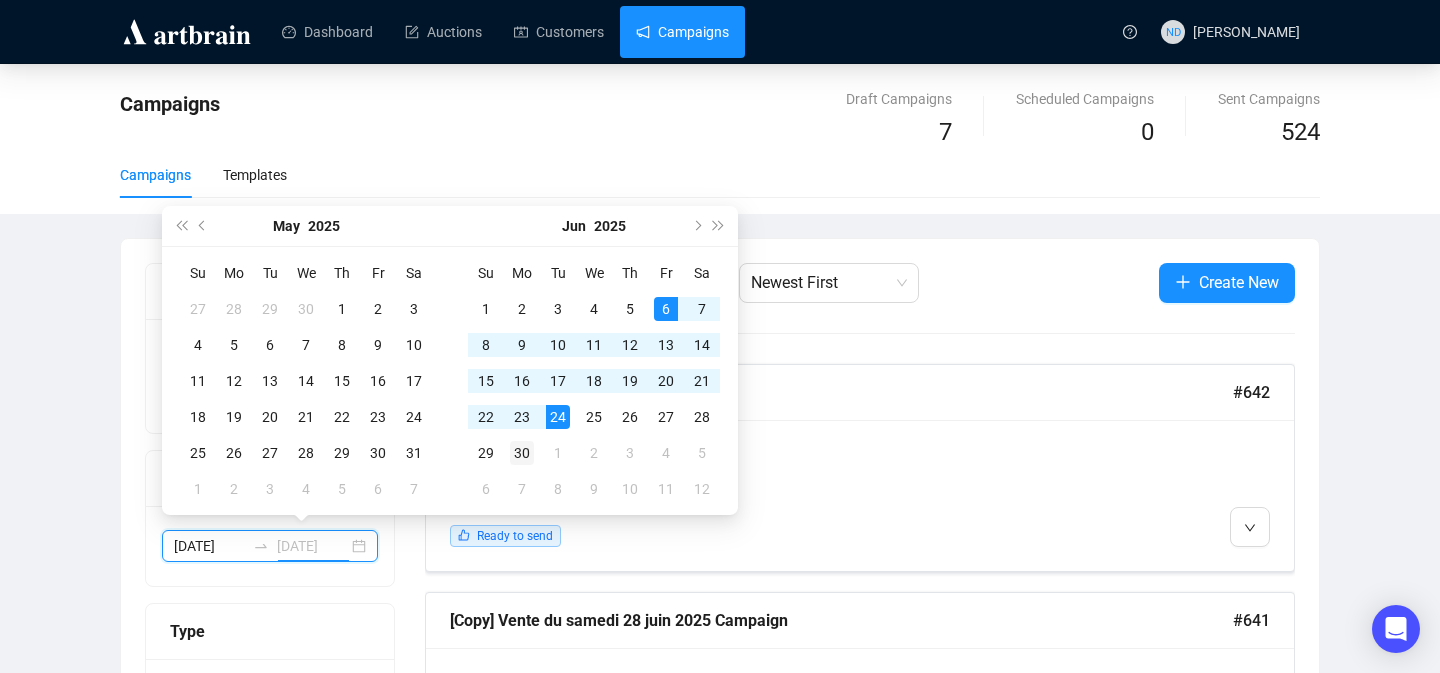 type on "2025-06-30" 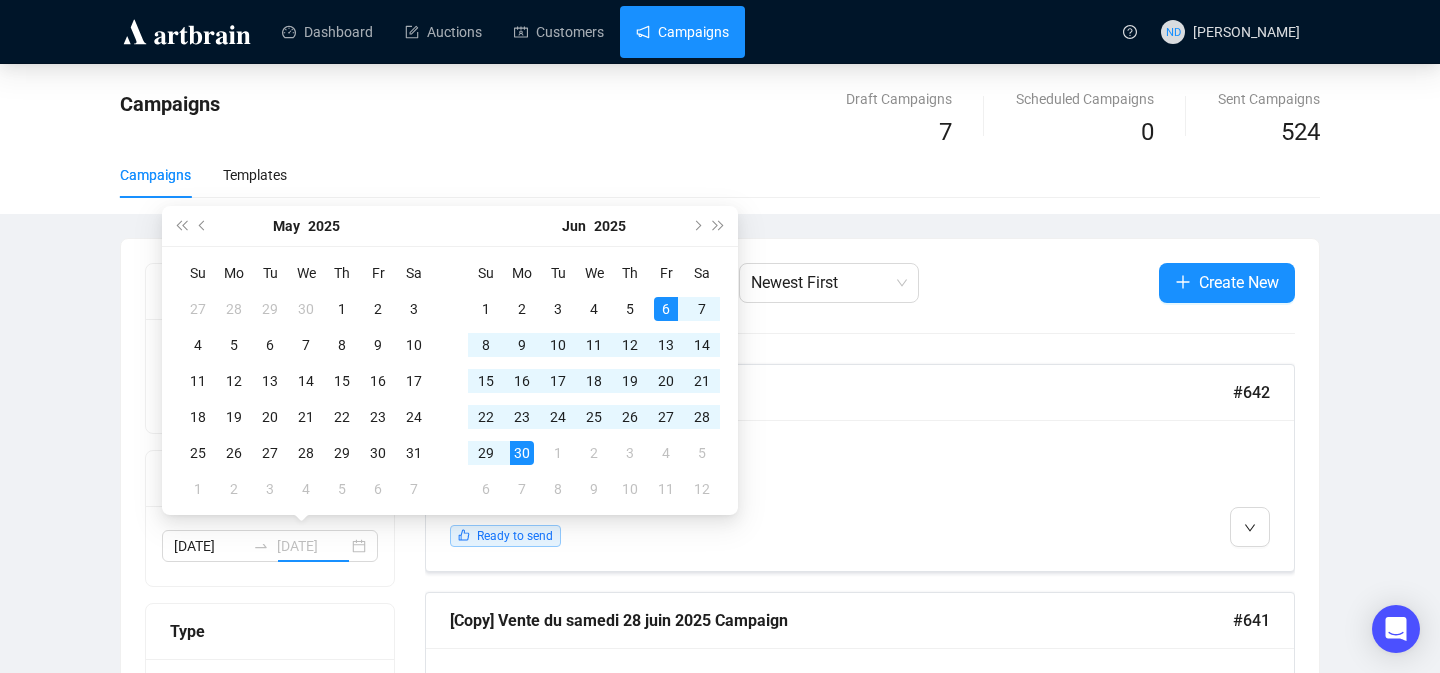 click on "30" at bounding box center (522, 453) 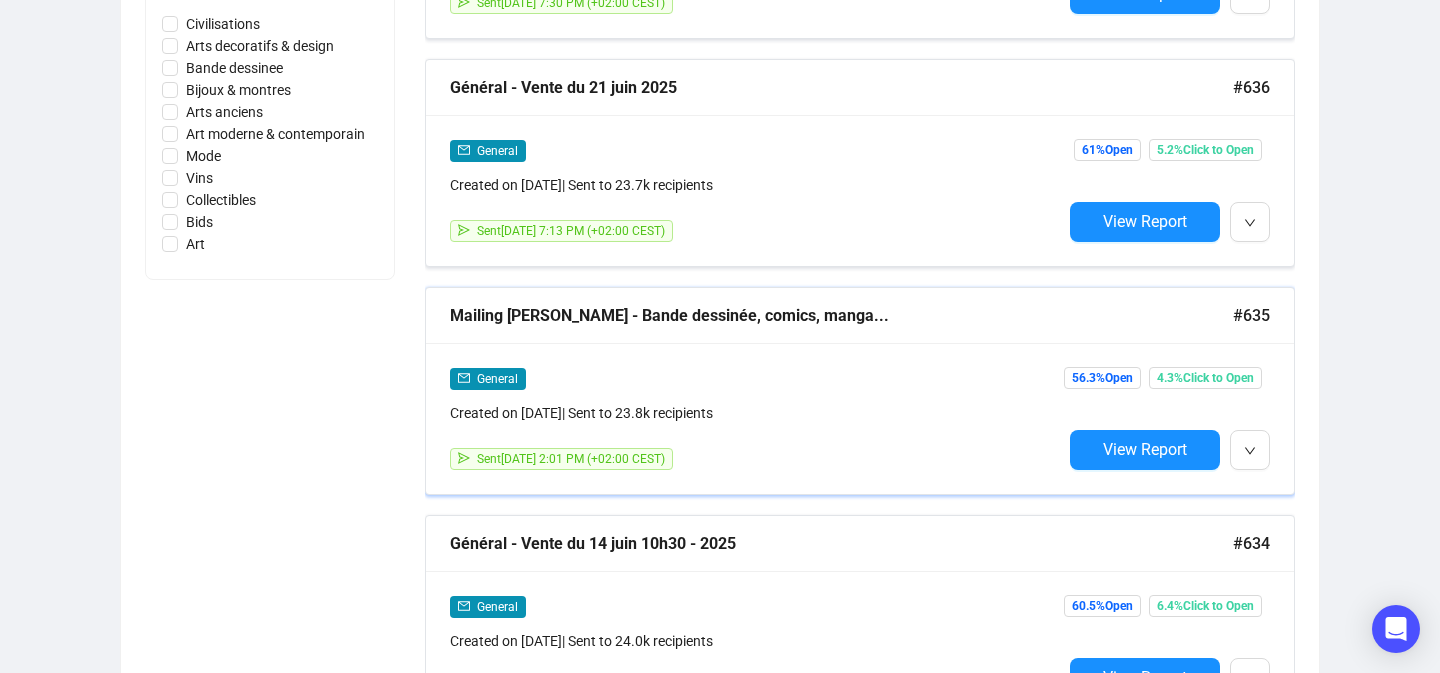 scroll, scrollTop: 984, scrollLeft: 0, axis: vertical 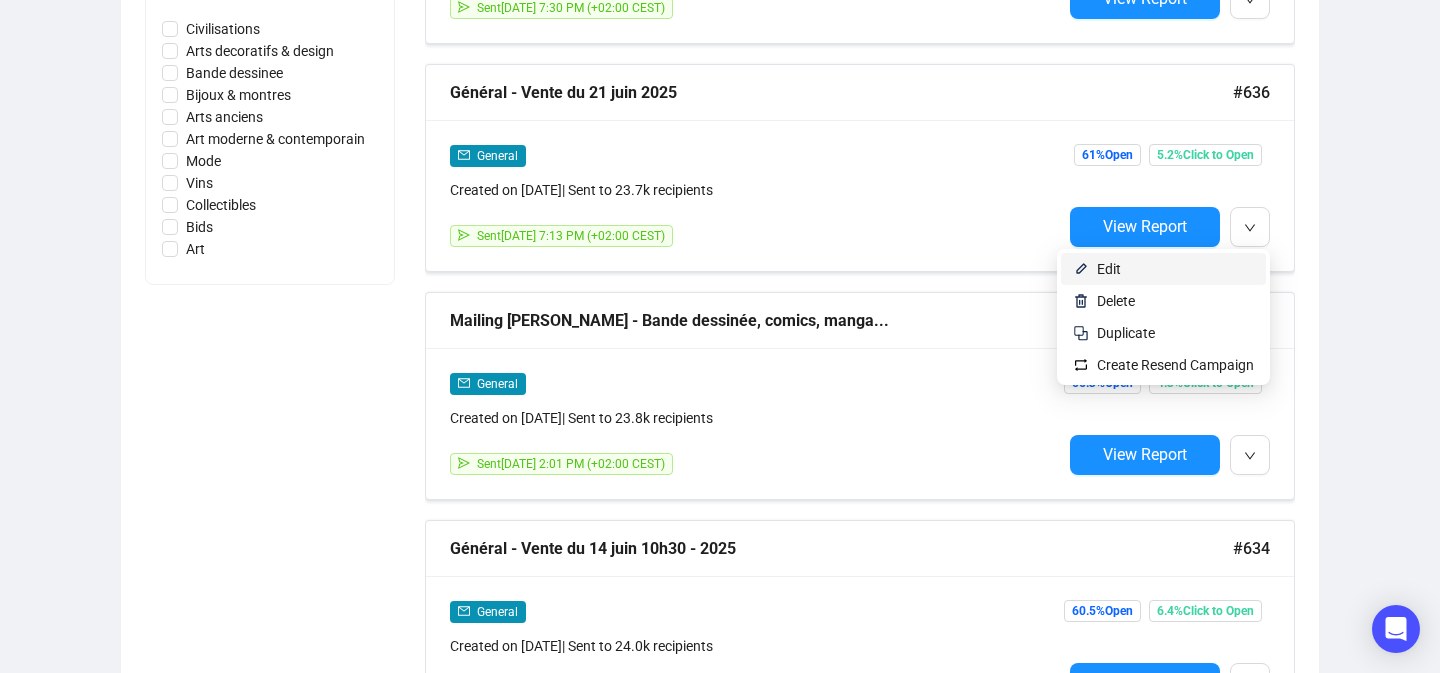 click on "Edit" at bounding box center (1175, 269) 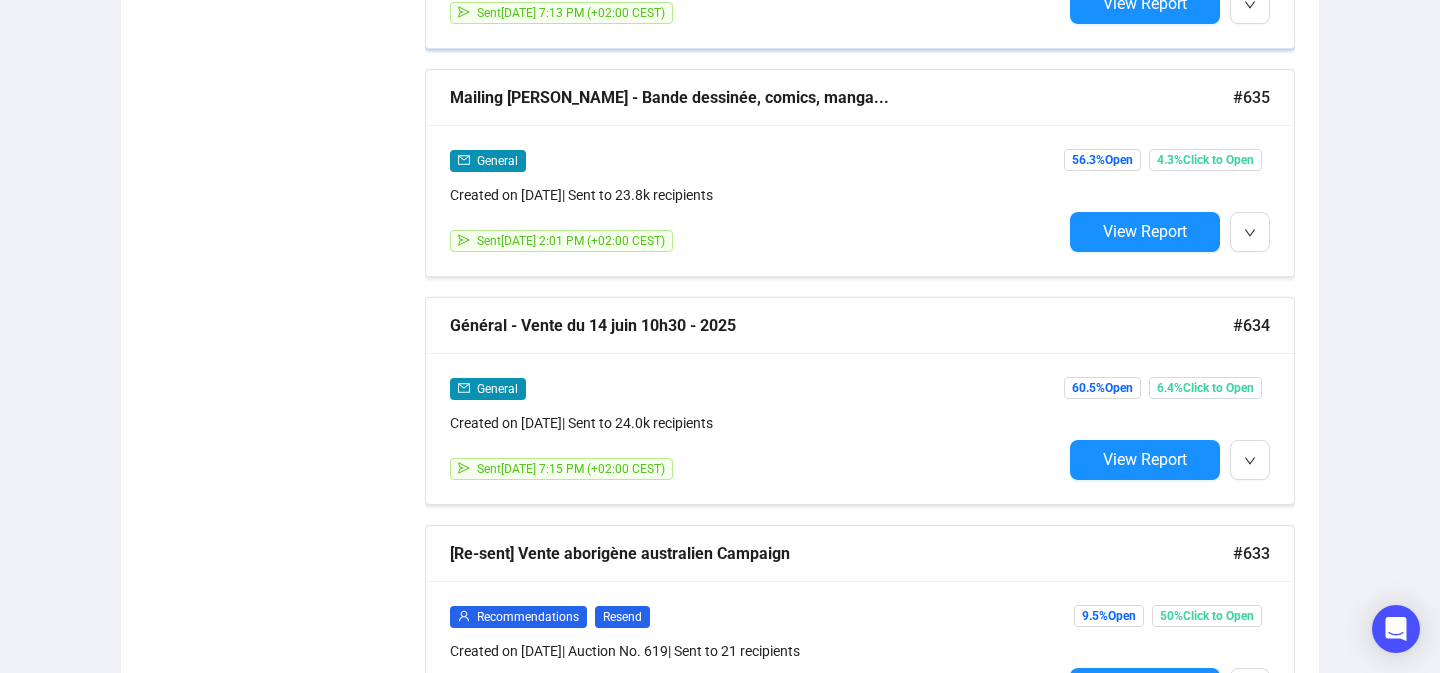 scroll, scrollTop: 1914, scrollLeft: 0, axis: vertical 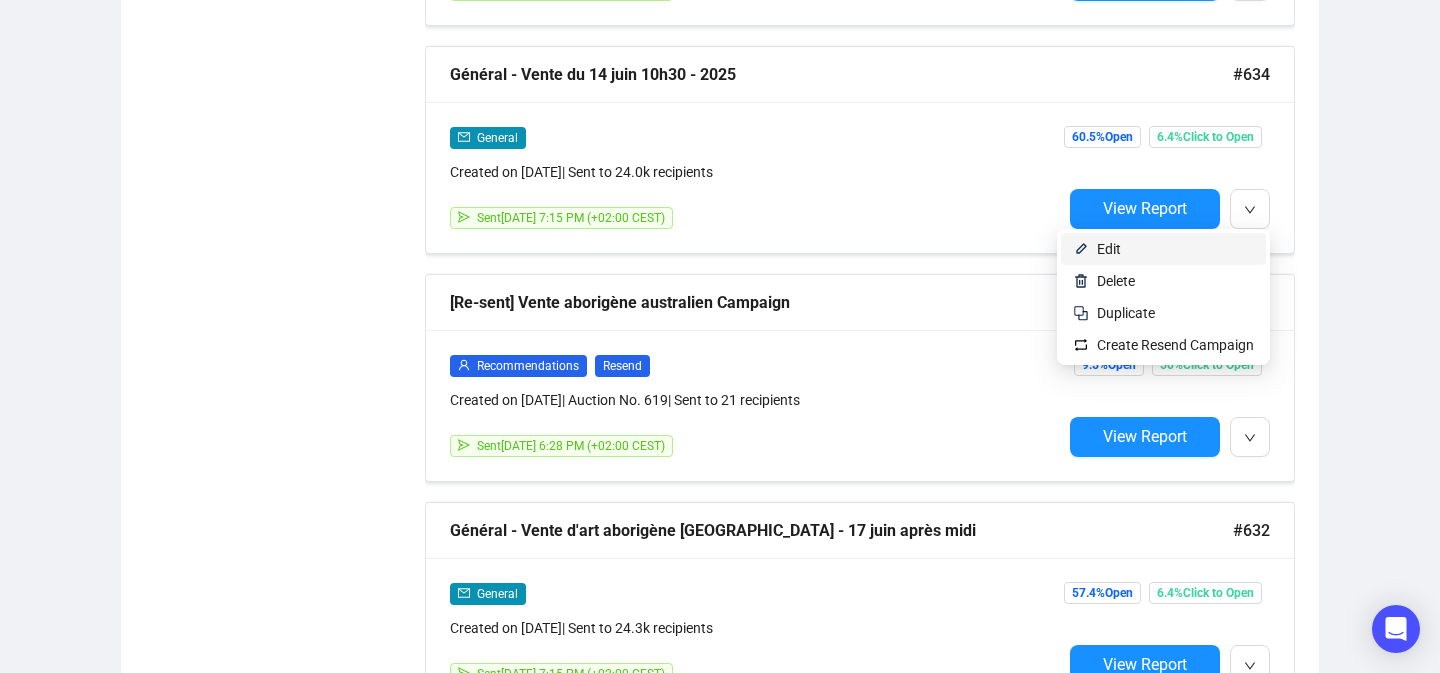 click on "Edit" at bounding box center [1163, 249] 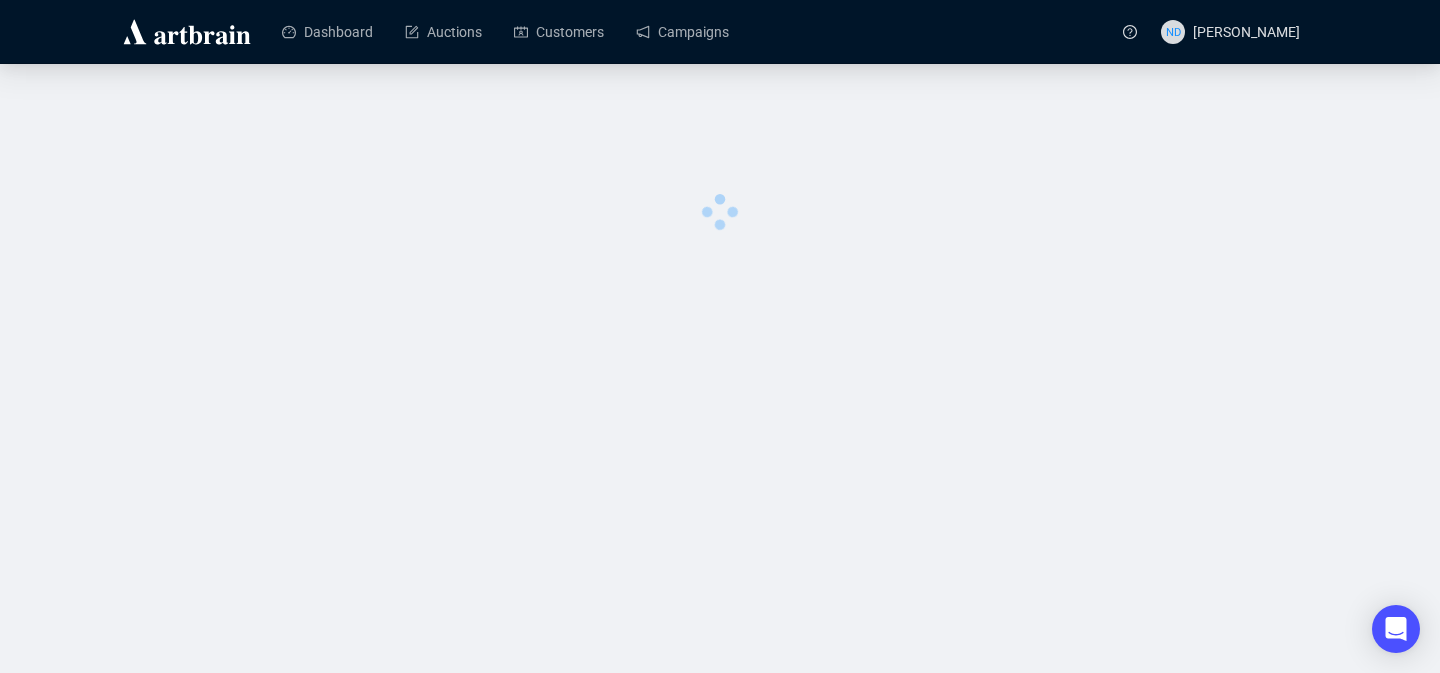 scroll, scrollTop: 0, scrollLeft: 0, axis: both 